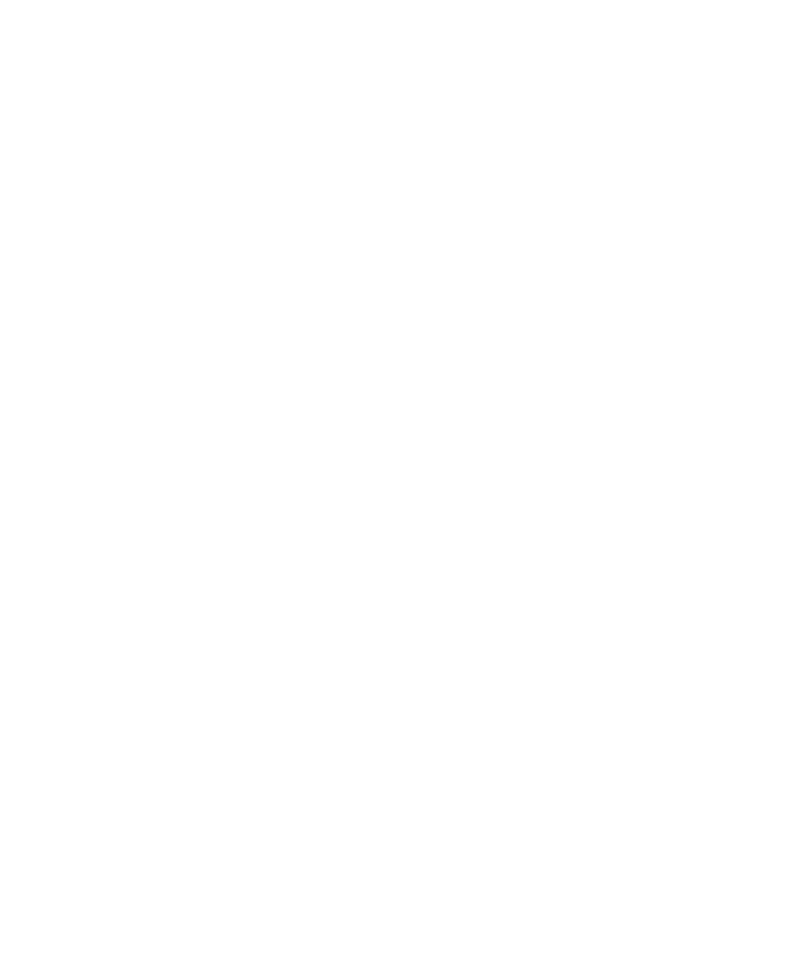 scroll, scrollTop: 0, scrollLeft: 0, axis: both 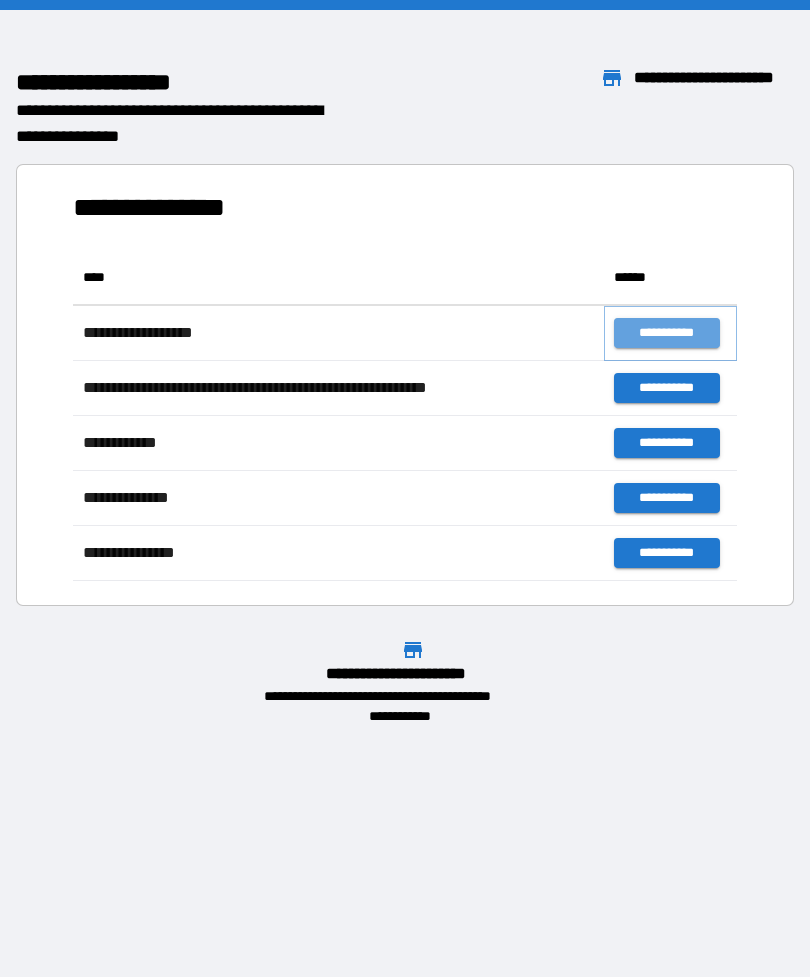 click on "**********" at bounding box center (666, 333) 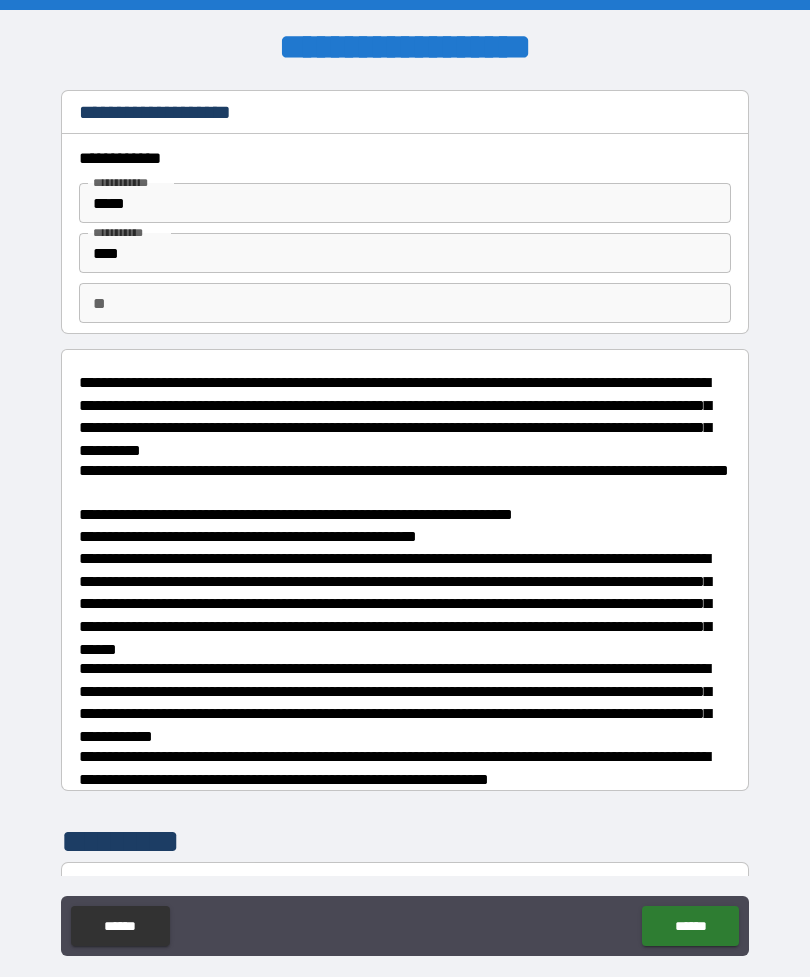click on "** **" at bounding box center [405, 303] 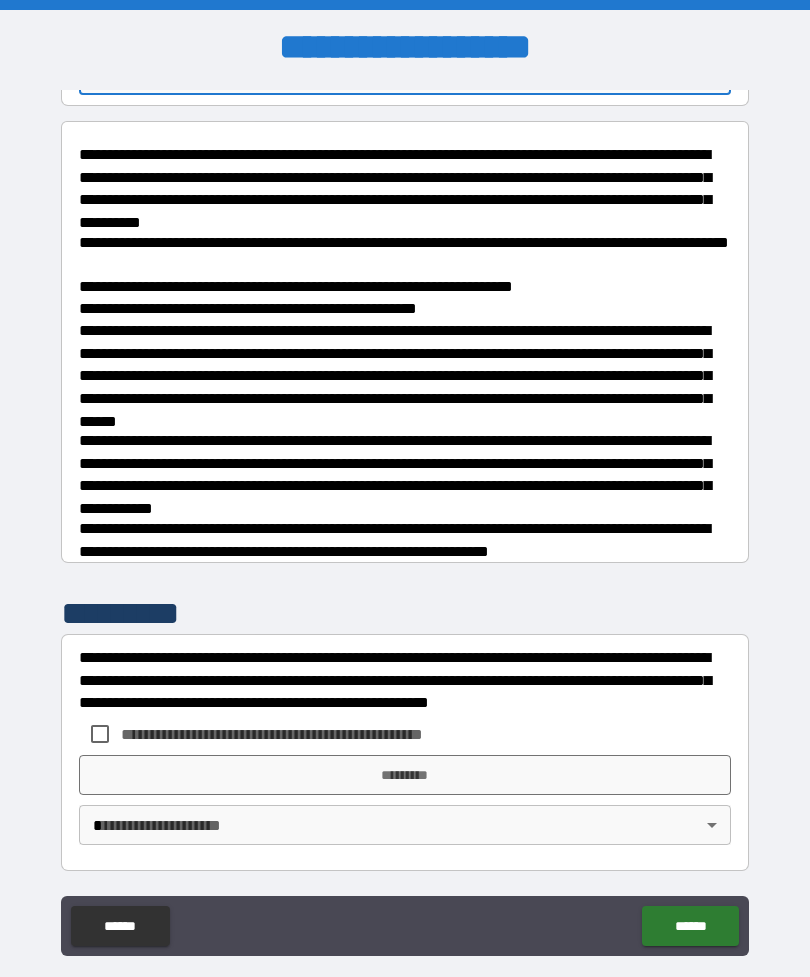 scroll, scrollTop: 228, scrollLeft: 0, axis: vertical 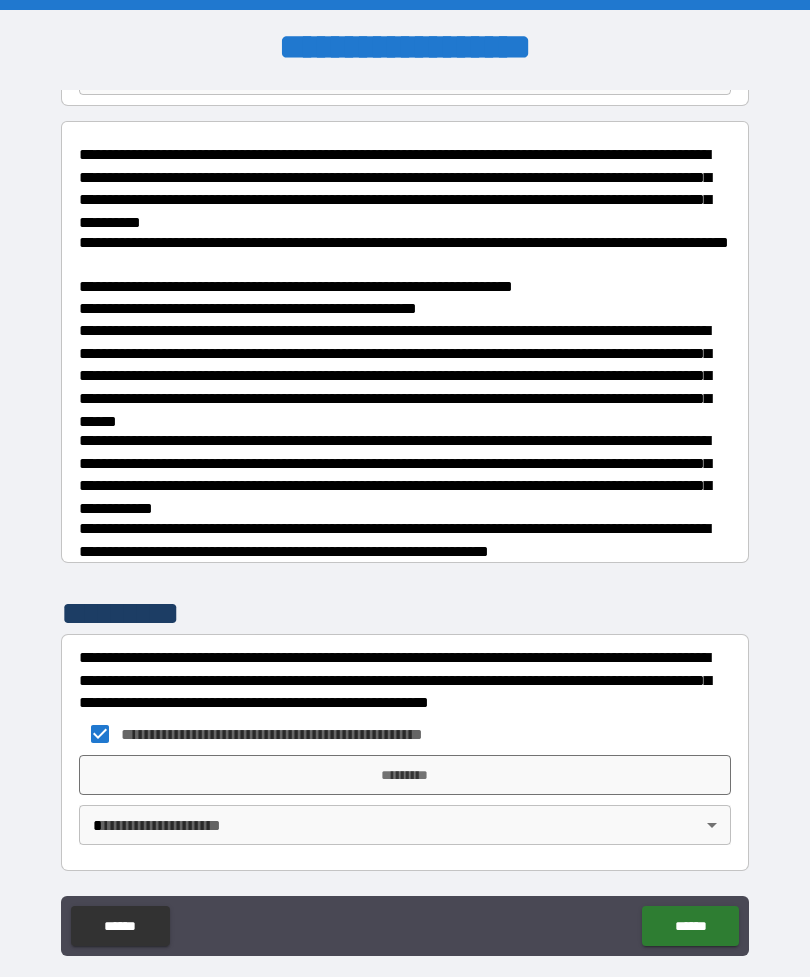 click on "*********" at bounding box center (405, 775) 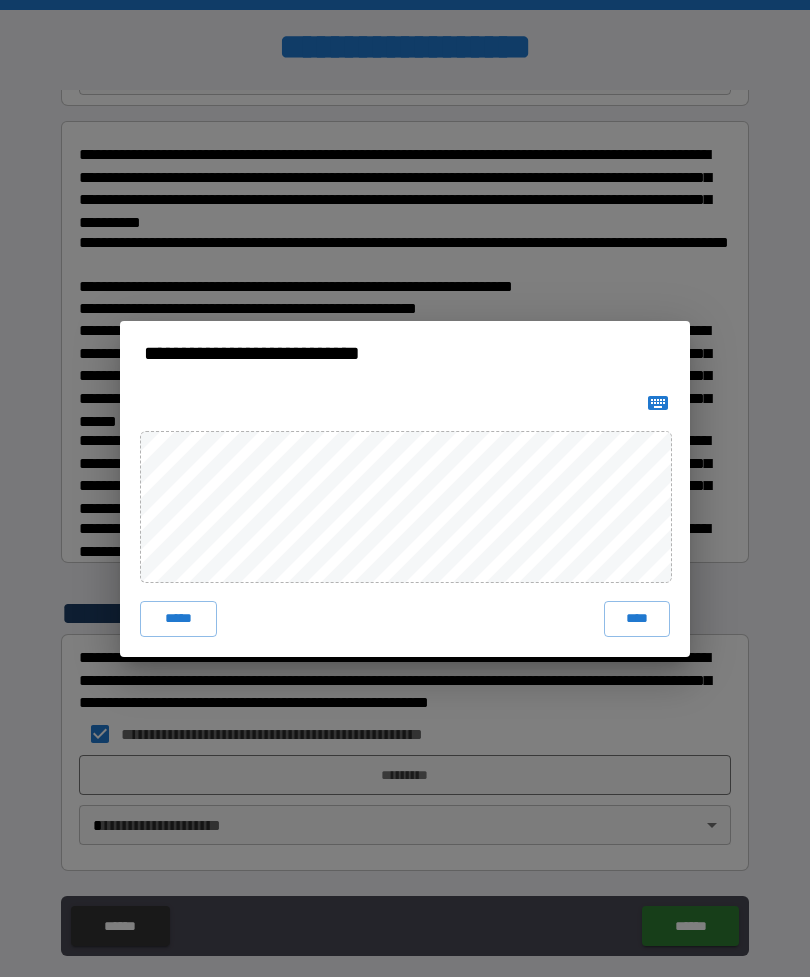 click on "*****" at bounding box center (178, 619) 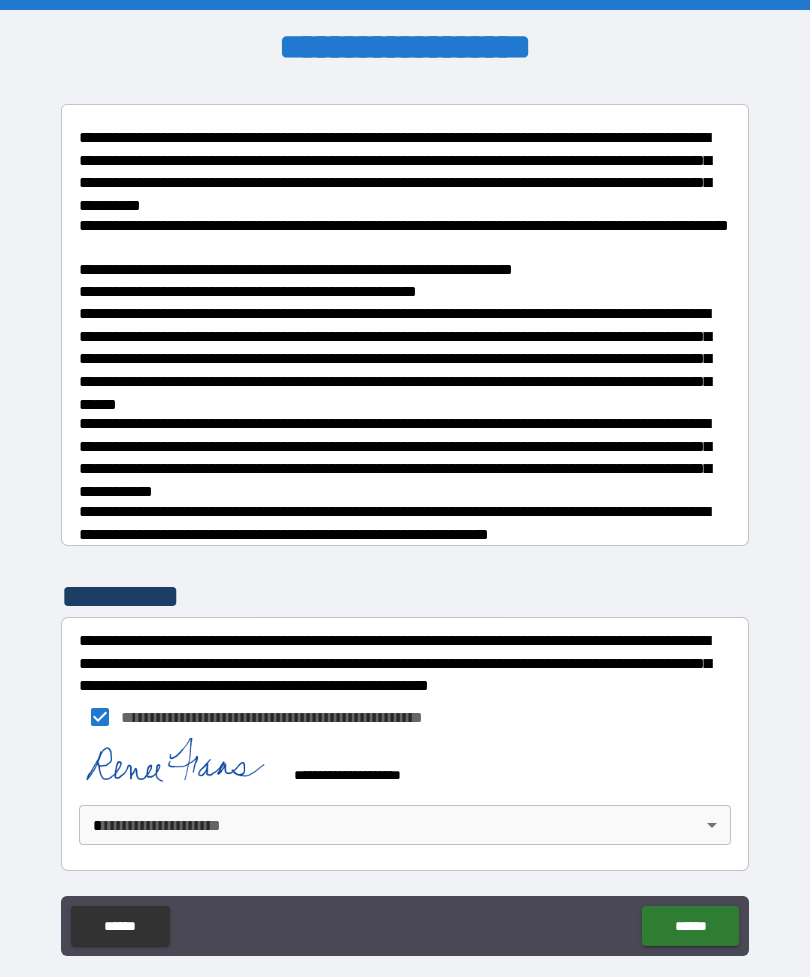 scroll, scrollTop: 245, scrollLeft: 0, axis: vertical 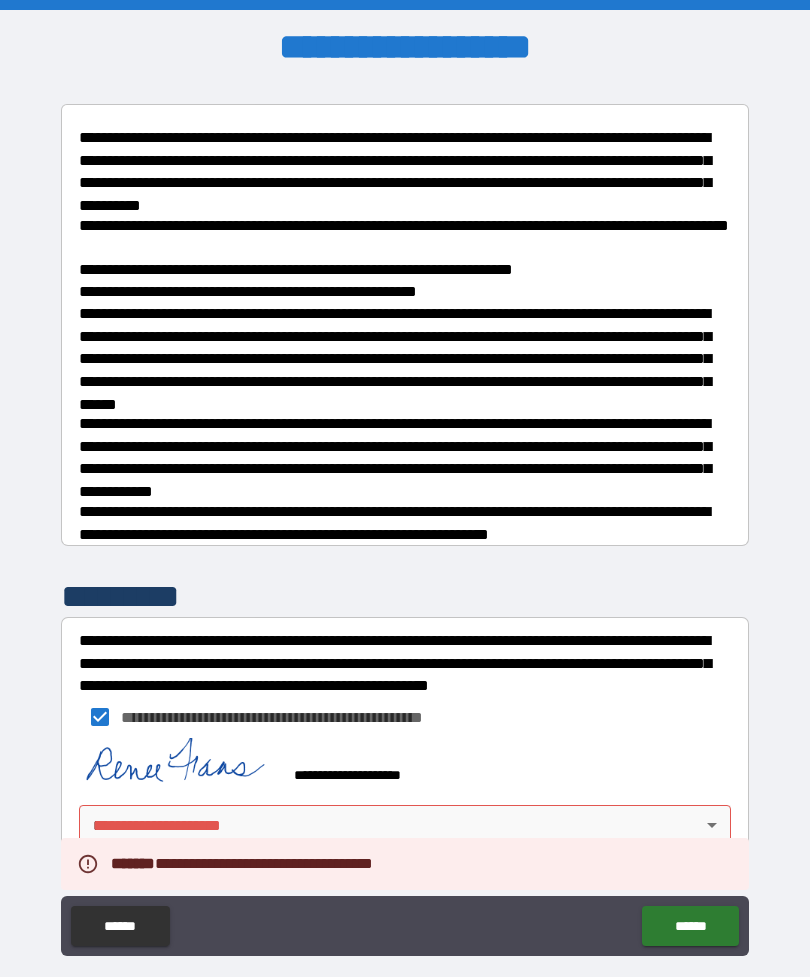 click on "**********" at bounding box center [405, 520] 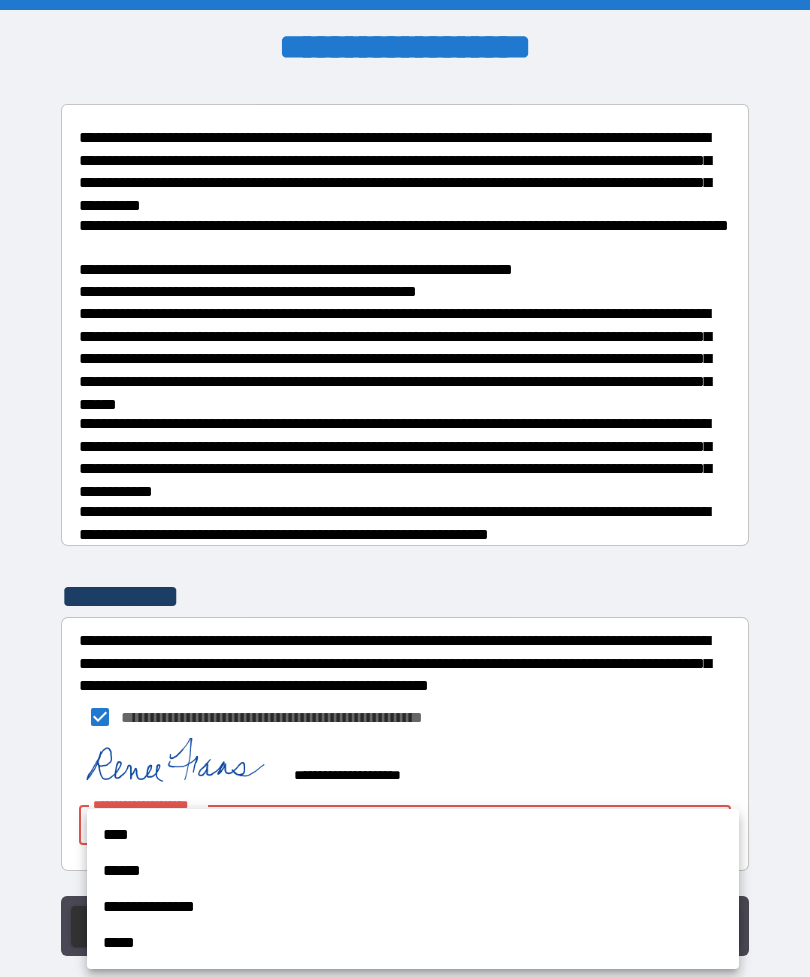 click on "****" at bounding box center (413, 835) 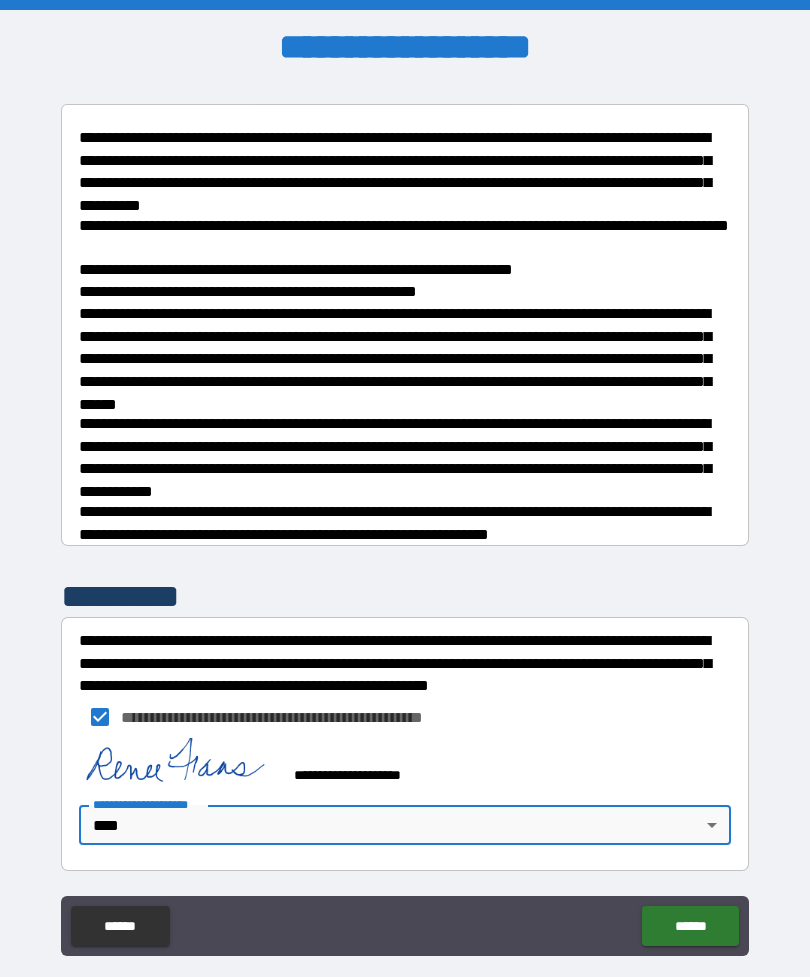 click on "******" at bounding box center [690, 926] 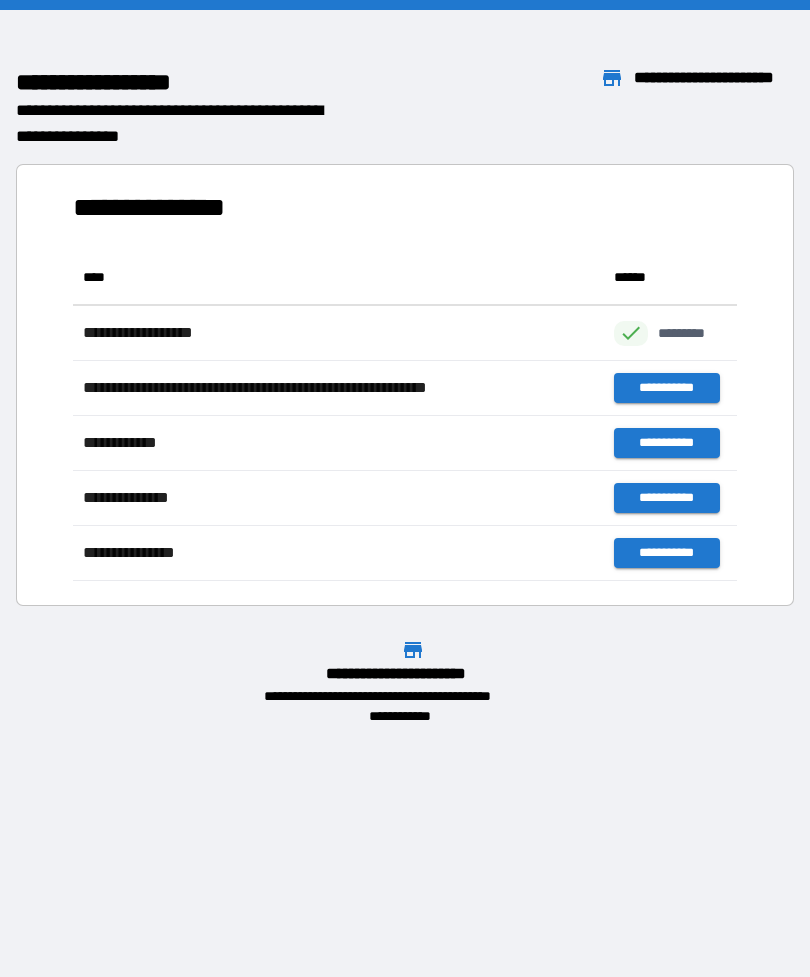 scroll, scrollTop: 331, scrollLeft: 664, axis: both 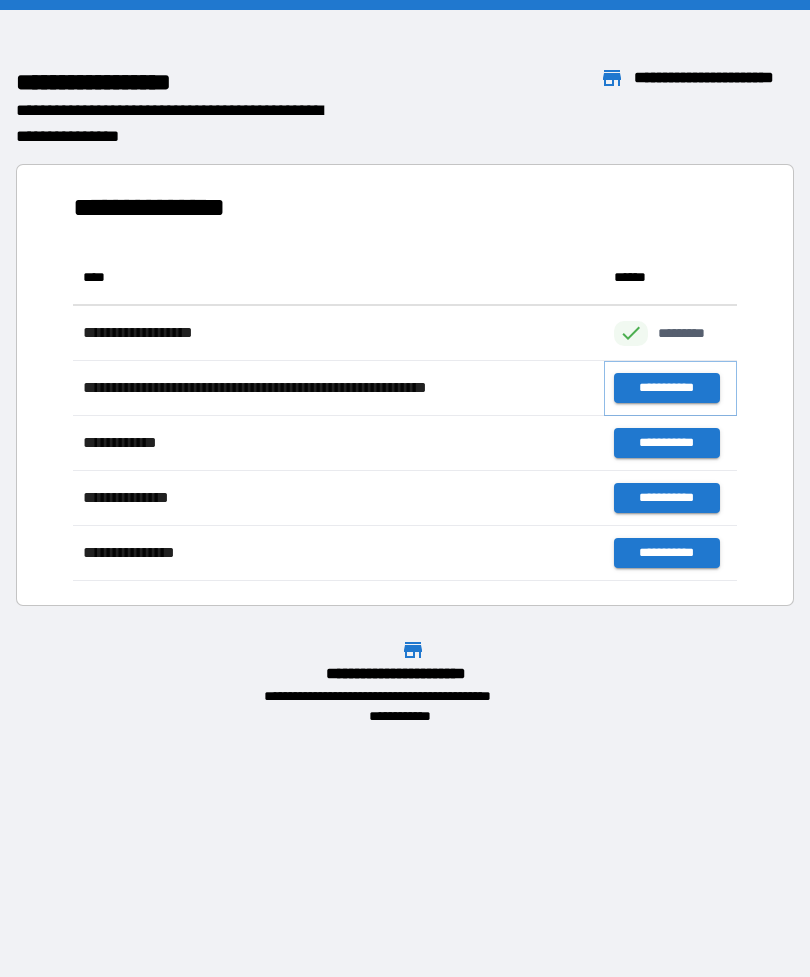 click on "**********" at bounding box center [666, 388] 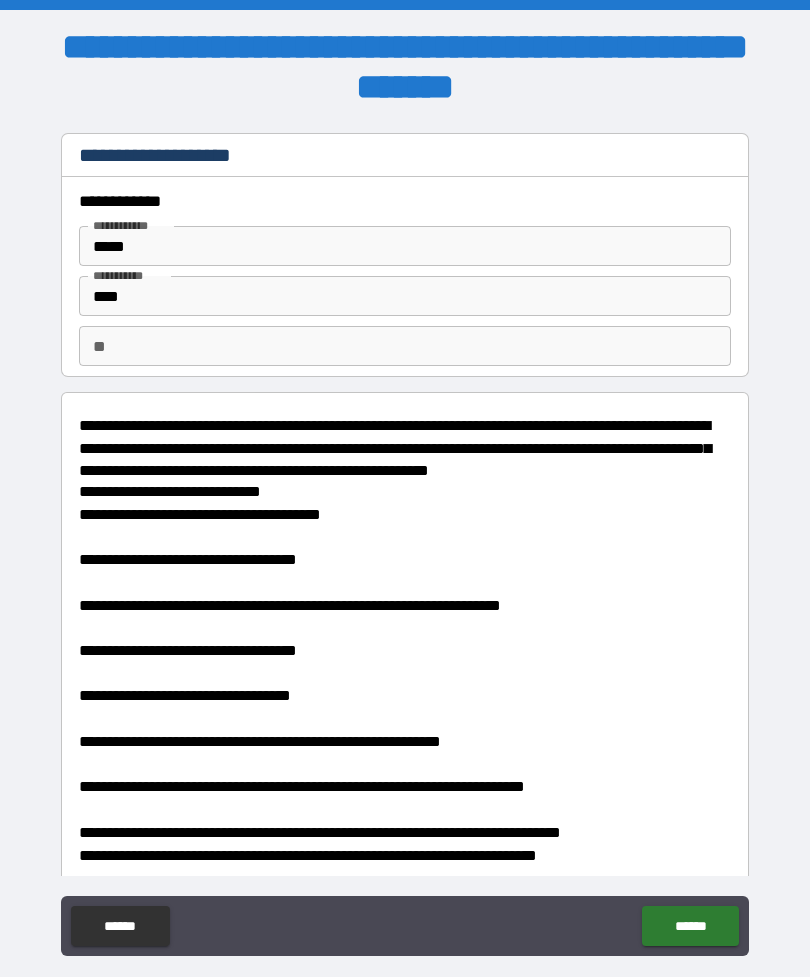 click on "** **" at bounding box center (405, 346) 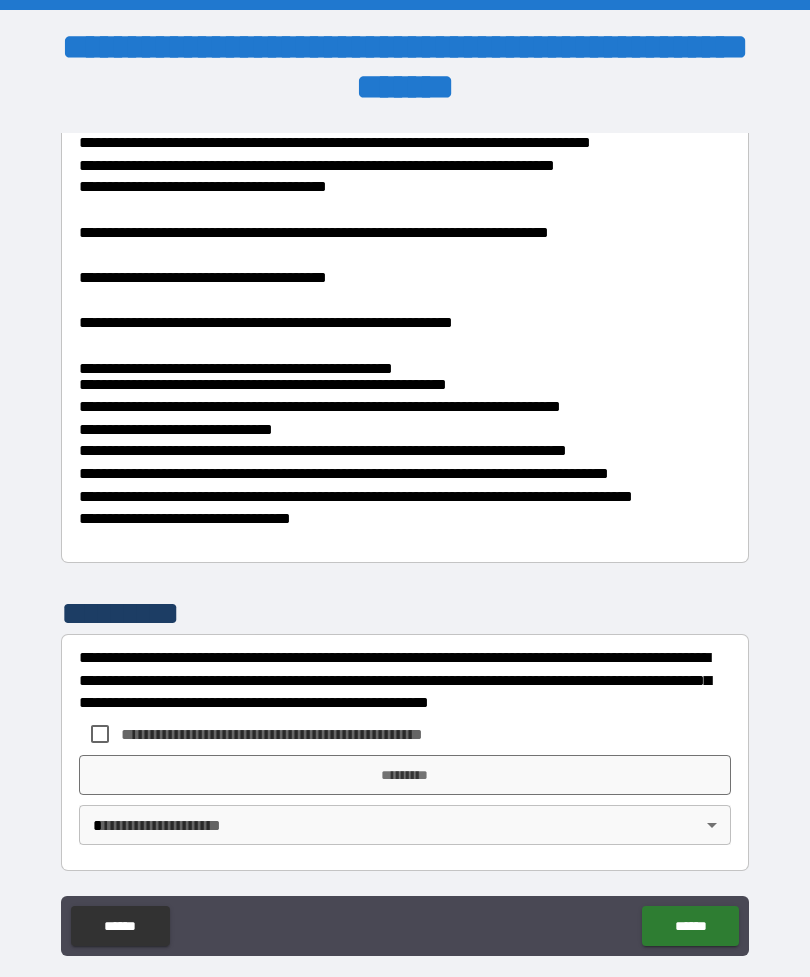 scroll, scrollTop: 1371, scrollLeft: 0, axis: vertical 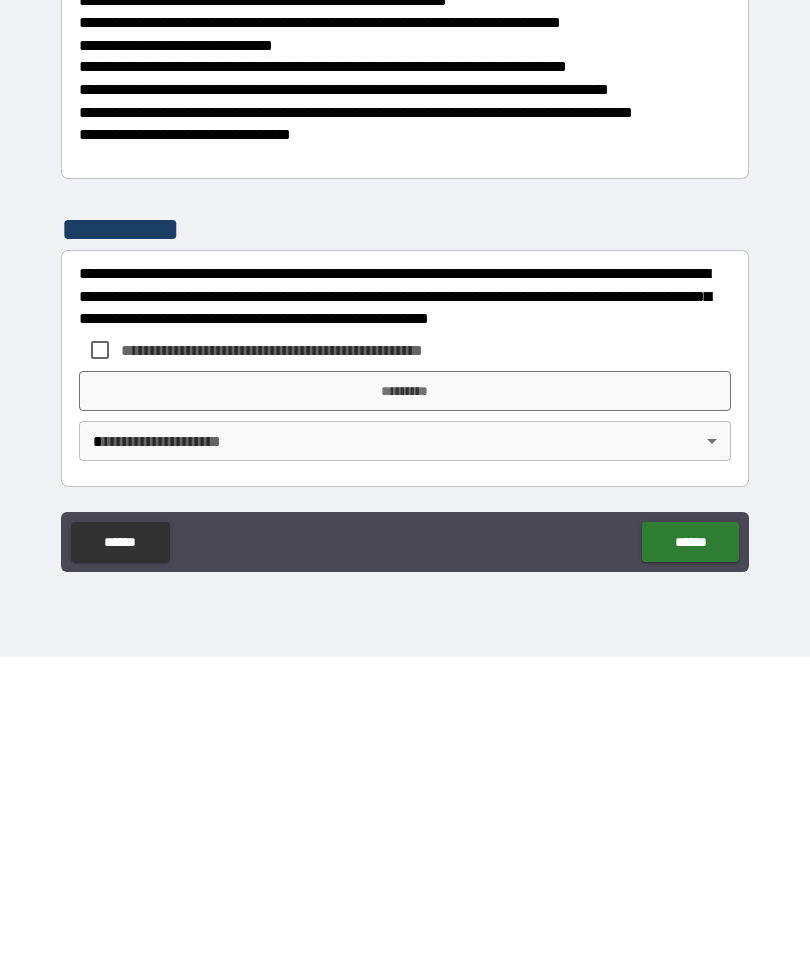 type on "*" 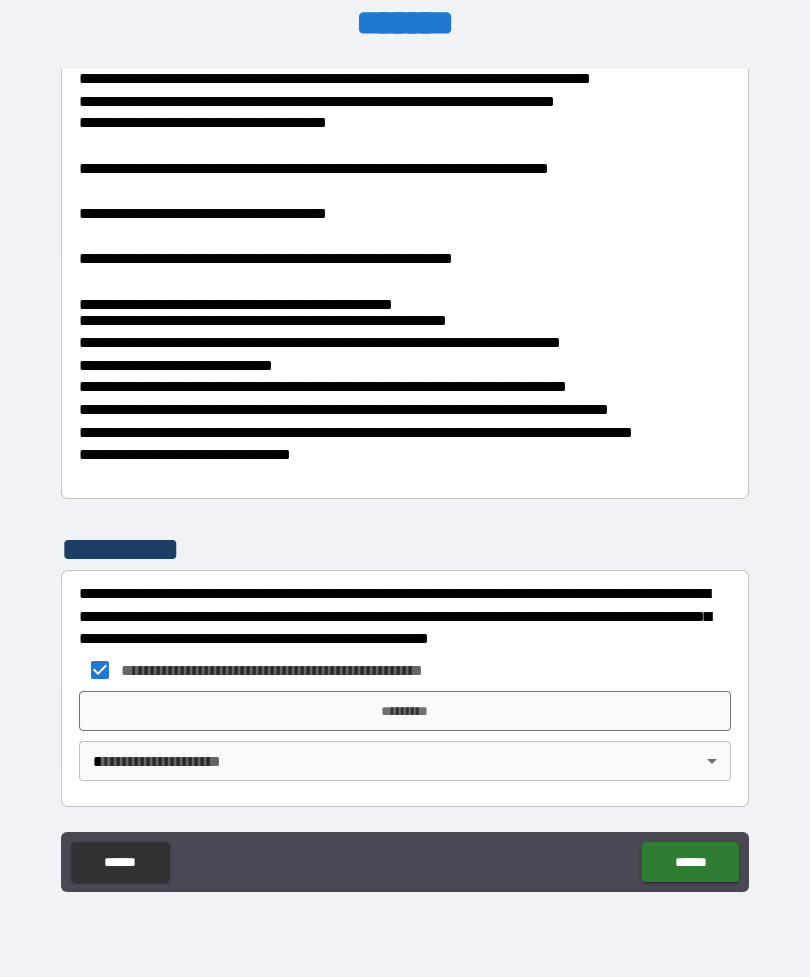 click on "*********" at bounding box center [405, 711] 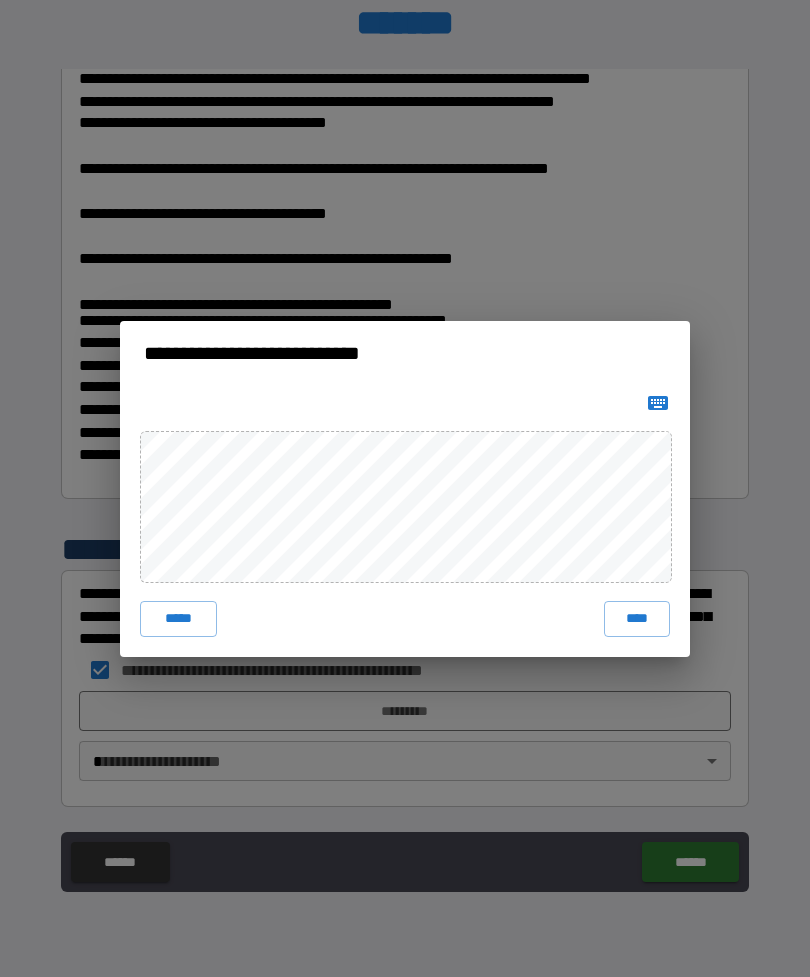 click on "****" at bounding box center [637, 619] 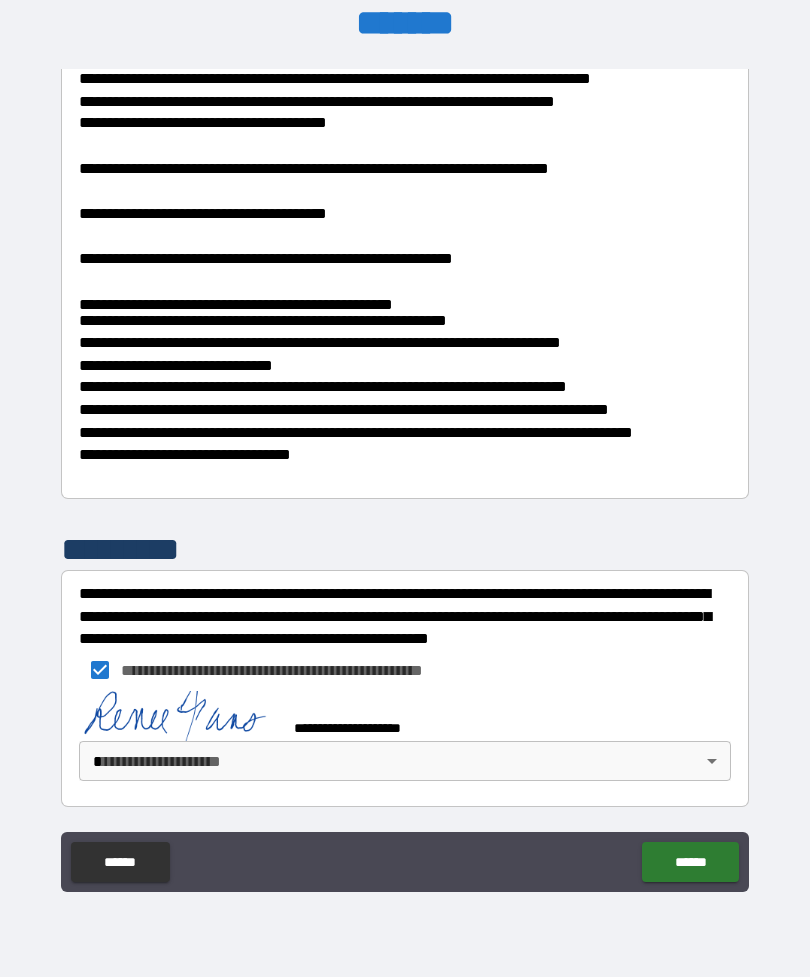 scroll, scrollTop: 1361, scrollLeft: 0, axis: vertical 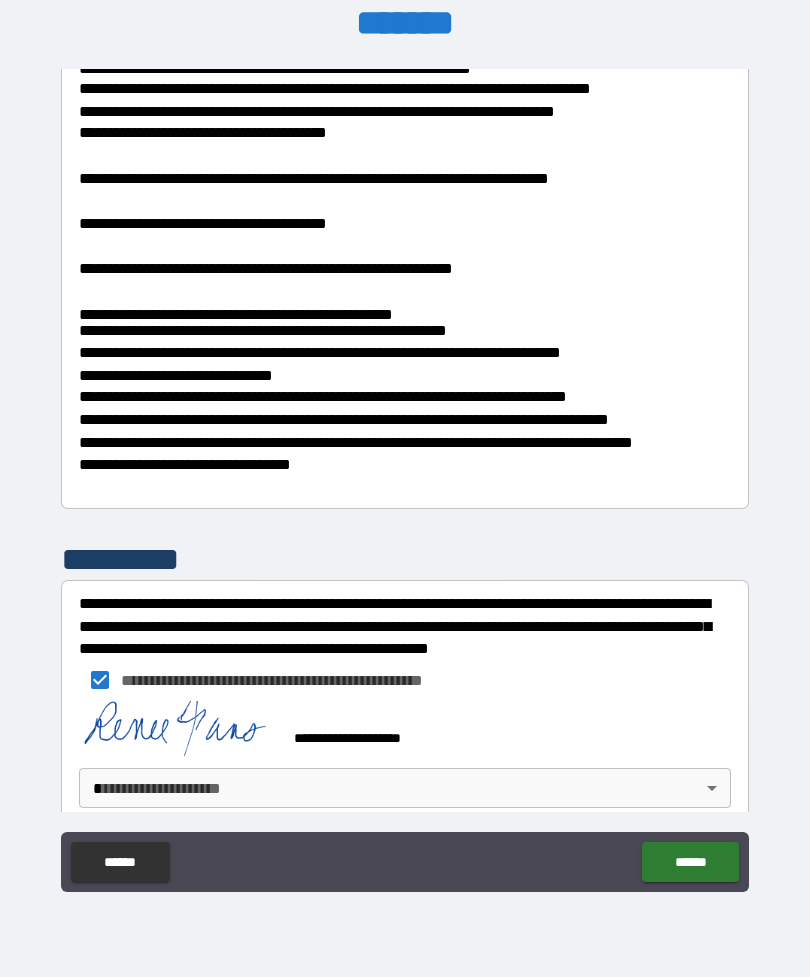 click on "**********" at bounding box center [405, 456] 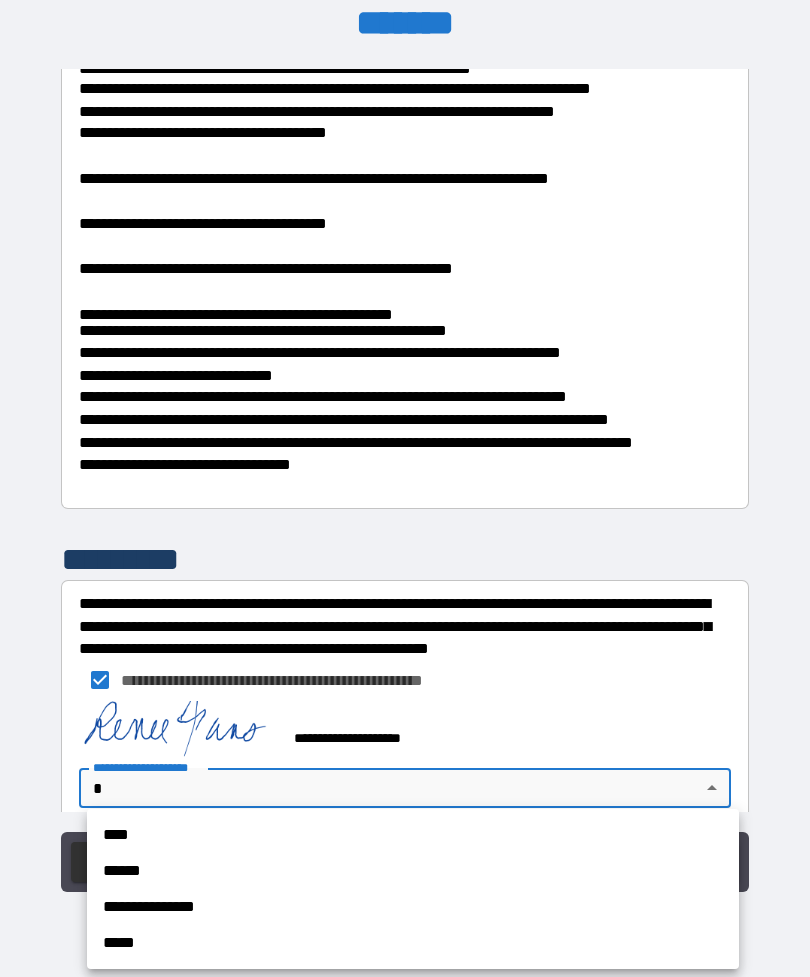 click on "****" at bounding box center (413, 835) 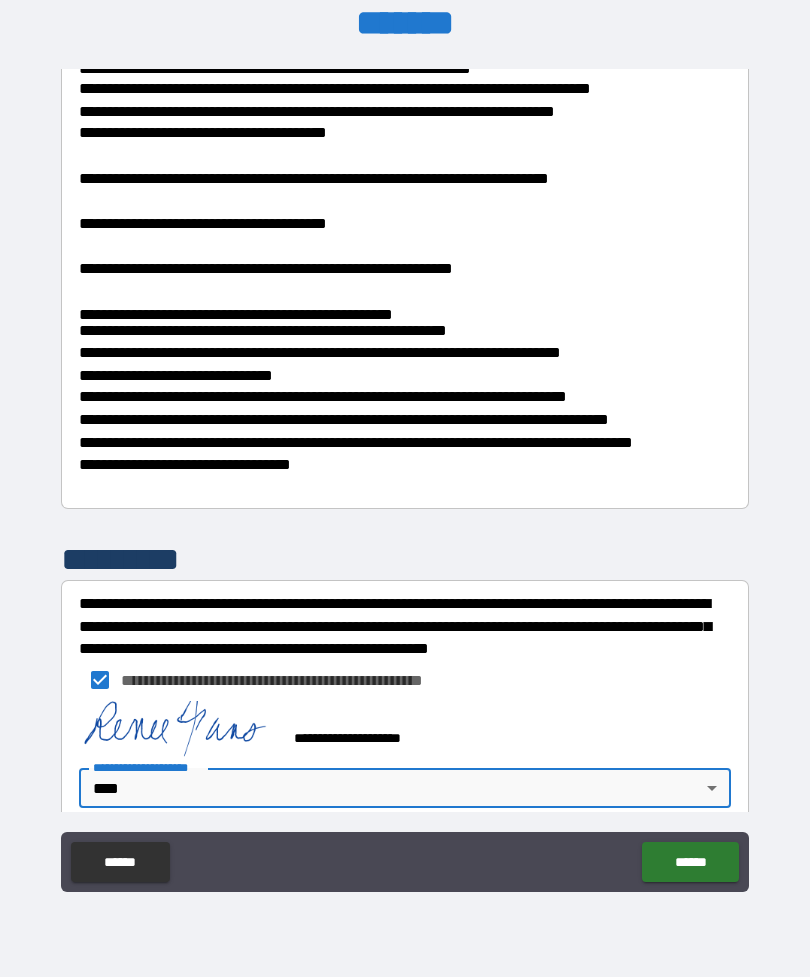 click on "******" at bounding box center [690, 862] 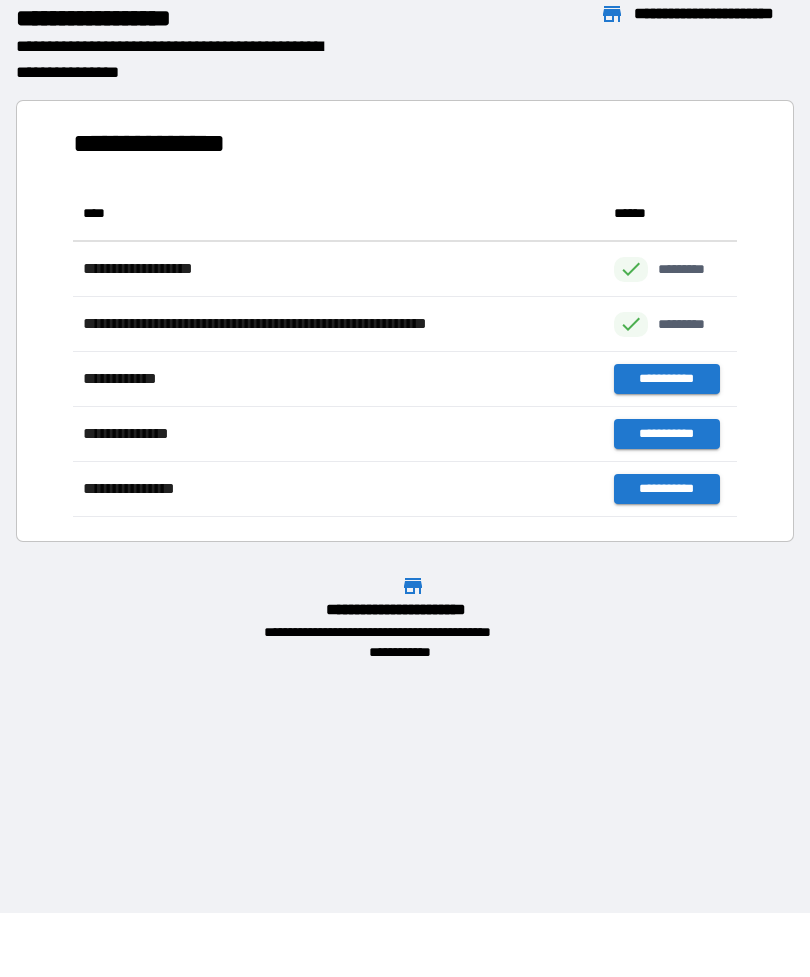 scroll, scrollTop: 1, scrollLeft: 1, axis: both 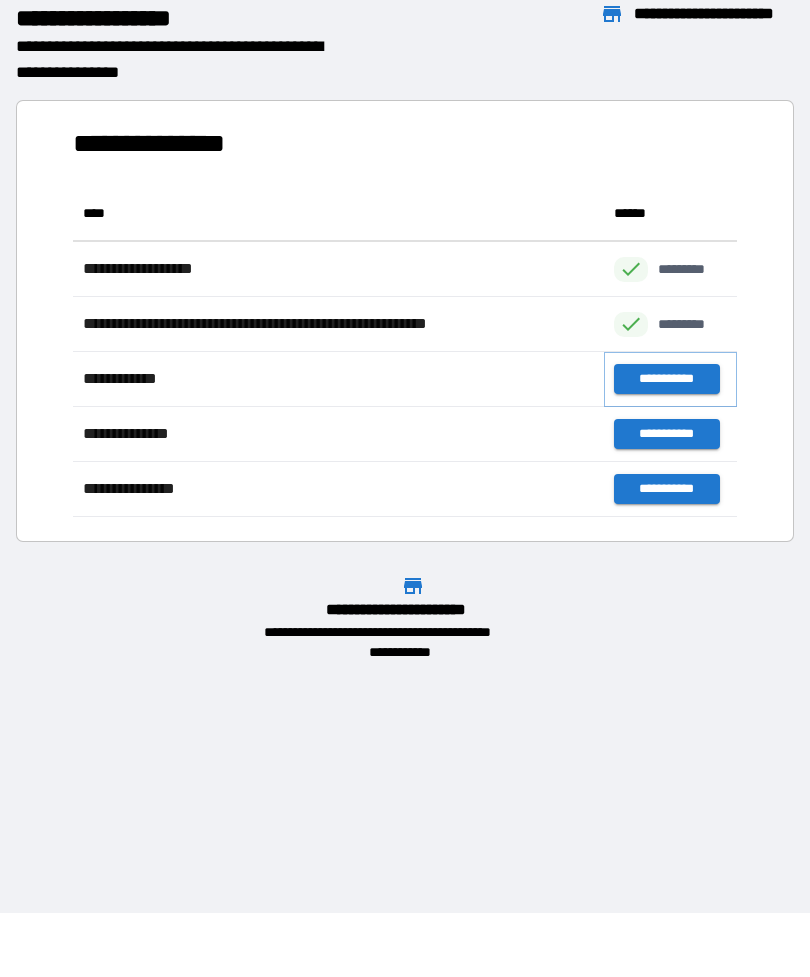 click on "**********" at bounding box center [666, 379] 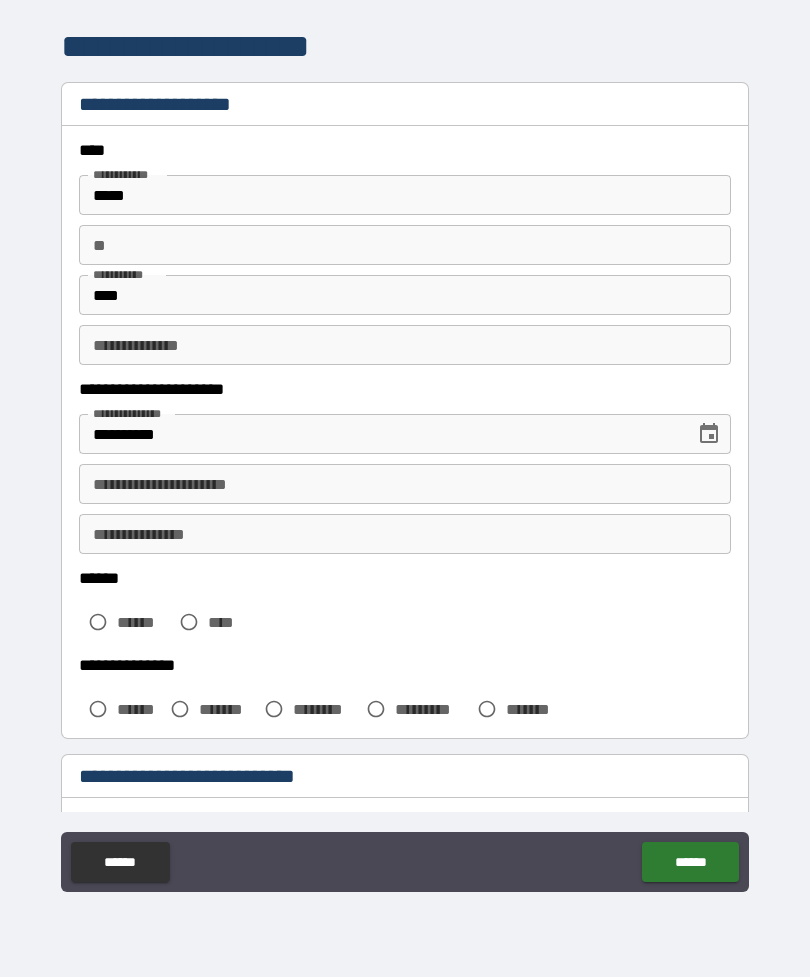 click on "** **" at bounding box center [405, 245] 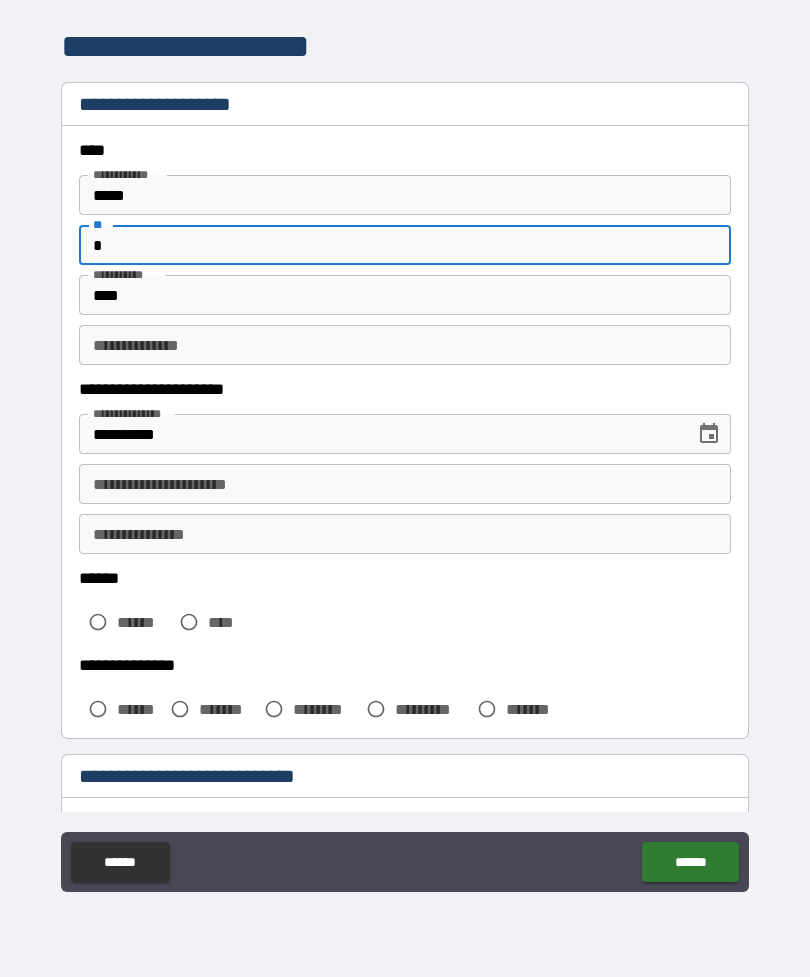 type on "*" 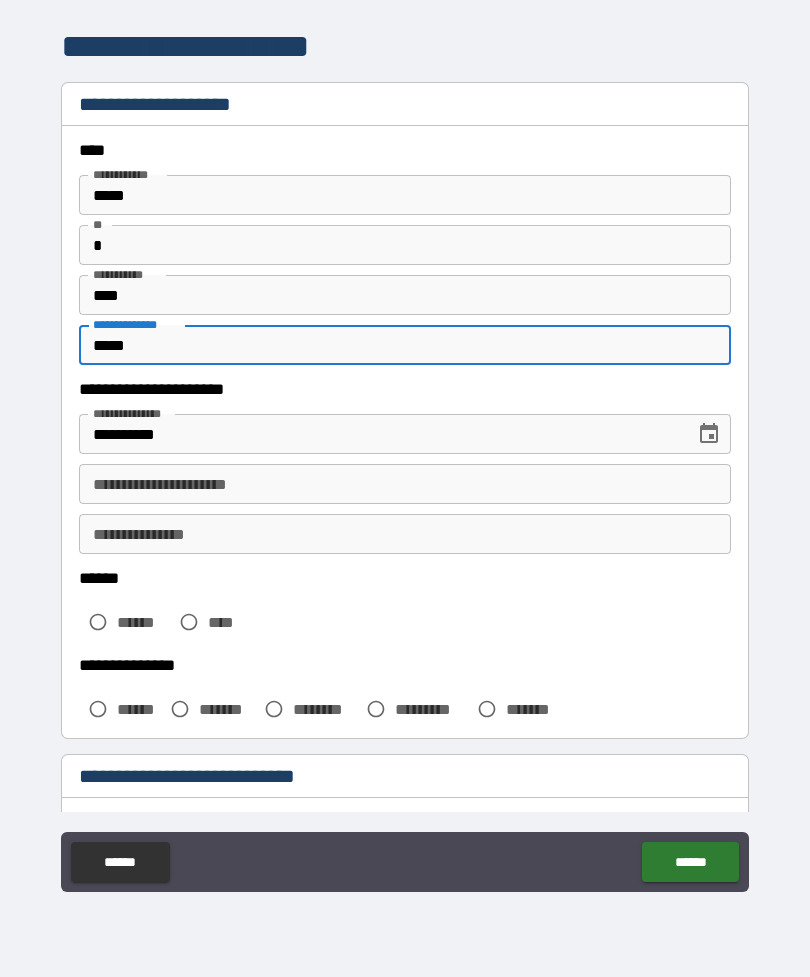 type on "*****" 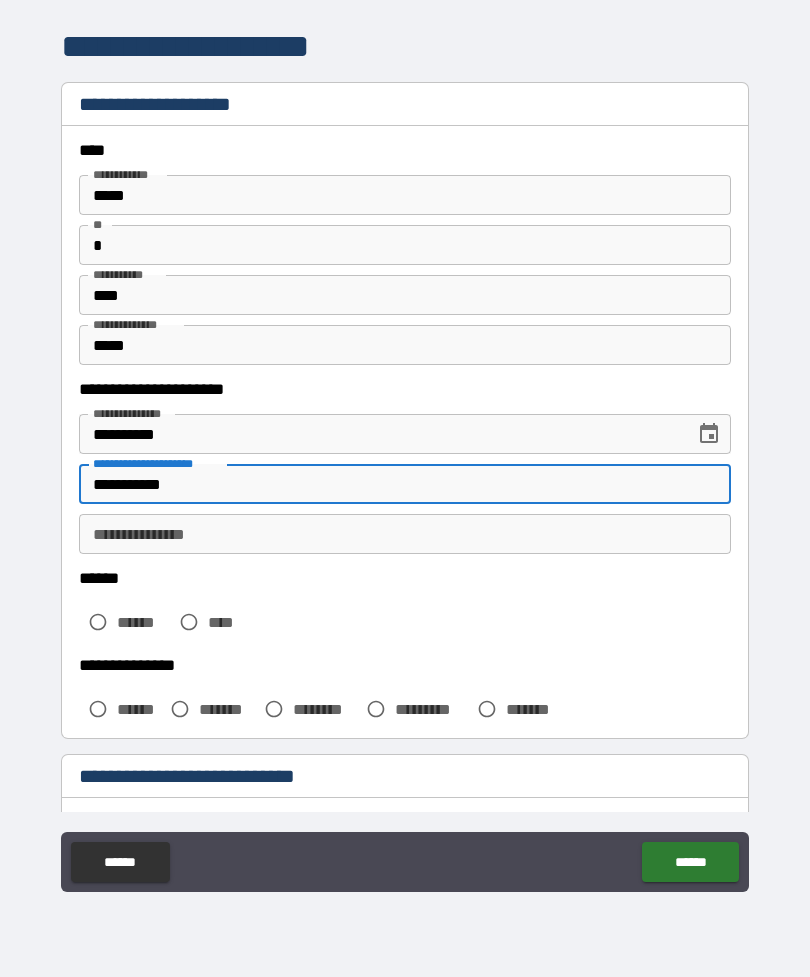 type on "**********" 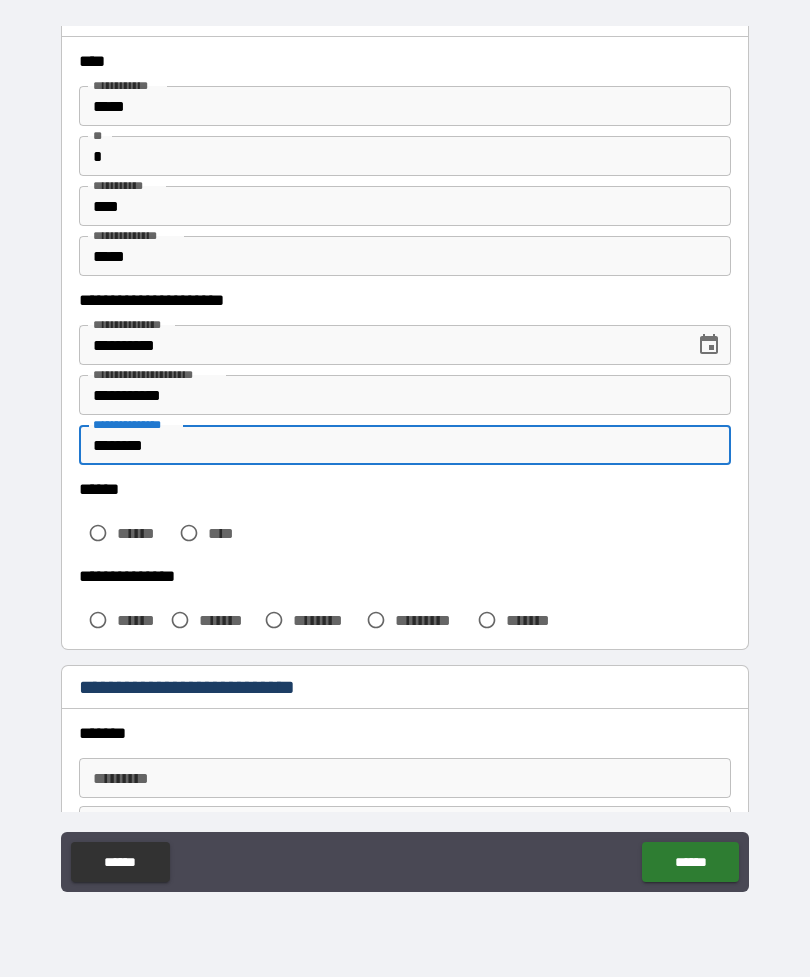 scroll, scrollTop: 111, scrollLeft: 0, axis: vertical 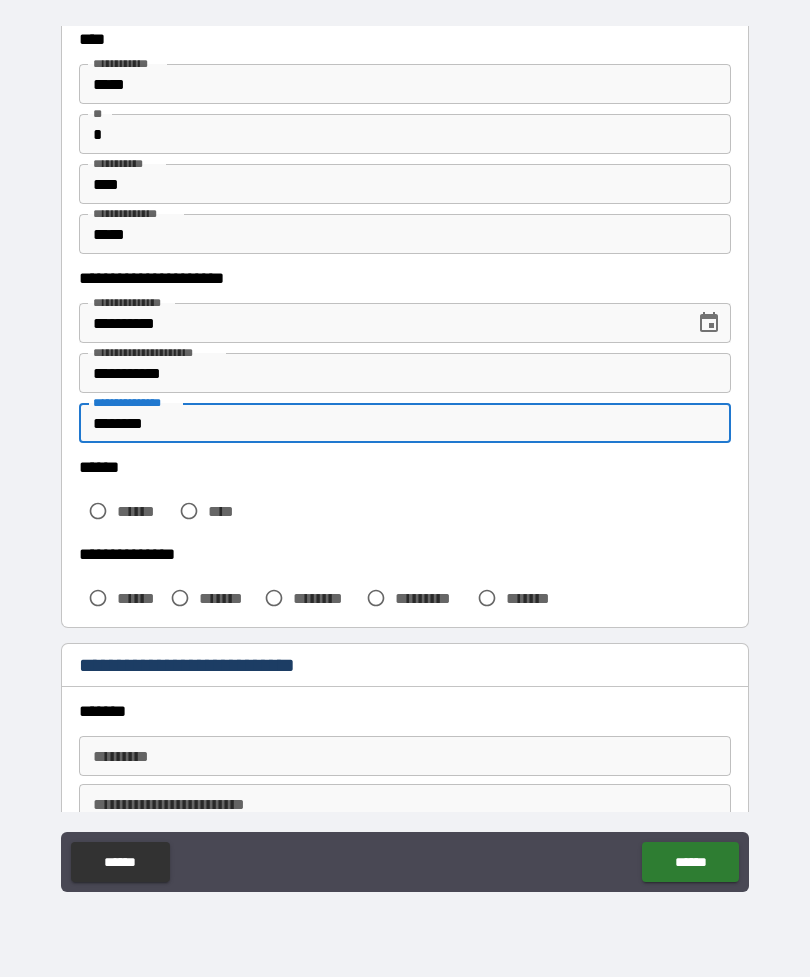 type on "********" 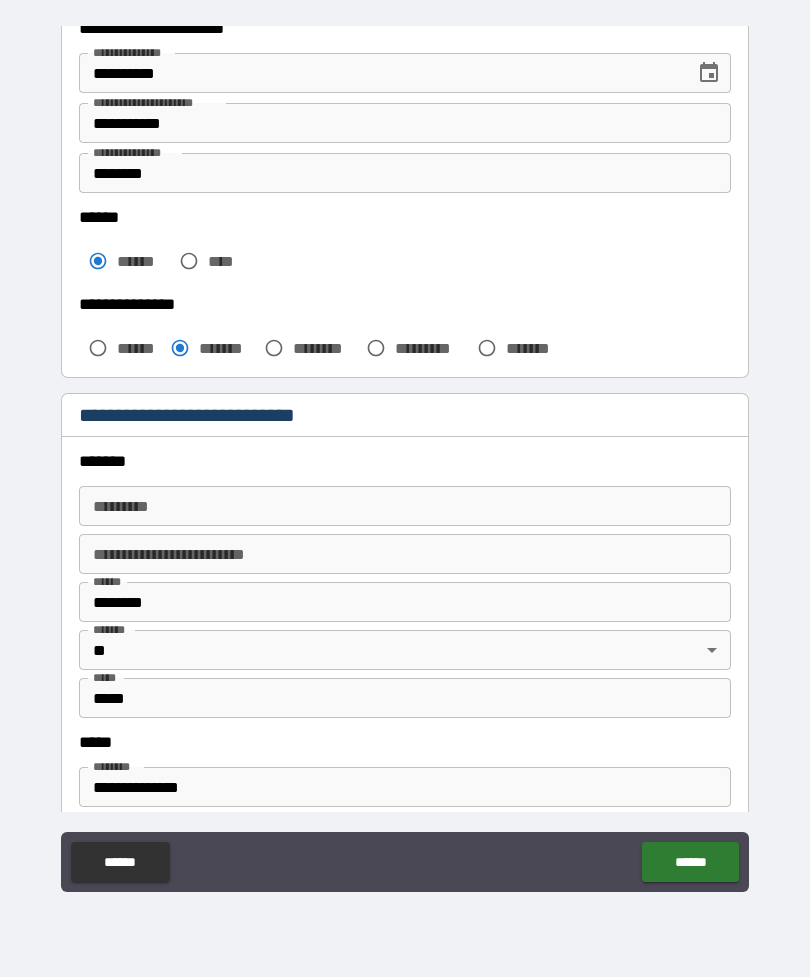 scroll, scrollTop: 360, scrollLeft: 0, axis: vertical 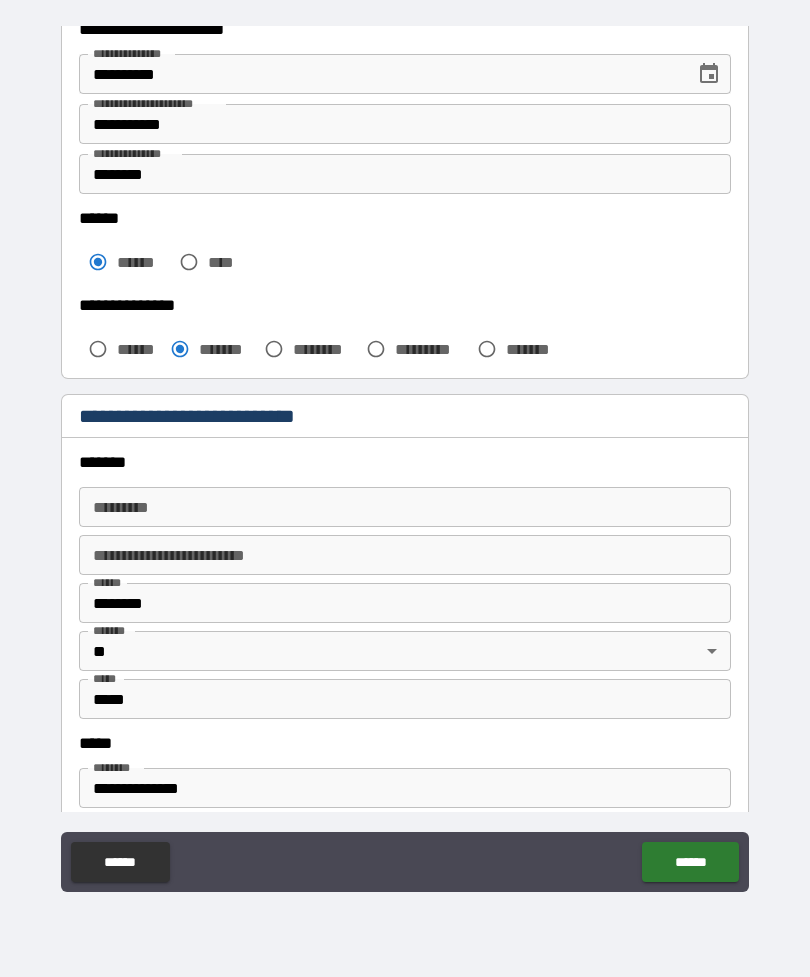 click on "*******   * *******   *" at bounding box center (405, 507) 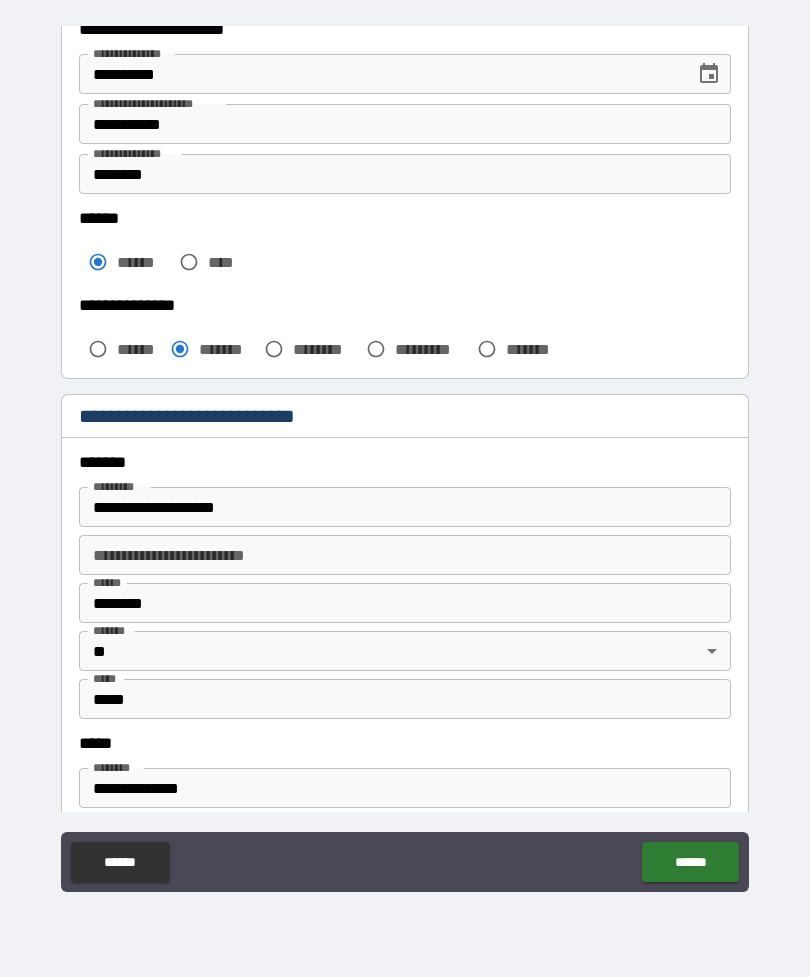 type on "**********" 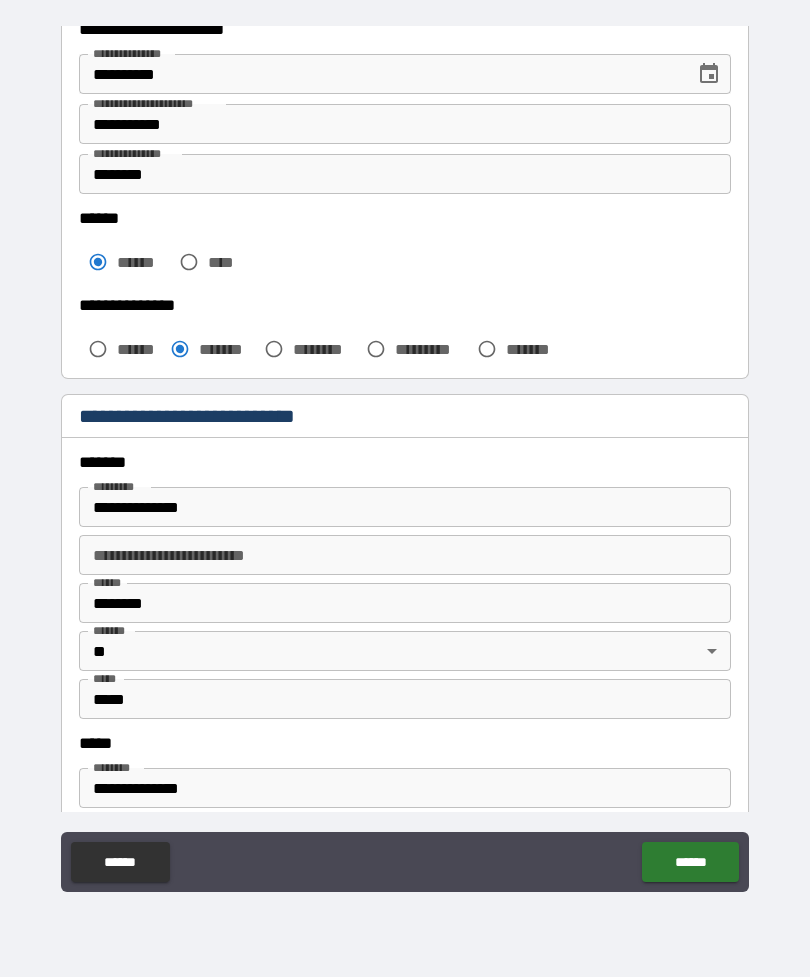 type on "*******" 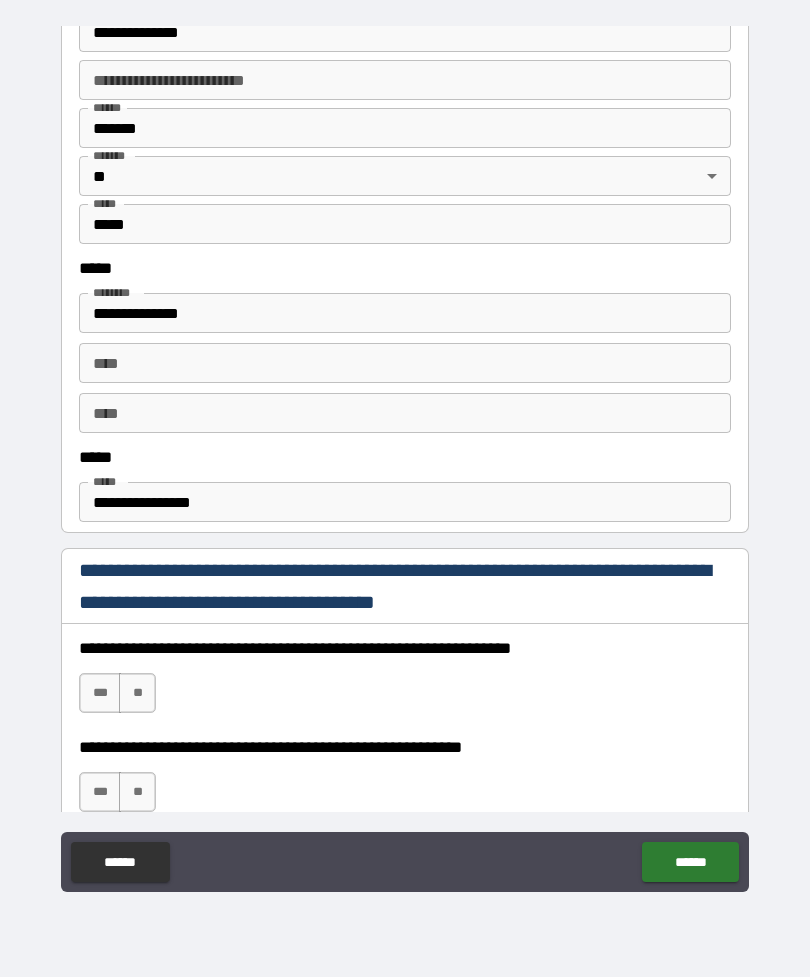 scroll, scrollTop: 823, scrollLeft: 0, axis: vertical 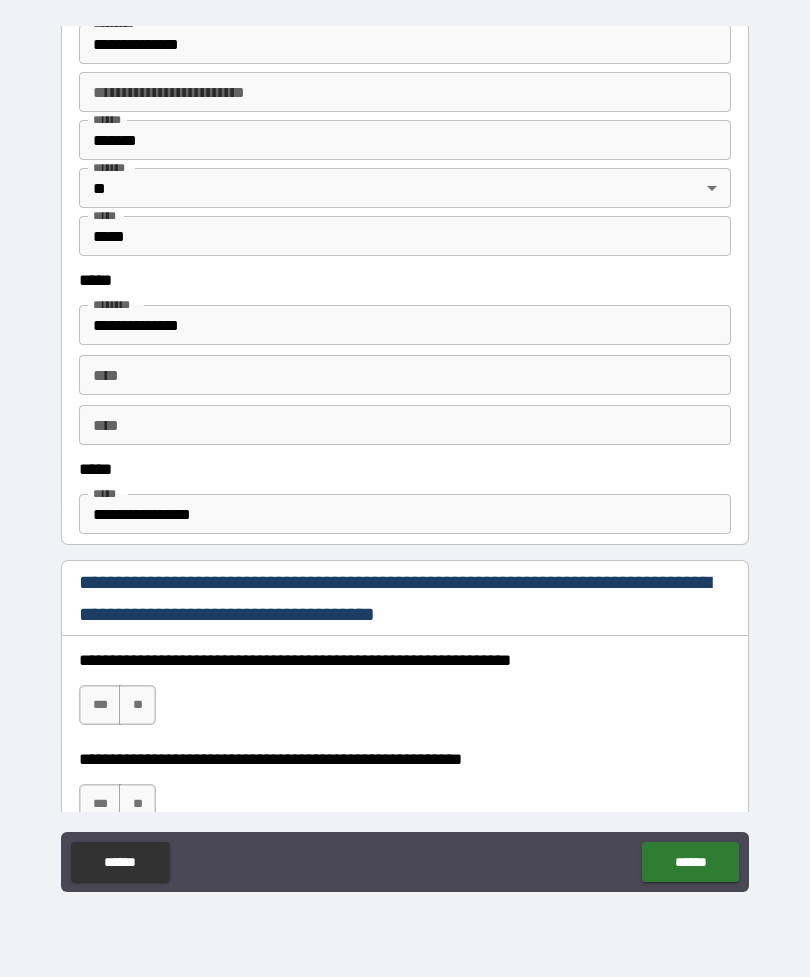 click on "***" at bounding box center [100, 705] 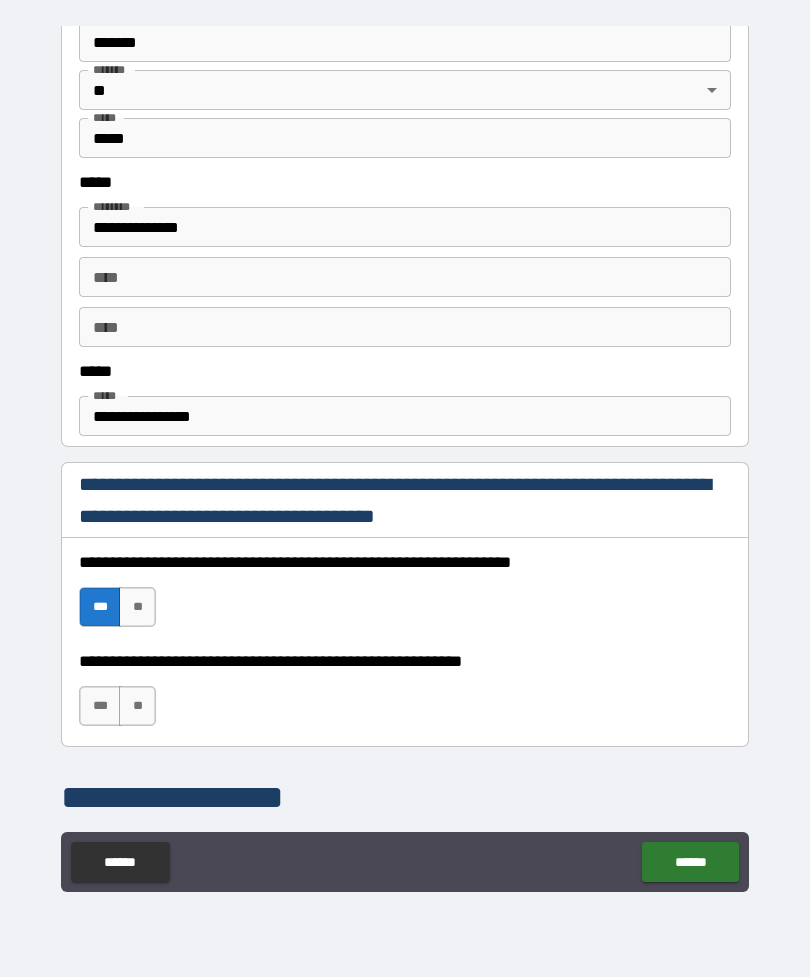 scroll, scrollTop: 942, scrollLeft: 0, axis: vertical 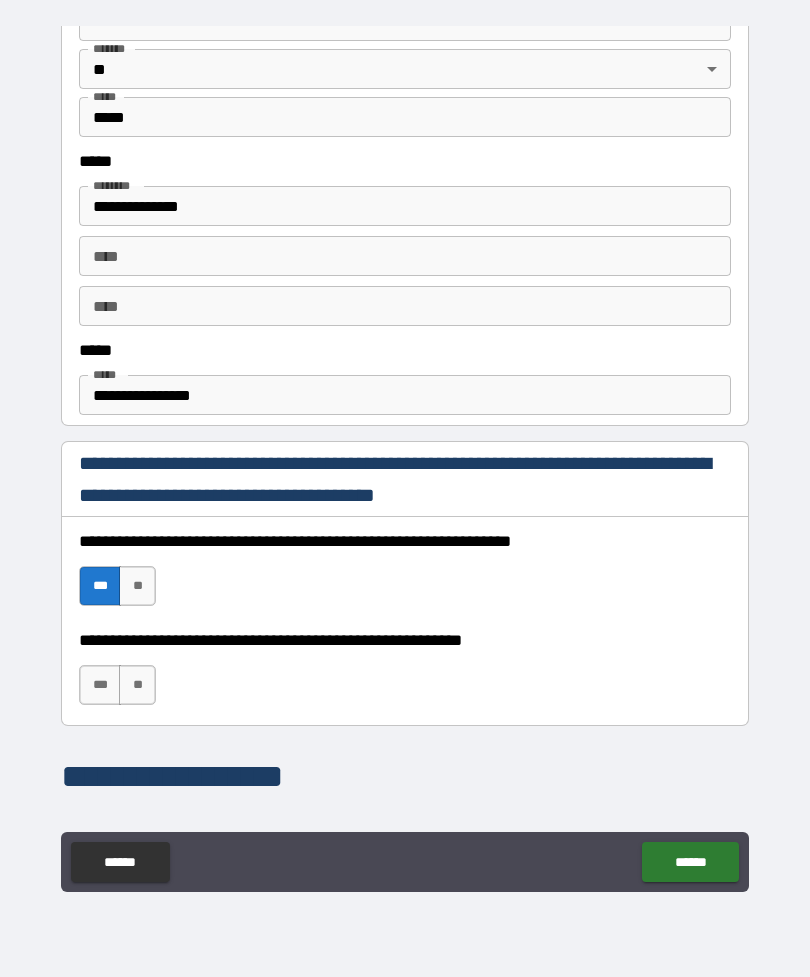 click on "***" at bounding box center (100, 685) 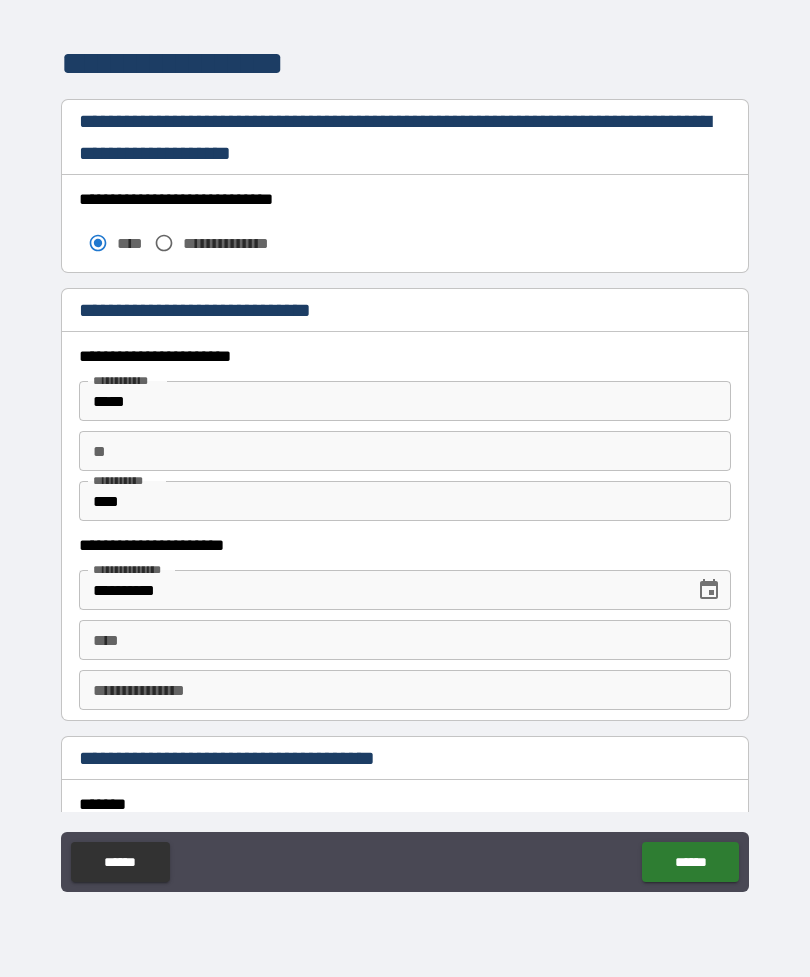 scroll, scrollTop: 1657, scrollLeft: 0, axis: vertical 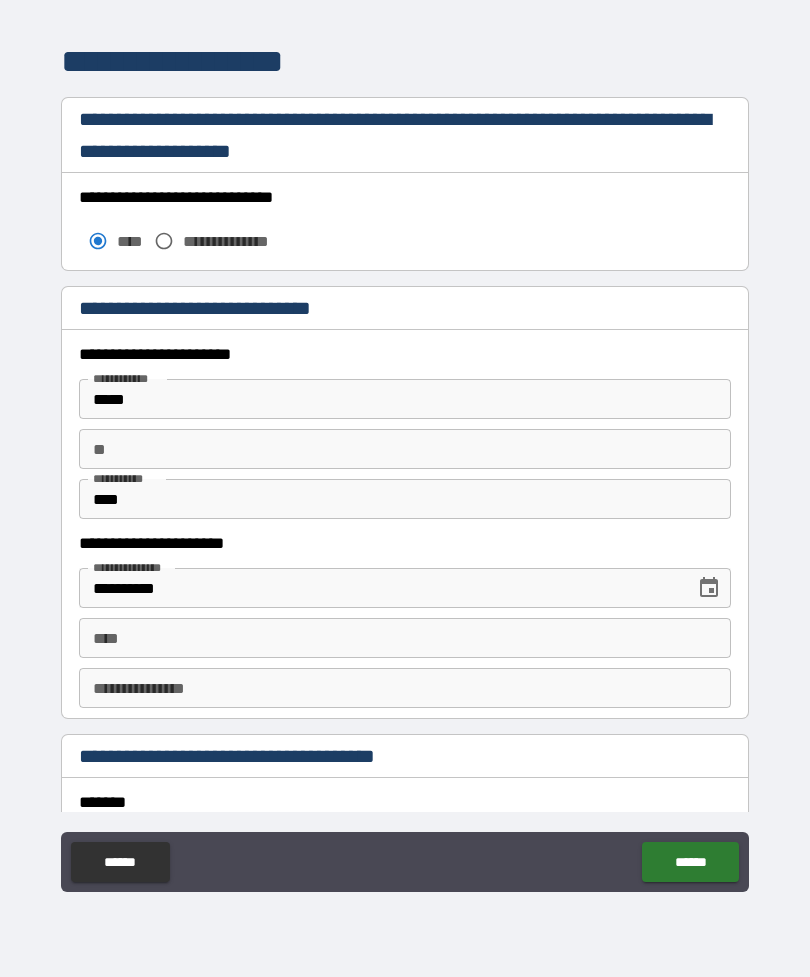 click on "** **" at bounding box center (405, 449) 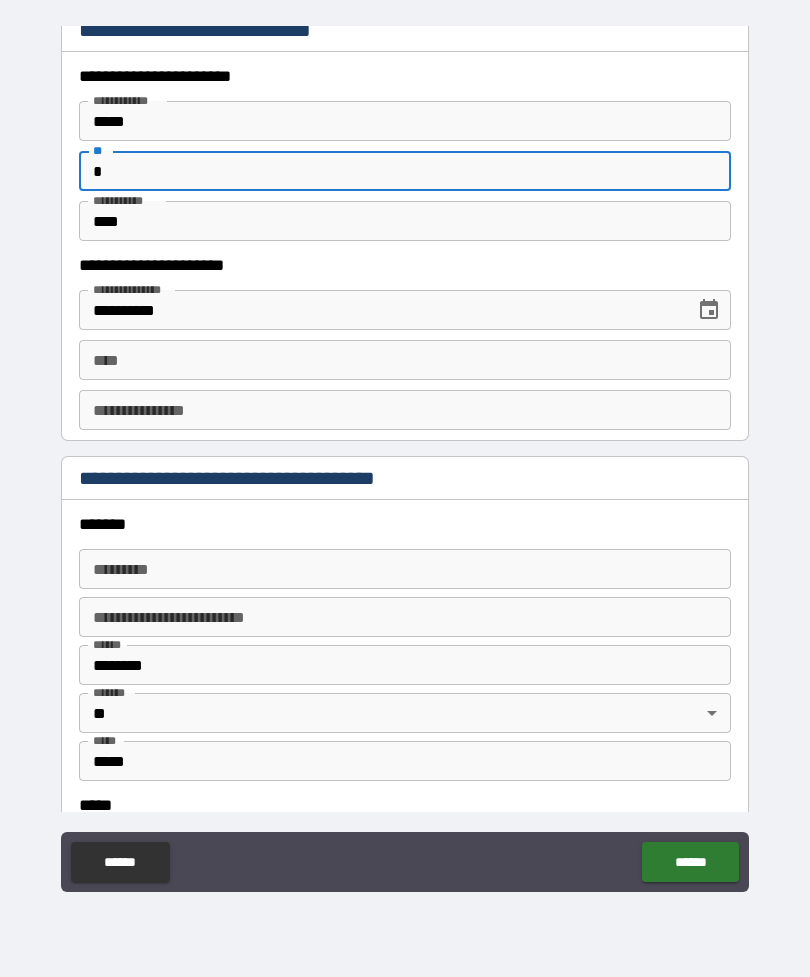 scroll, scrollTop: 1937, scrollLeft: 0, axis: vertical 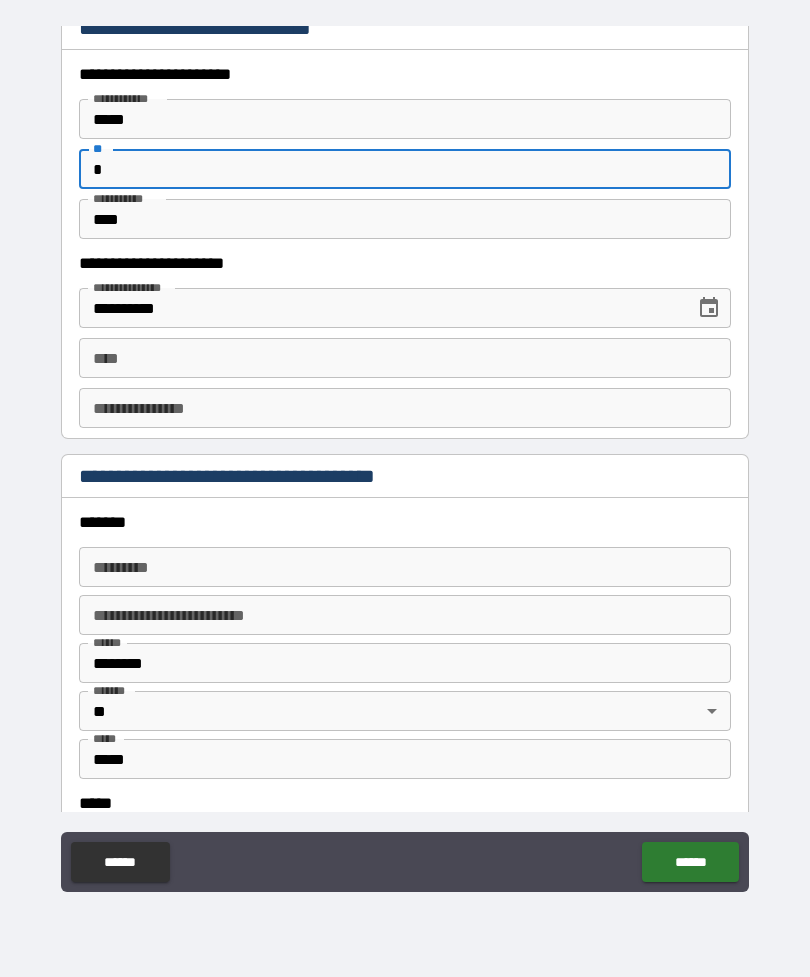 type on "*" 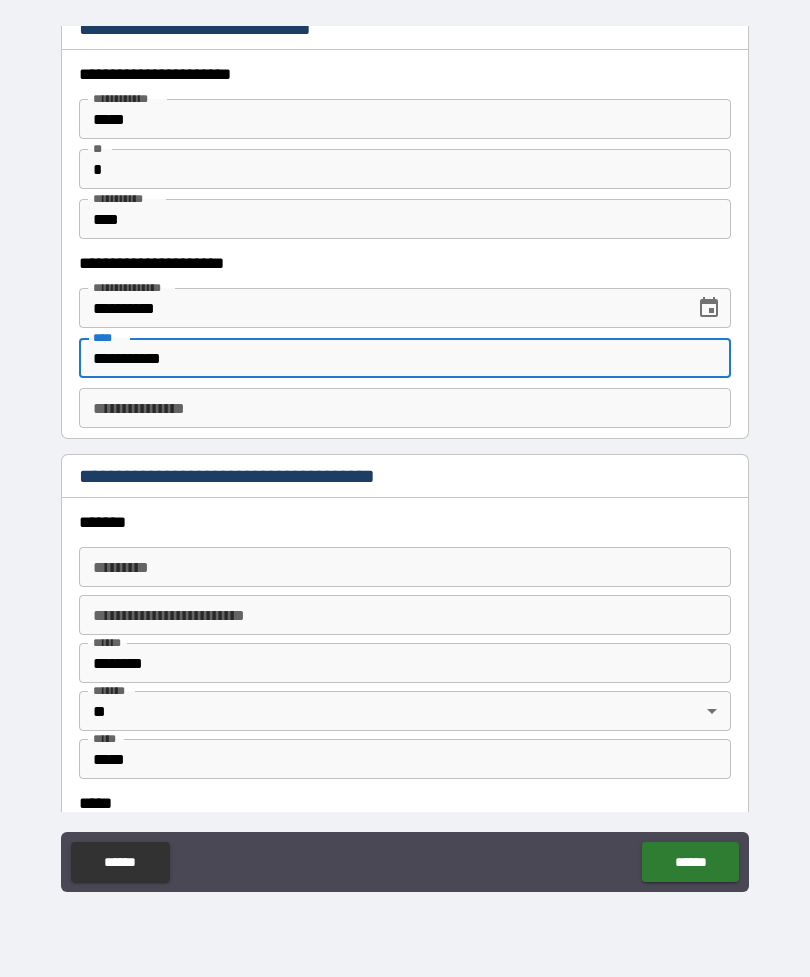 type on "**********" 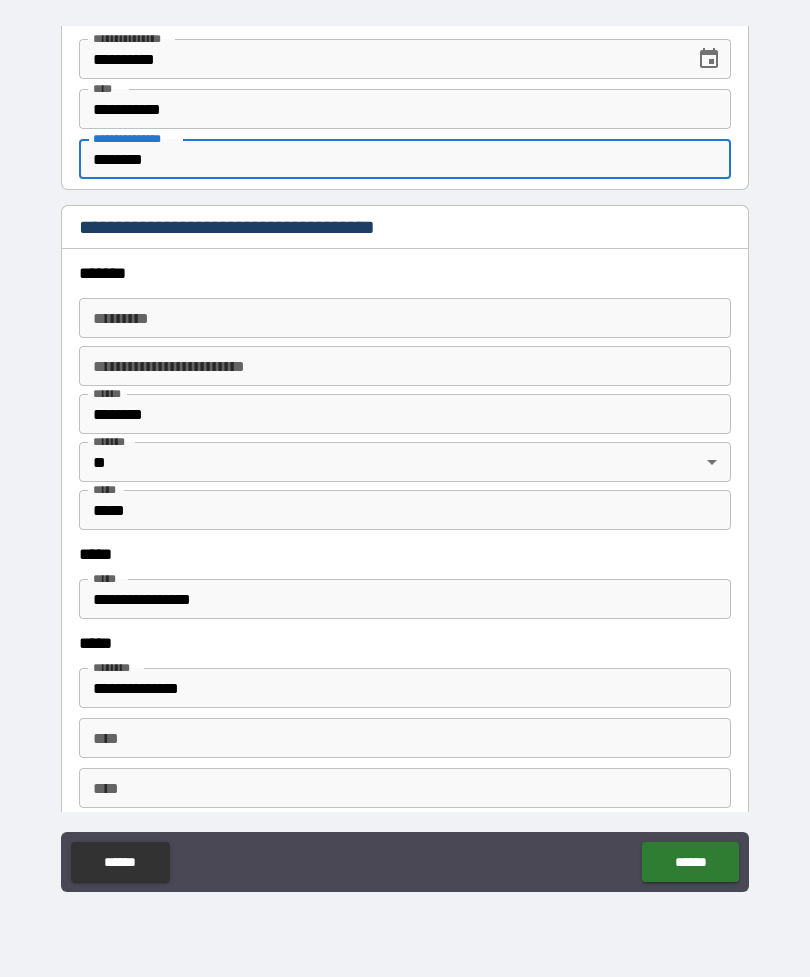 scroll, scrollTop: 2185, scrollLeft: 0, axis: vertical 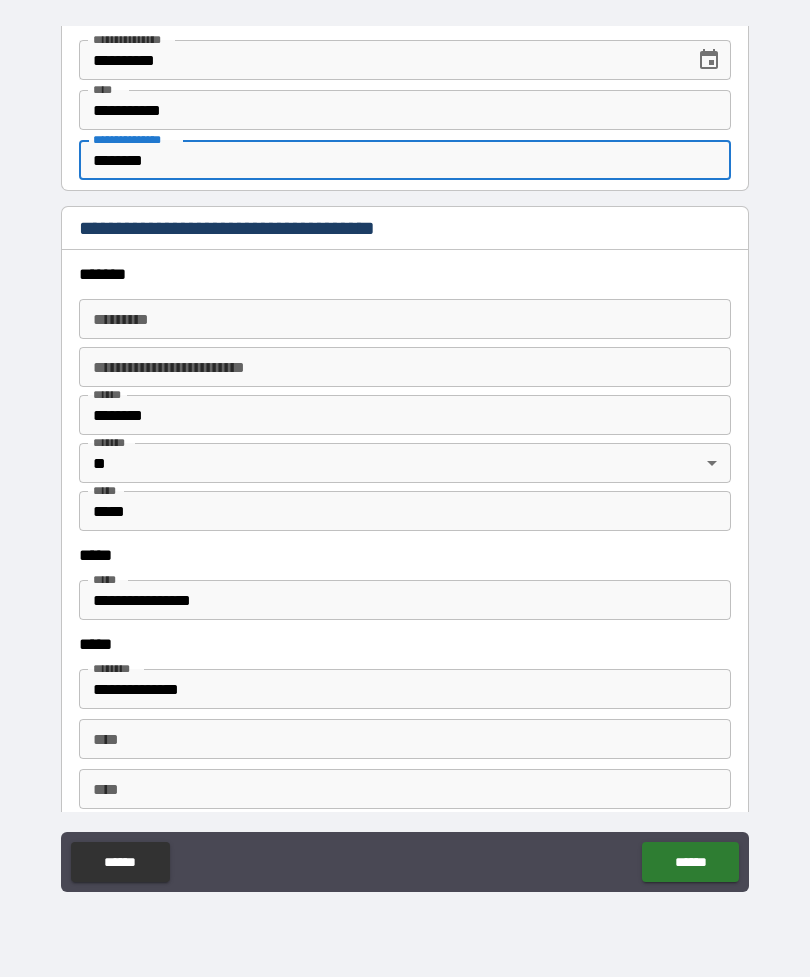 type on "********" 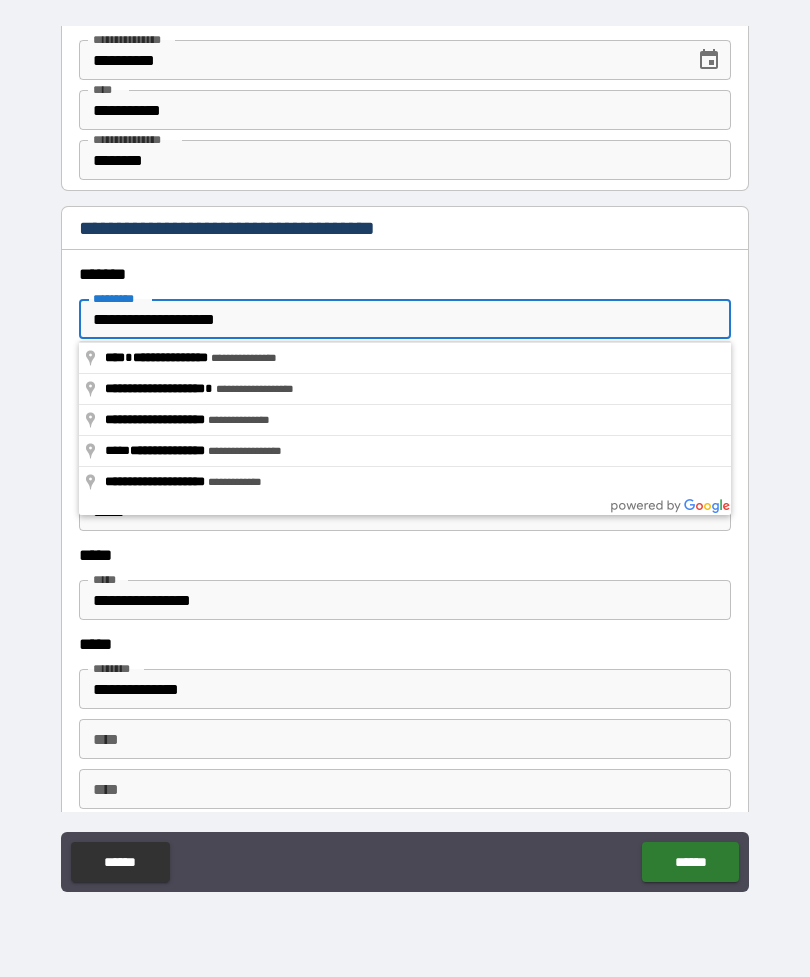 type on "**********" 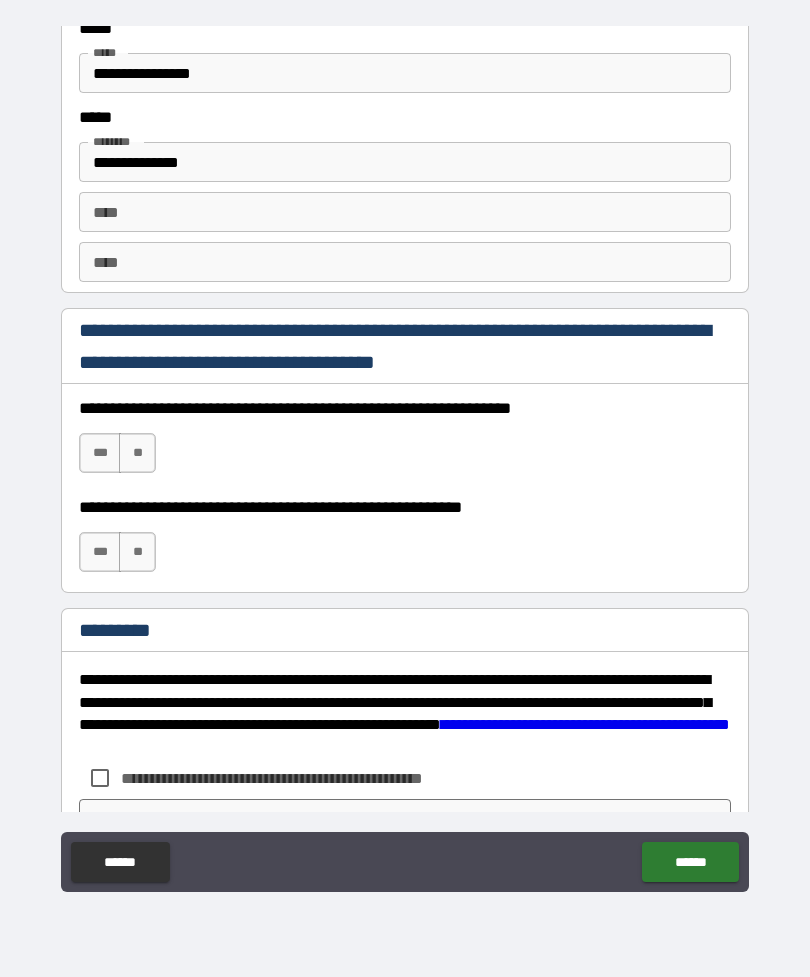 scroll, scrollTop: 2713, scrollLeft: 0, axis: vertical 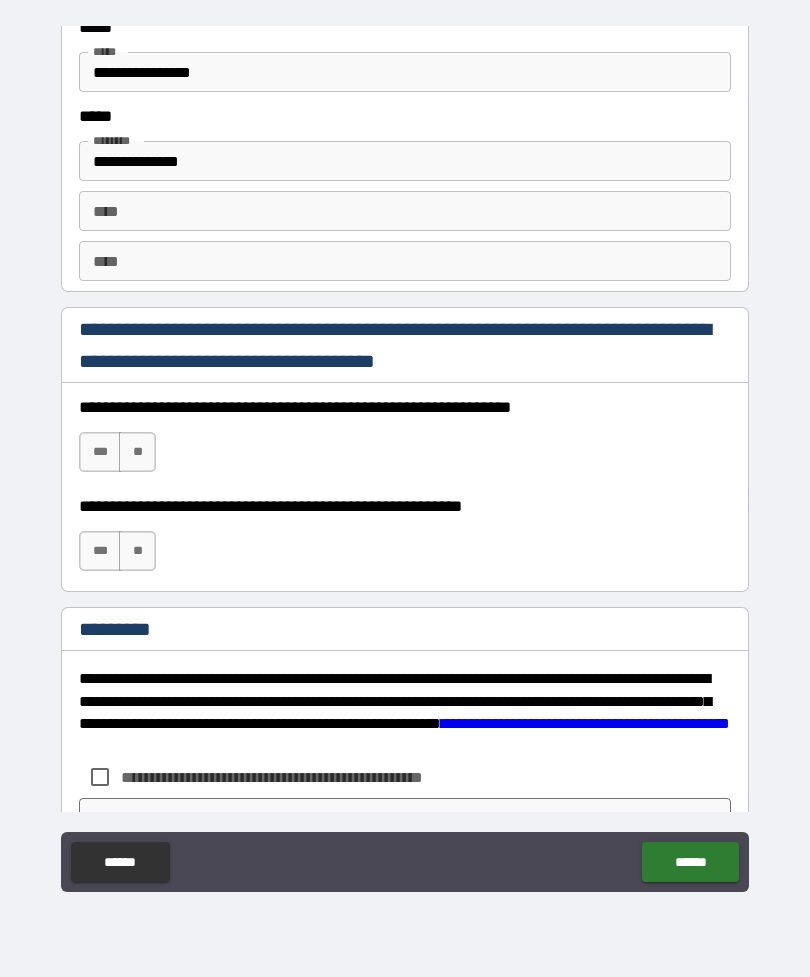 click on "***" at bounding box center [100, 452] 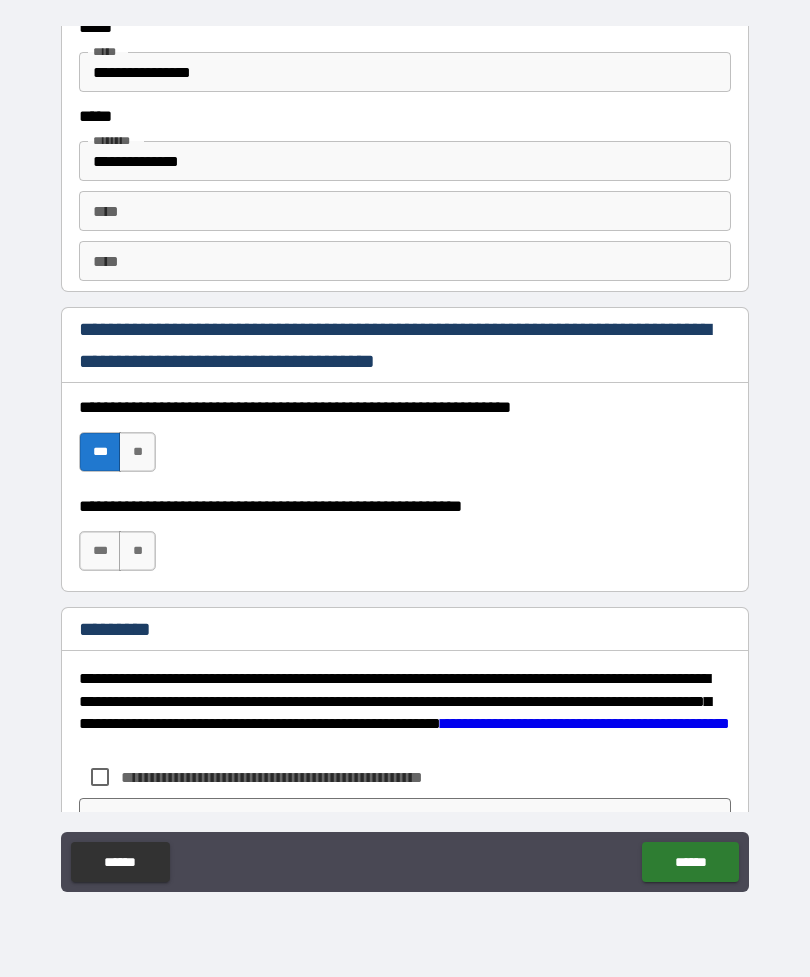 click on "***" at bounding box center (100, 551) 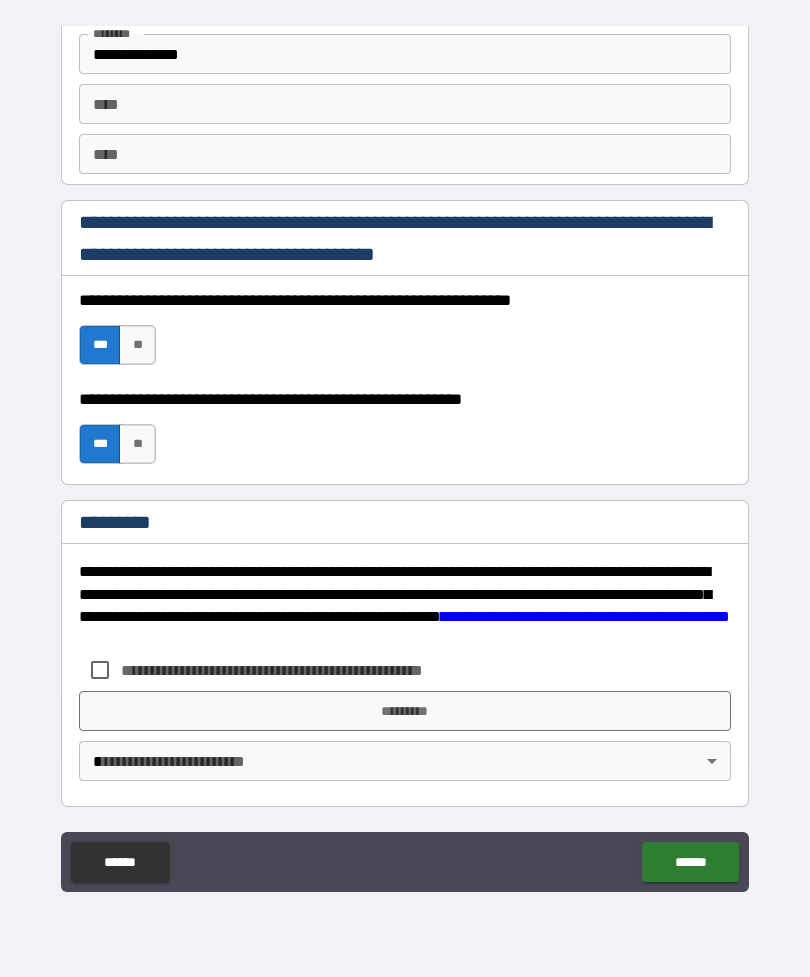 scroll, scrollTop: 2820, scrollLeft: 0, axis: vertical 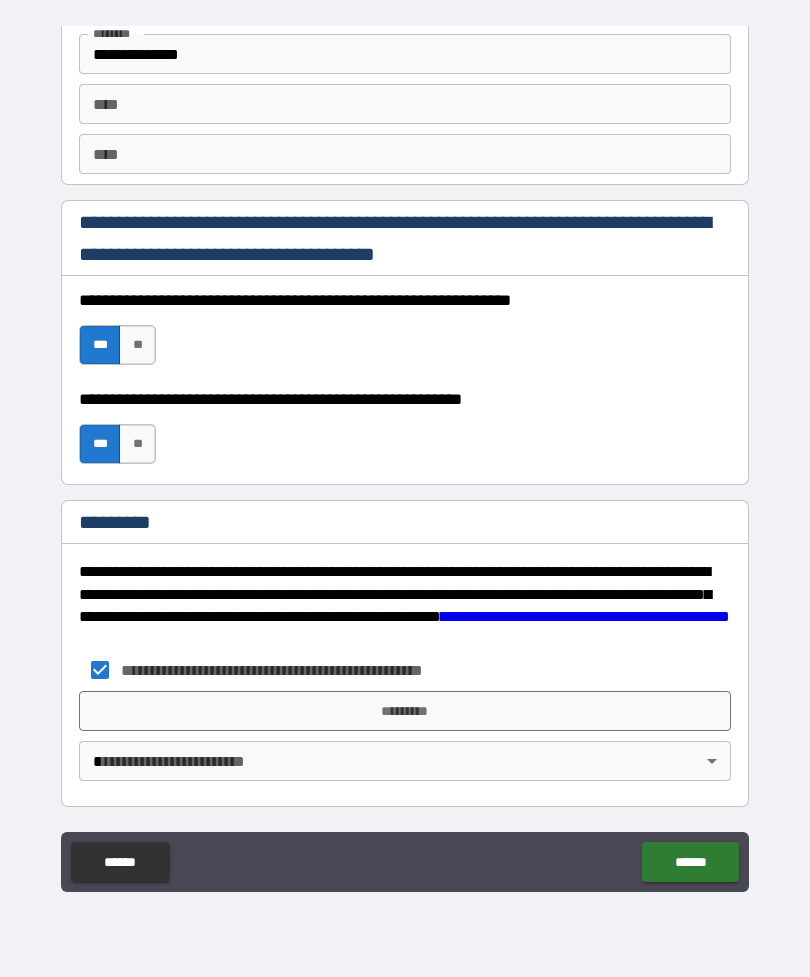 click on "*********" at bounding box center (405, 711) 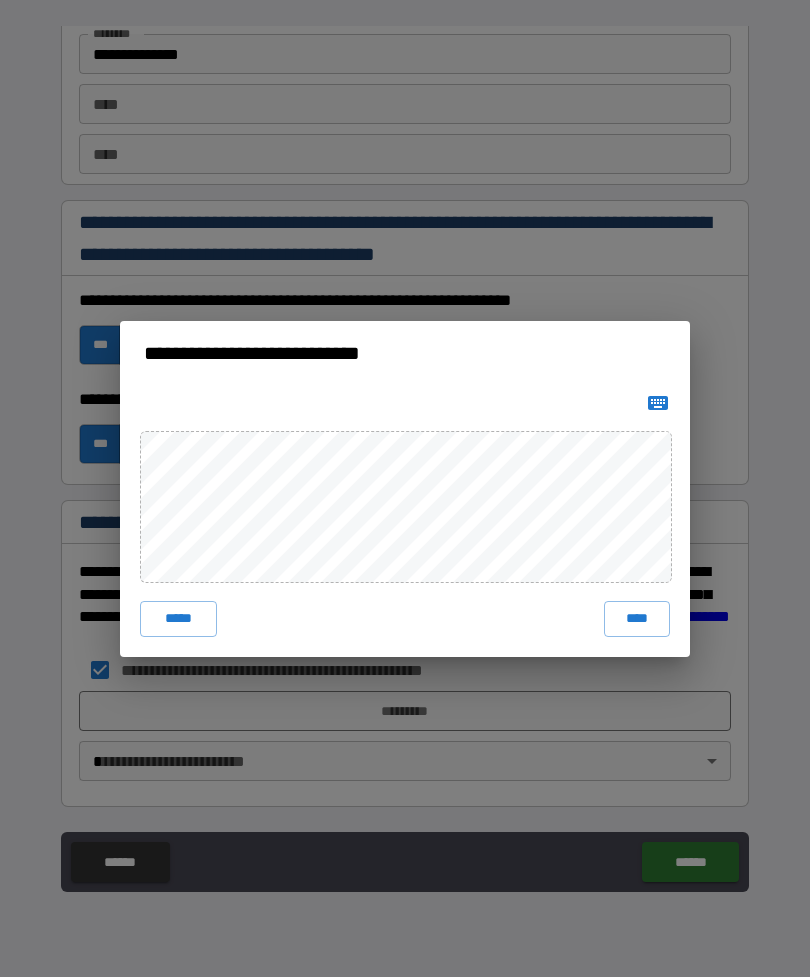 click on "****" at bounding box center [637, 619] 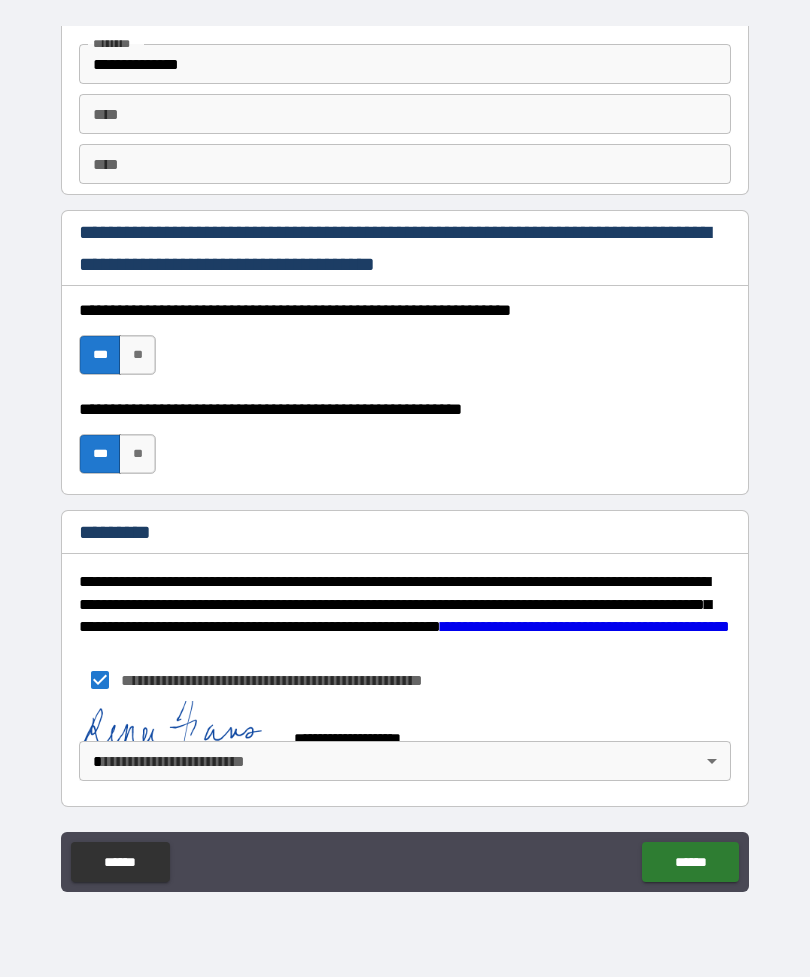 scroll, scrollTop: 2810, scrollLeft: 0, axis: vertical 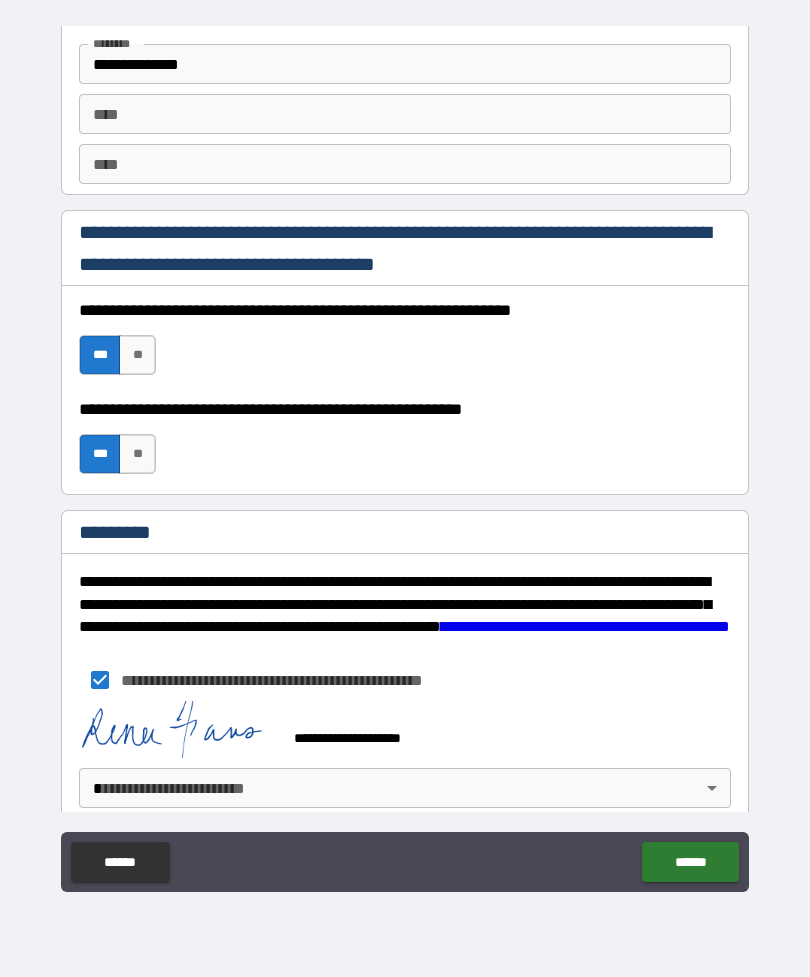 click on "******" at bounding box center (690, 862) 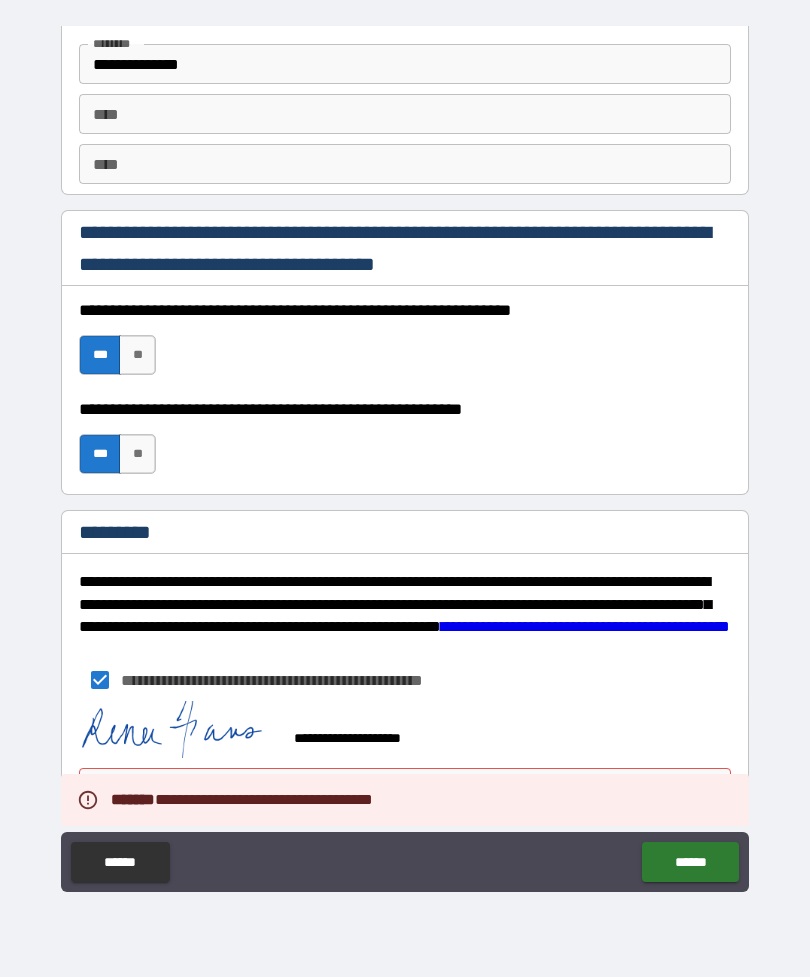 click on "**********" at bounding box center (405, 729) 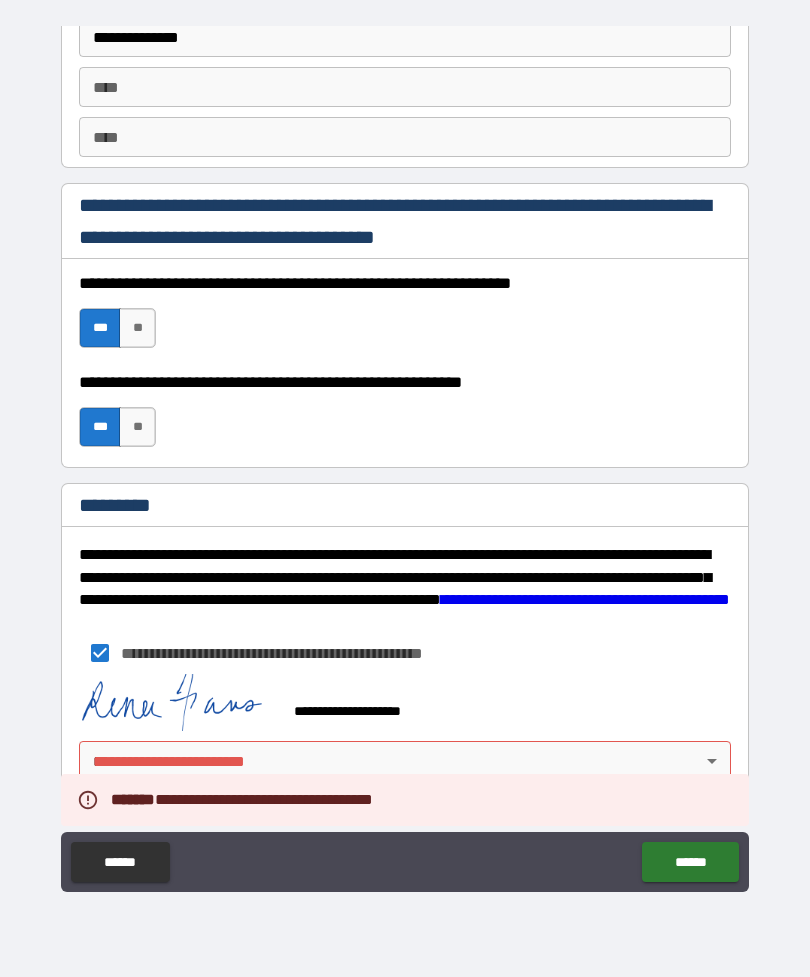scroll, scrollTop: 2837, scrollLeft: 0, axis: vertical 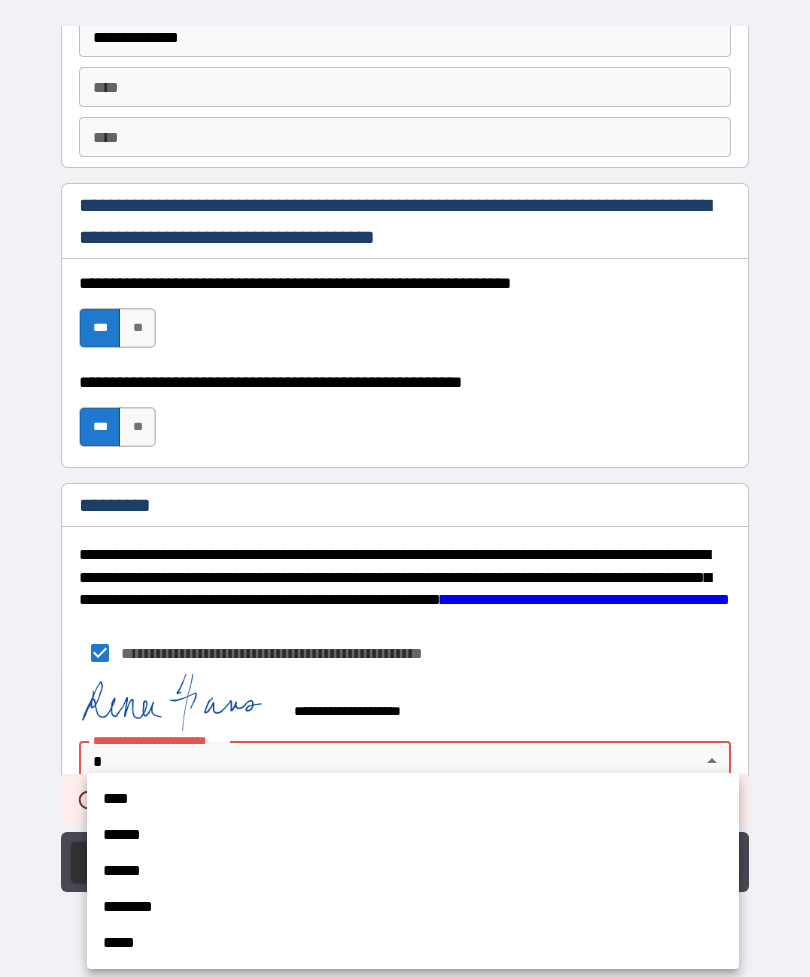 click on "****" at bounding box center [413, 799] 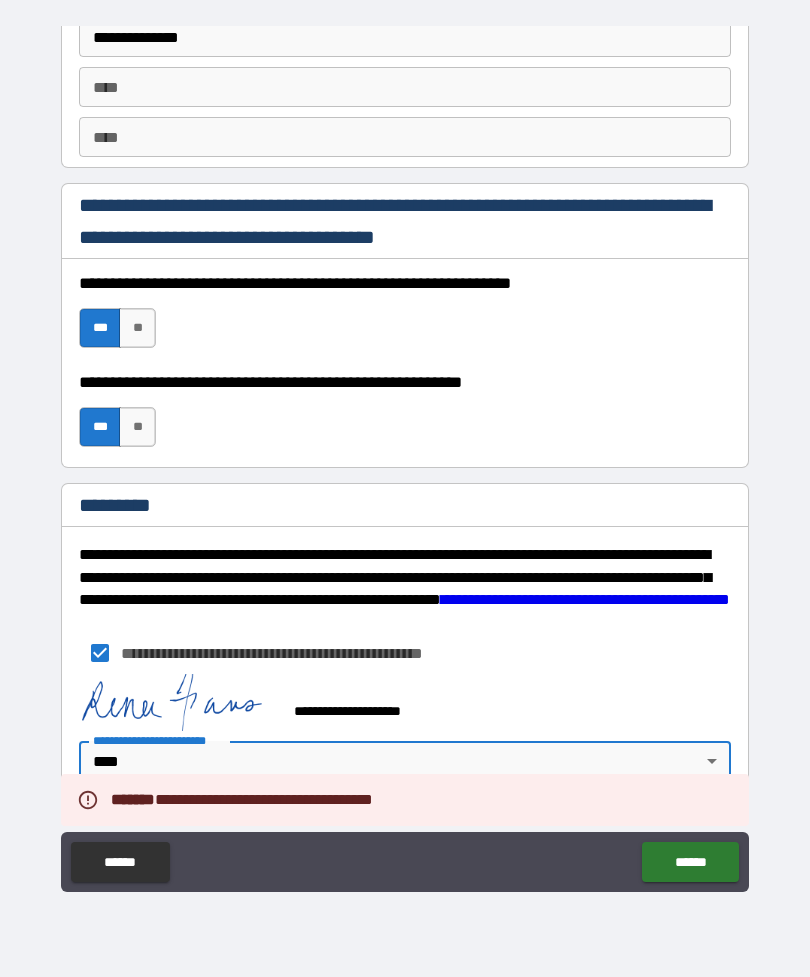 type on "*" 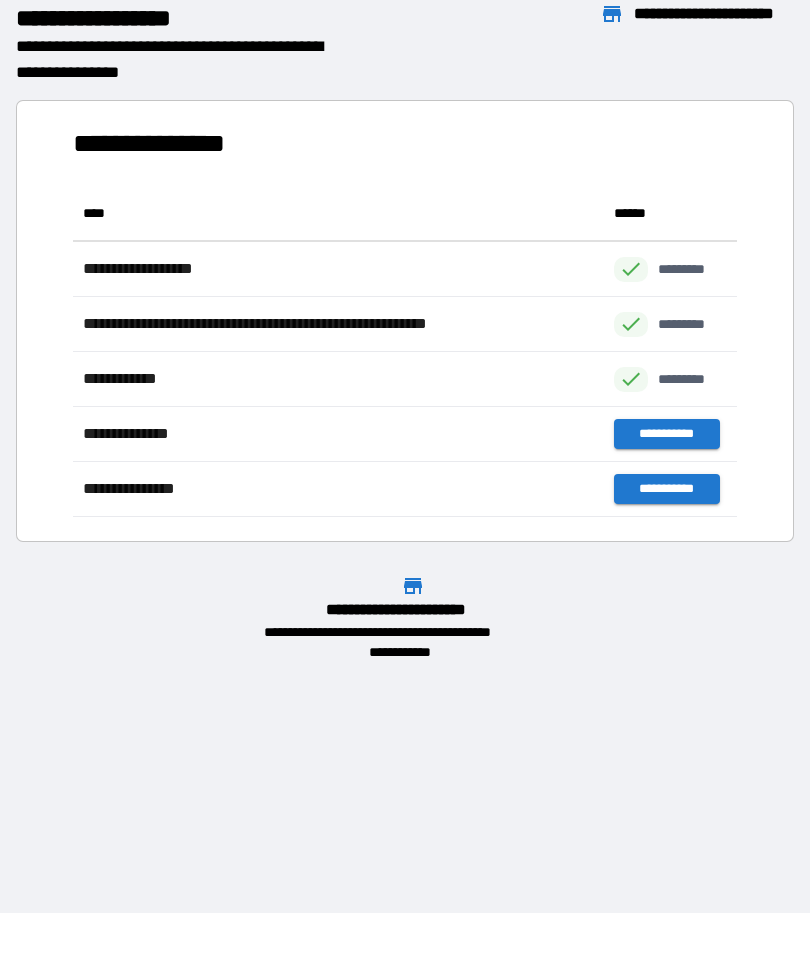 scroll, scrollTop: 1, scrollLeft: 1, axis: both 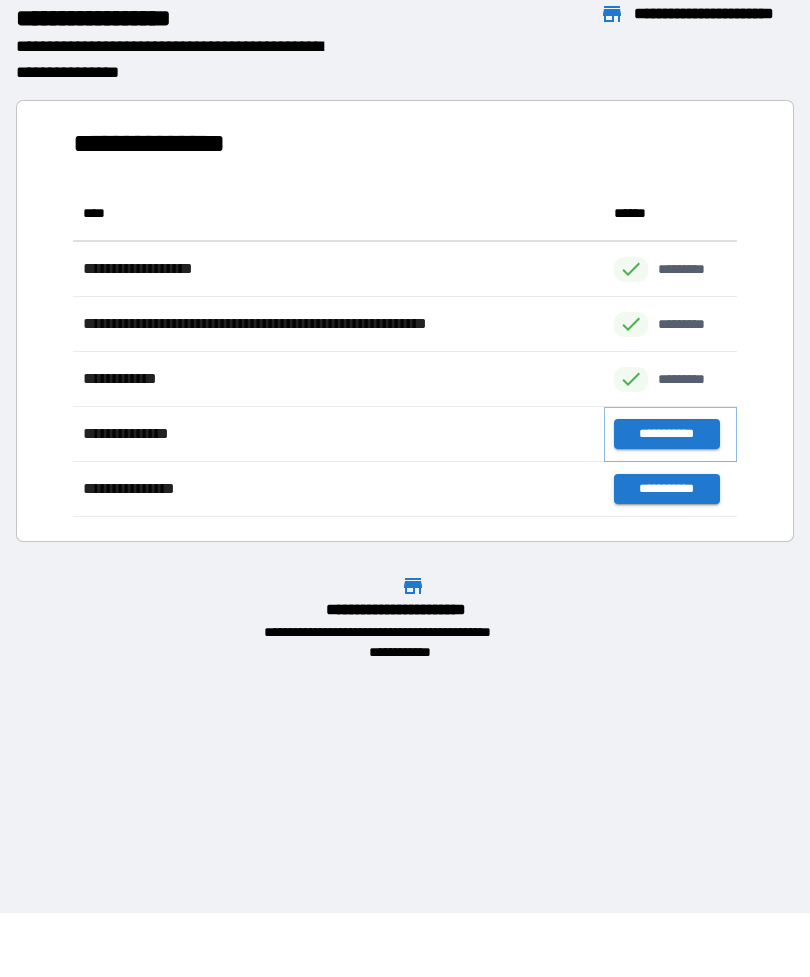 click on "**********" at bounding box center [666, 434] 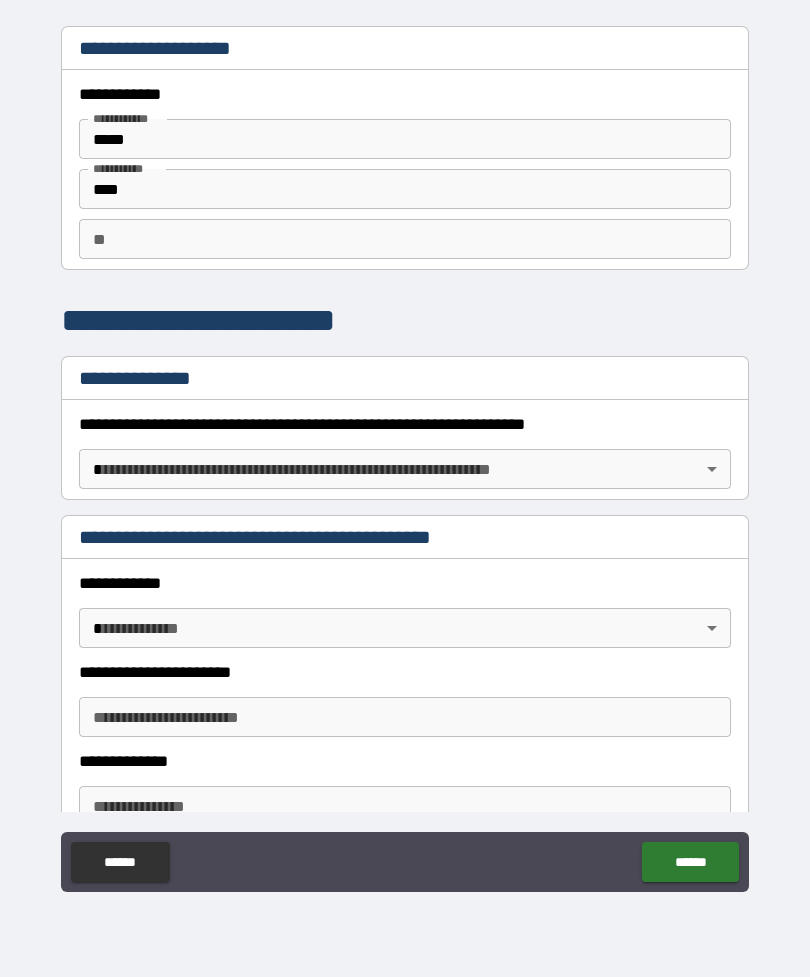 click on "** **" at bounding box center [405, 239] 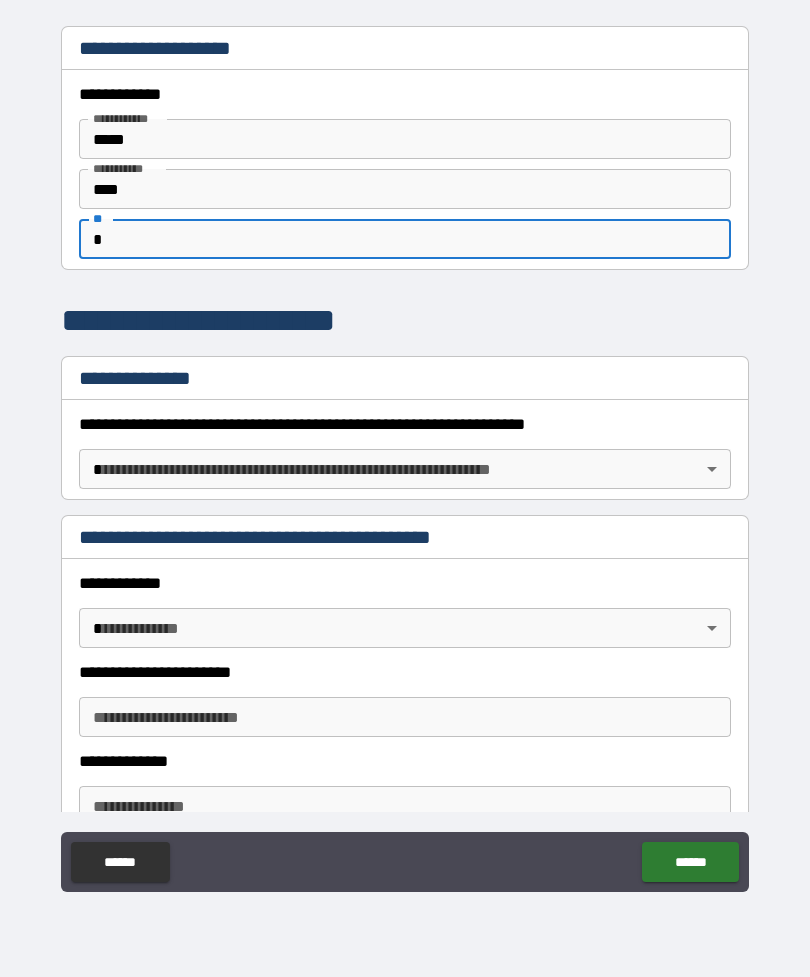 type on "*" 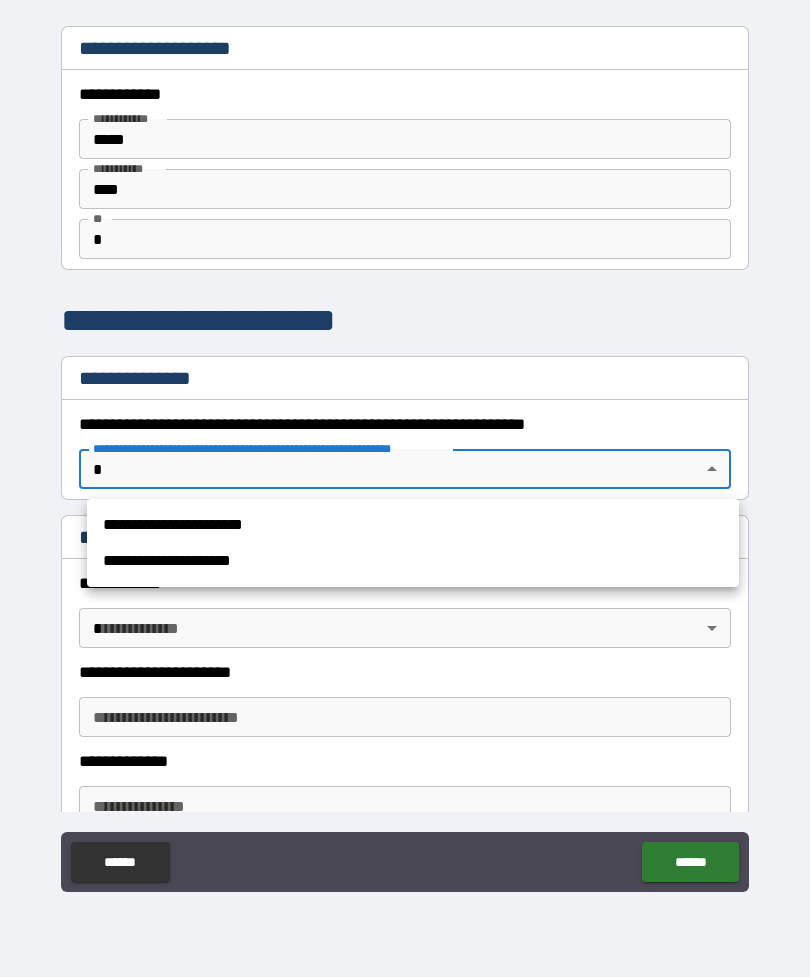 click on "**********" at bounding box center [413, 525] 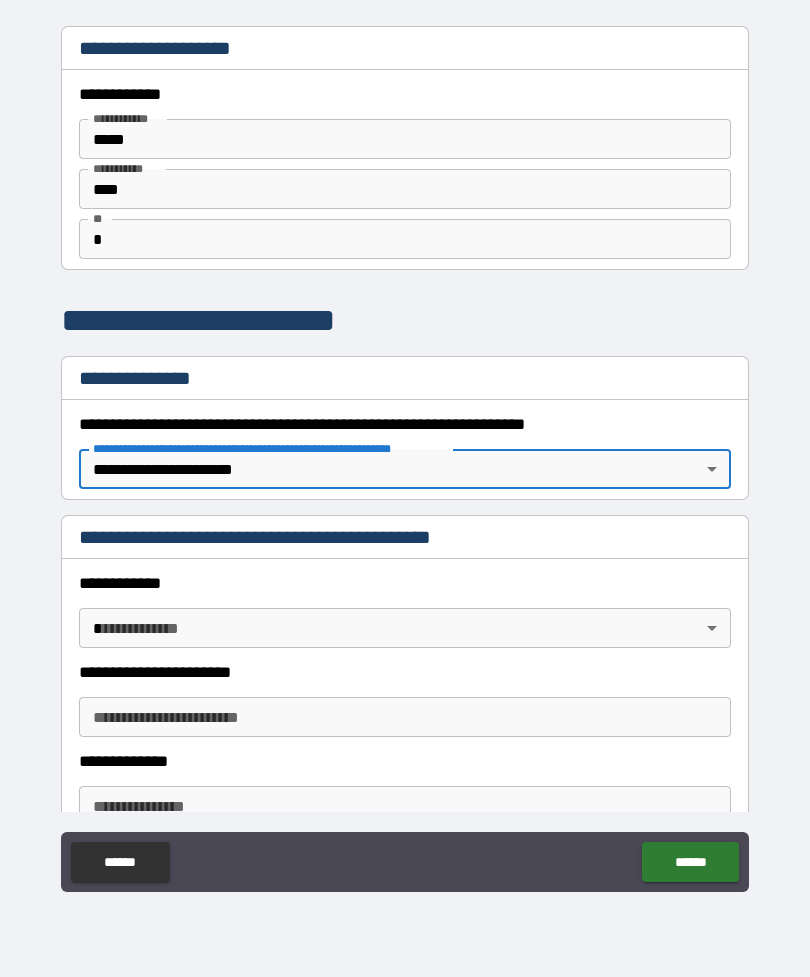 type on "*" 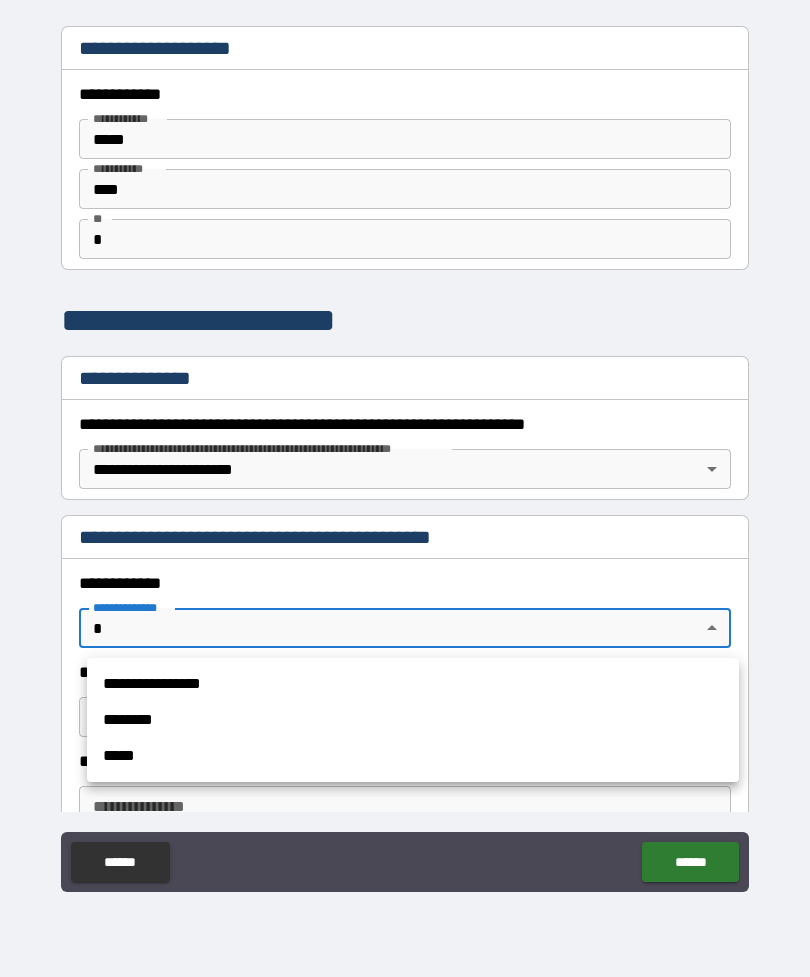 click on "**********" at bounding box center [413, 684] 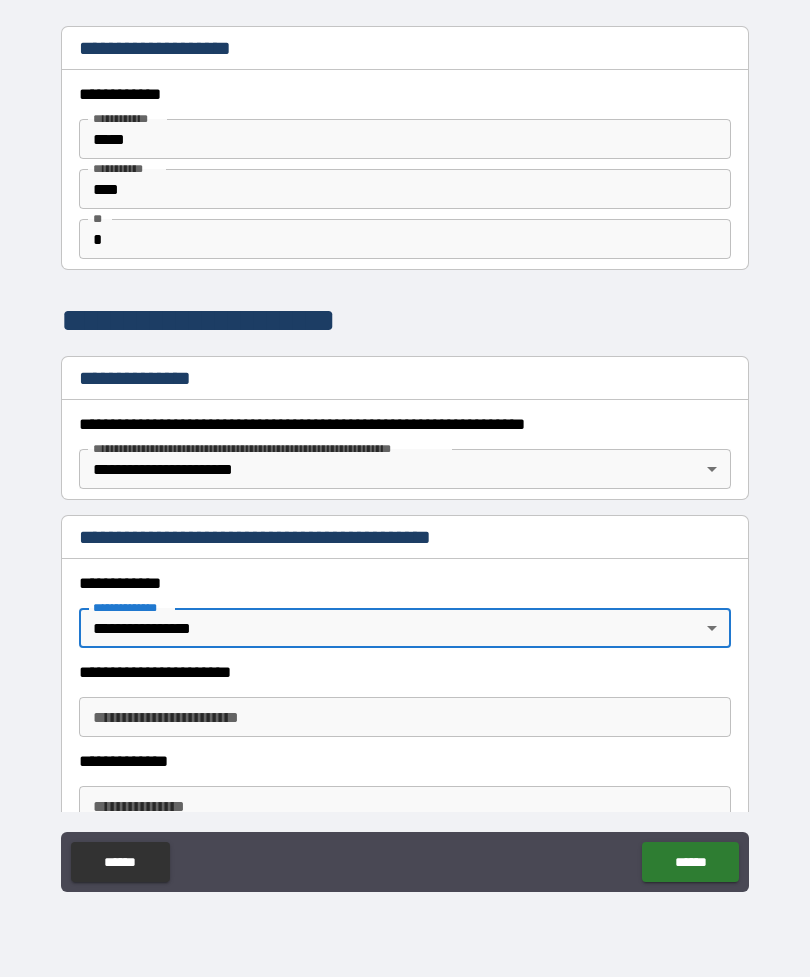 type on "*" 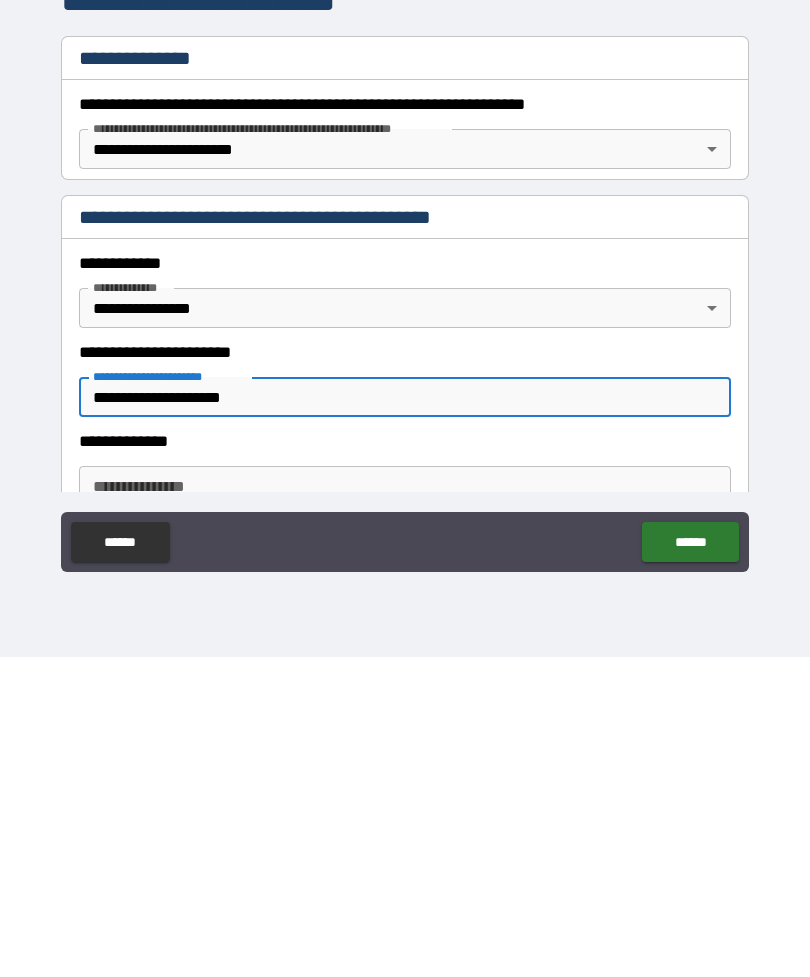click on "**********" at bounding box center [405, 717] 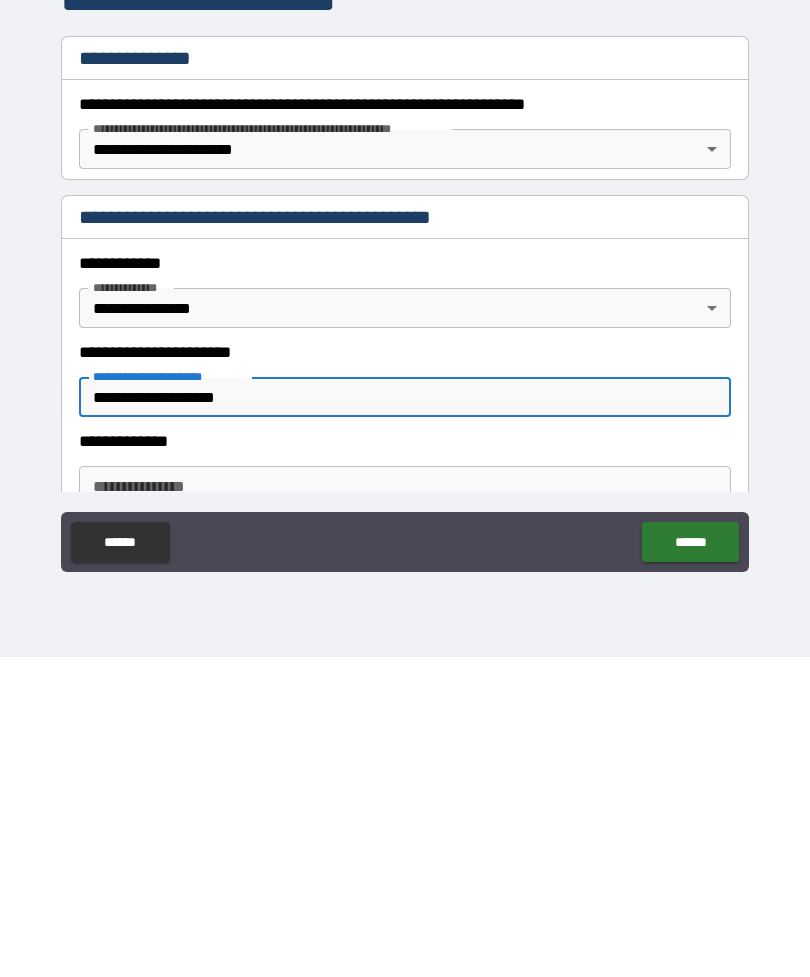 click on "**********" at bounding box center [405, 717] 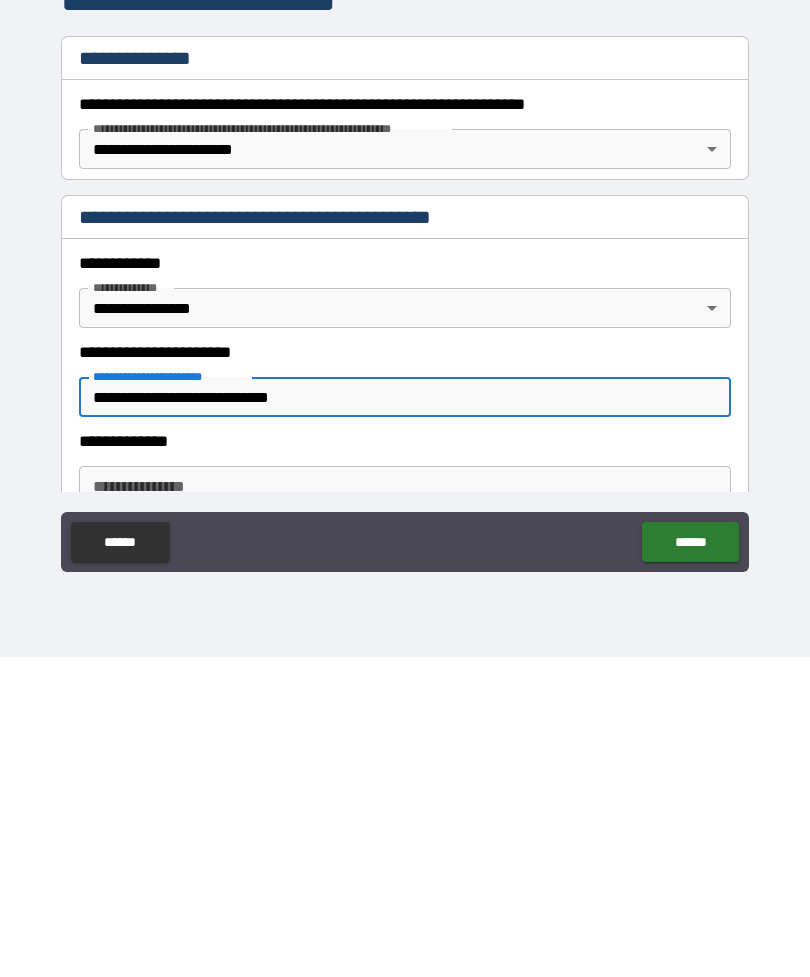 type on "**********" 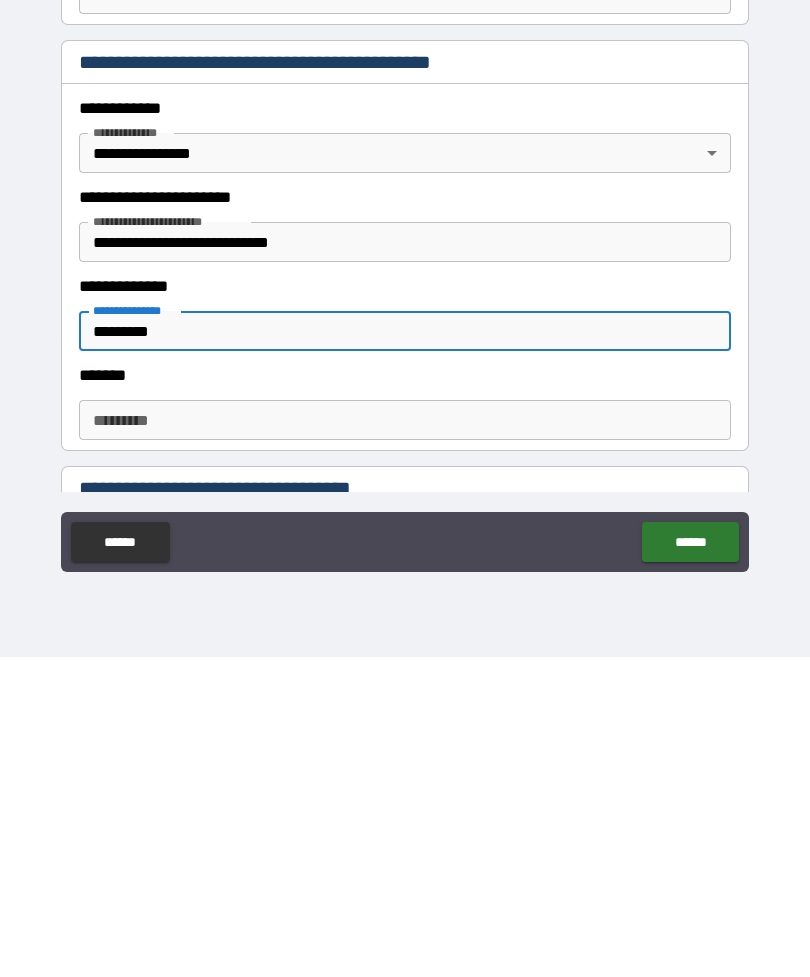 scroll, scrollTop: 170, scrollLeft: 0, axis: vertical 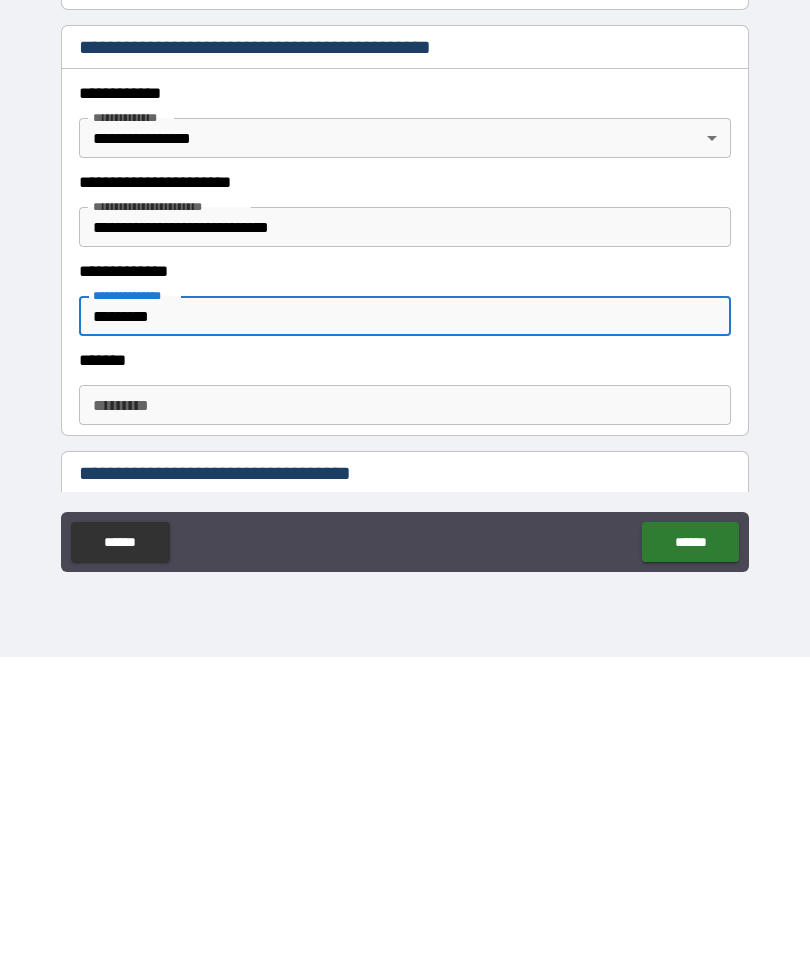 type on "*********" 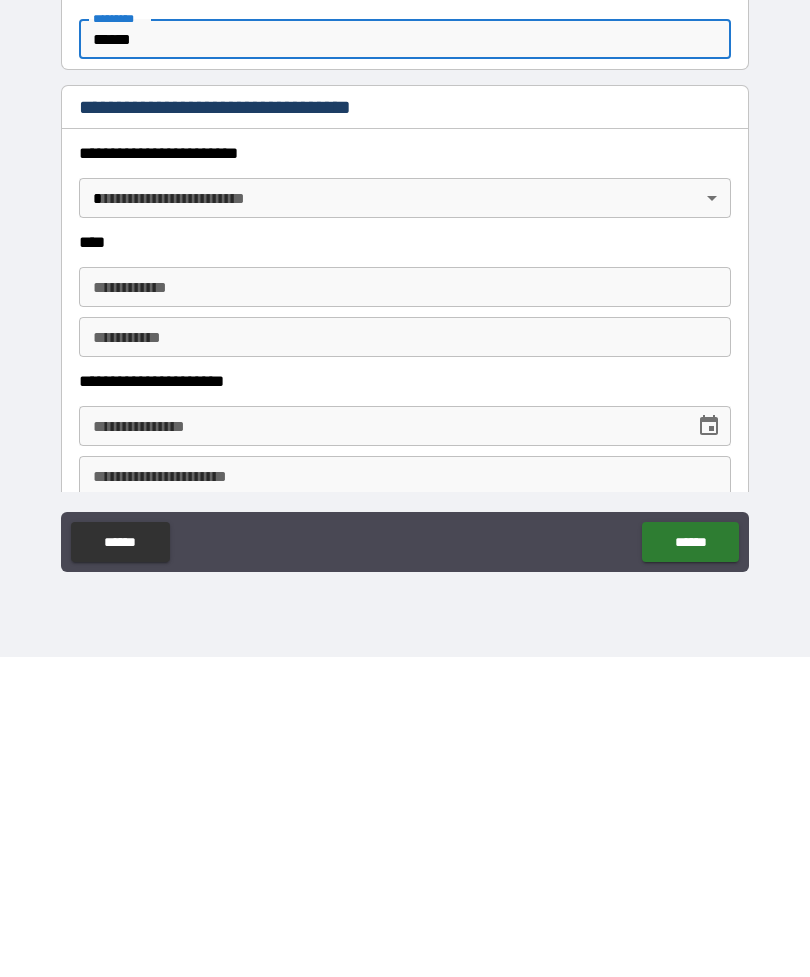 scroll, scrollTop: 537, scrollLeft: 0, axis: vertical 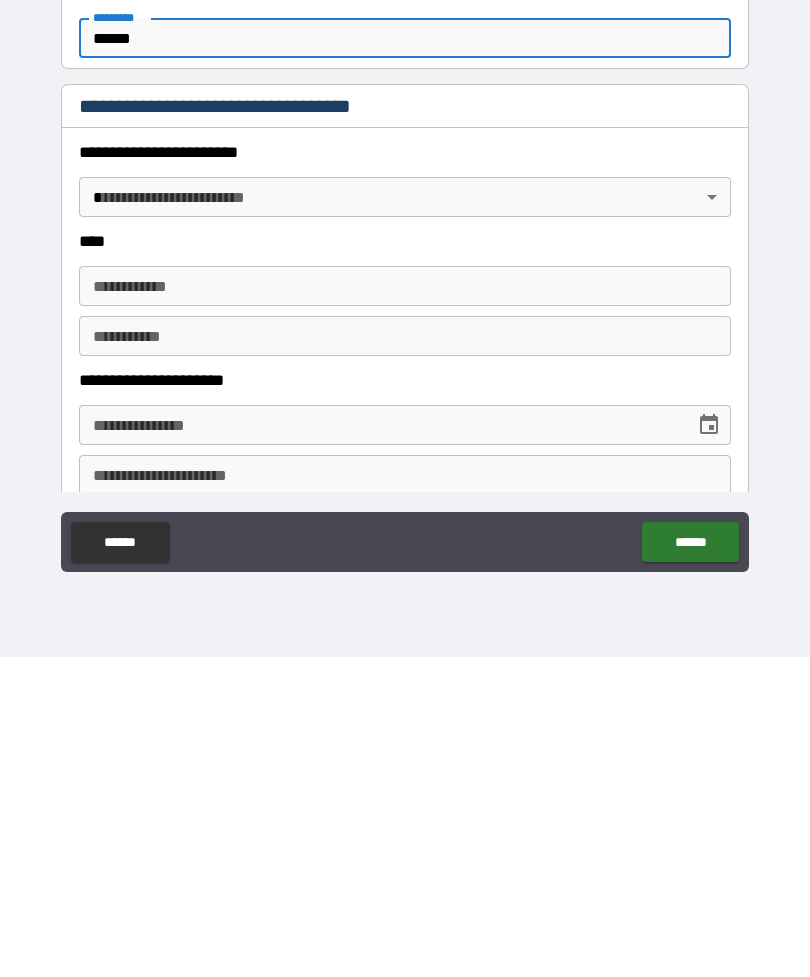 type on "******" 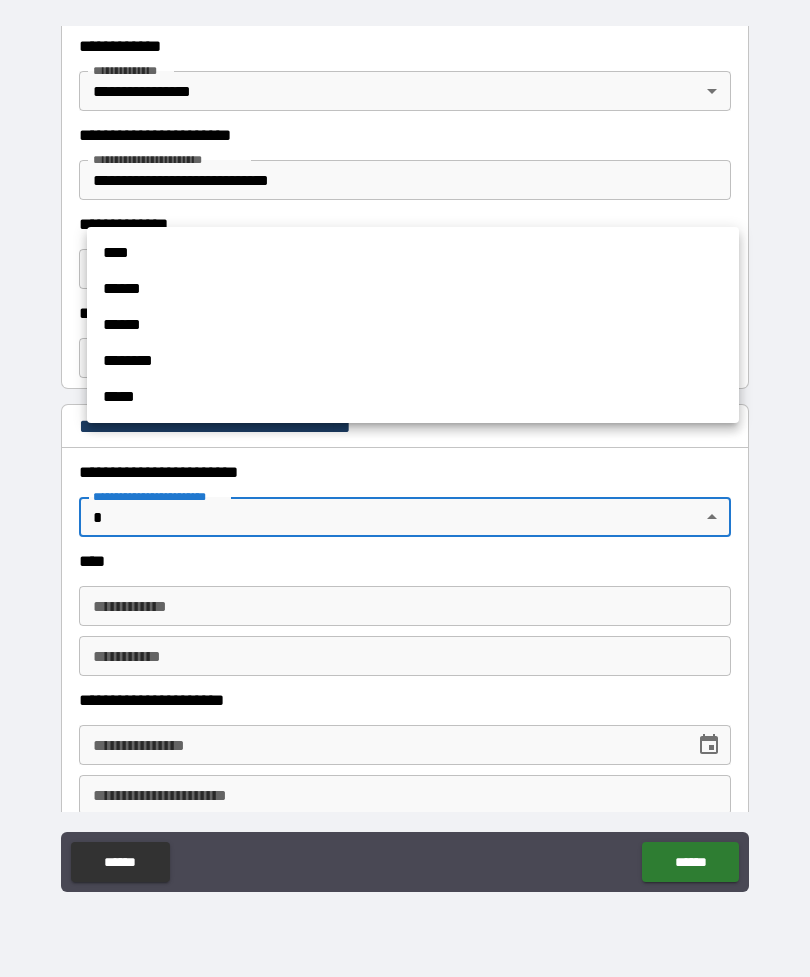 click on "****" at bounding box center (413, 253) 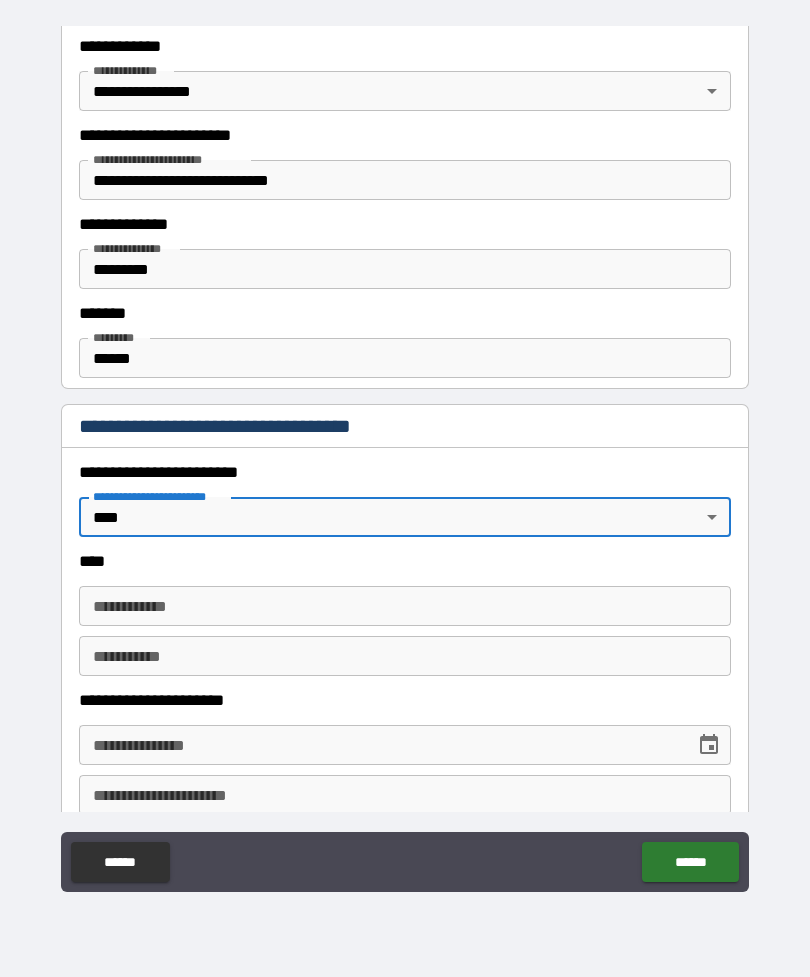 type on "*" 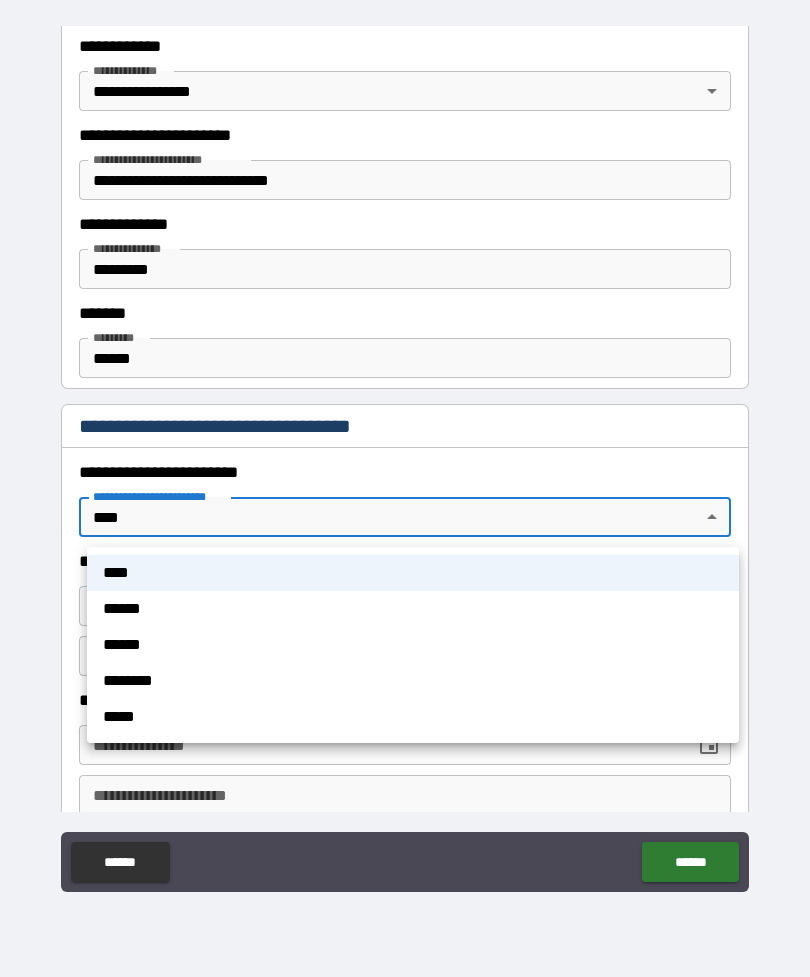 click at bounding box center (405, 488) 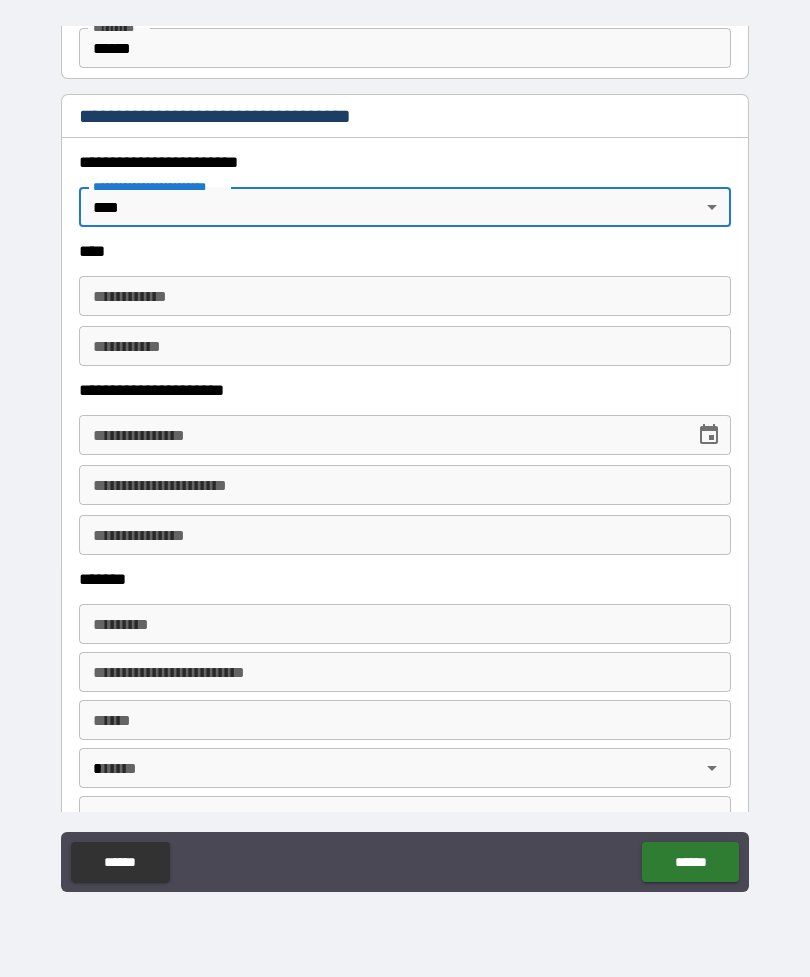 scroll, scrollTop: 846, scrollLeft: 0, axis: vertical 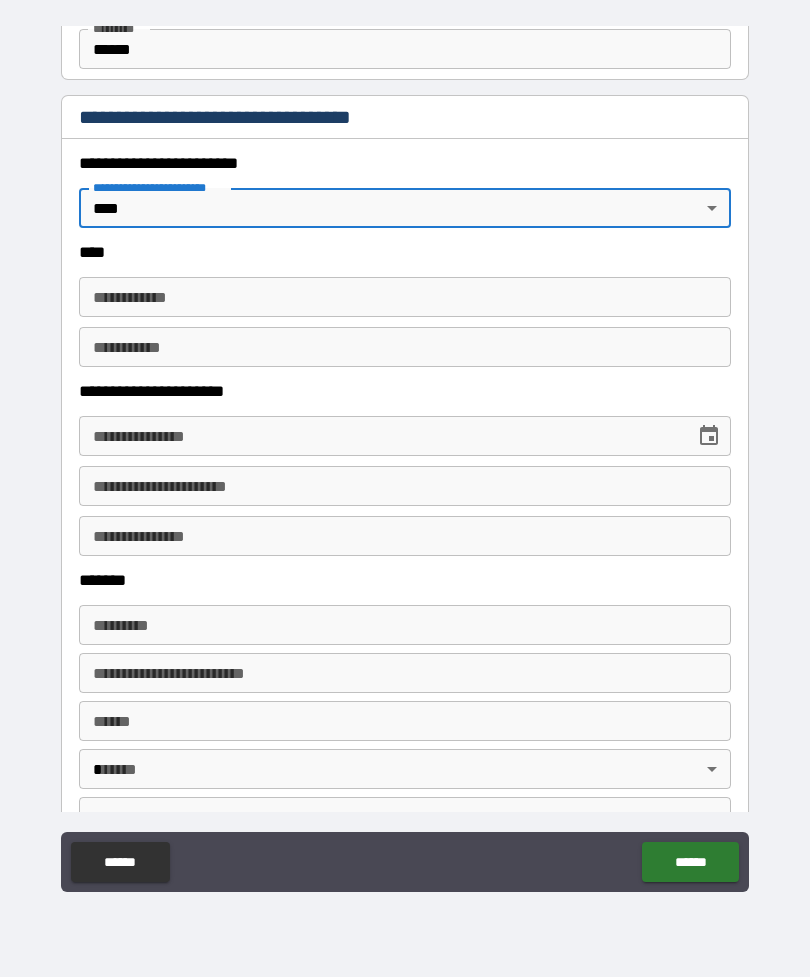 click on "**********" at bounding box center [405, 297] 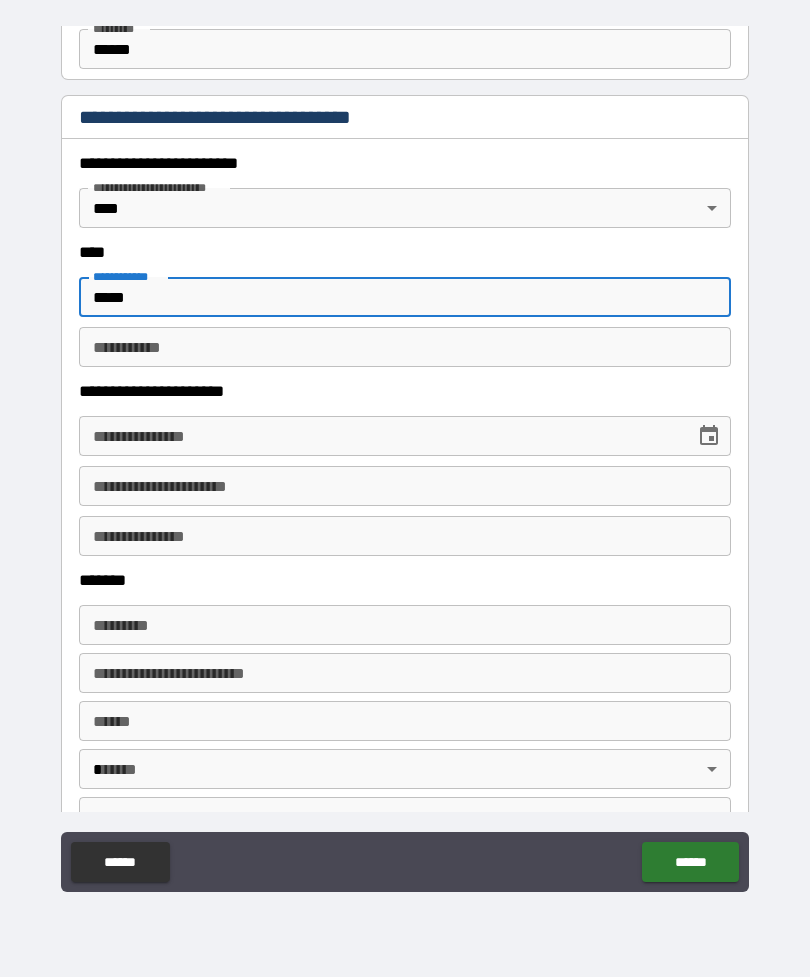 type on "*****" 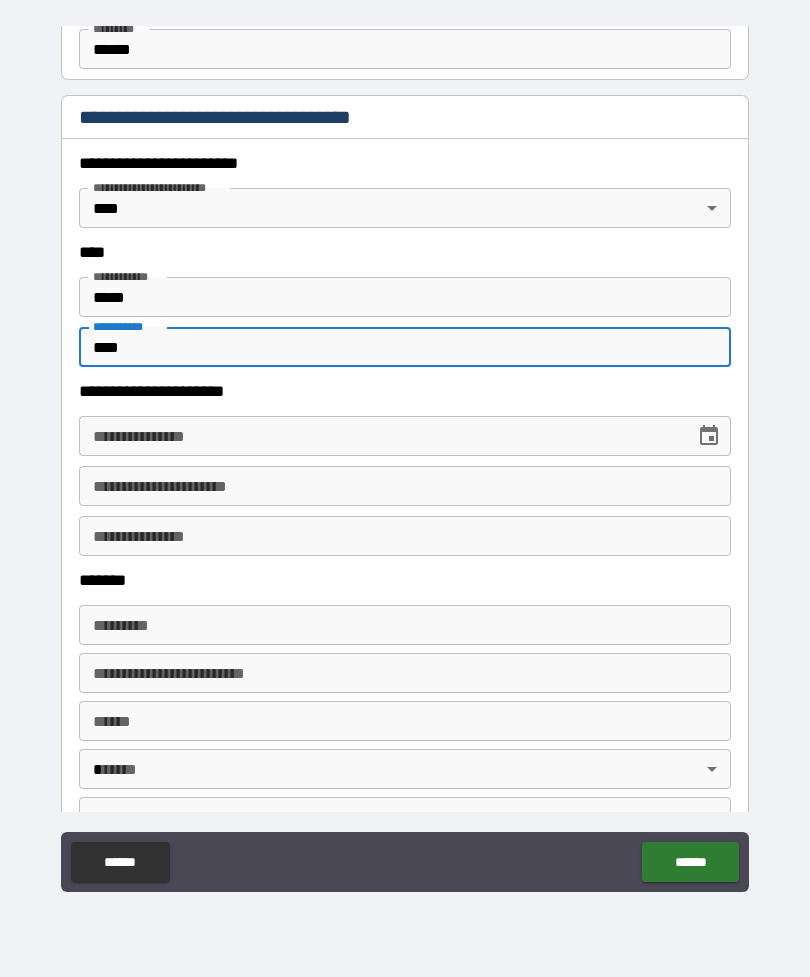type on "****" 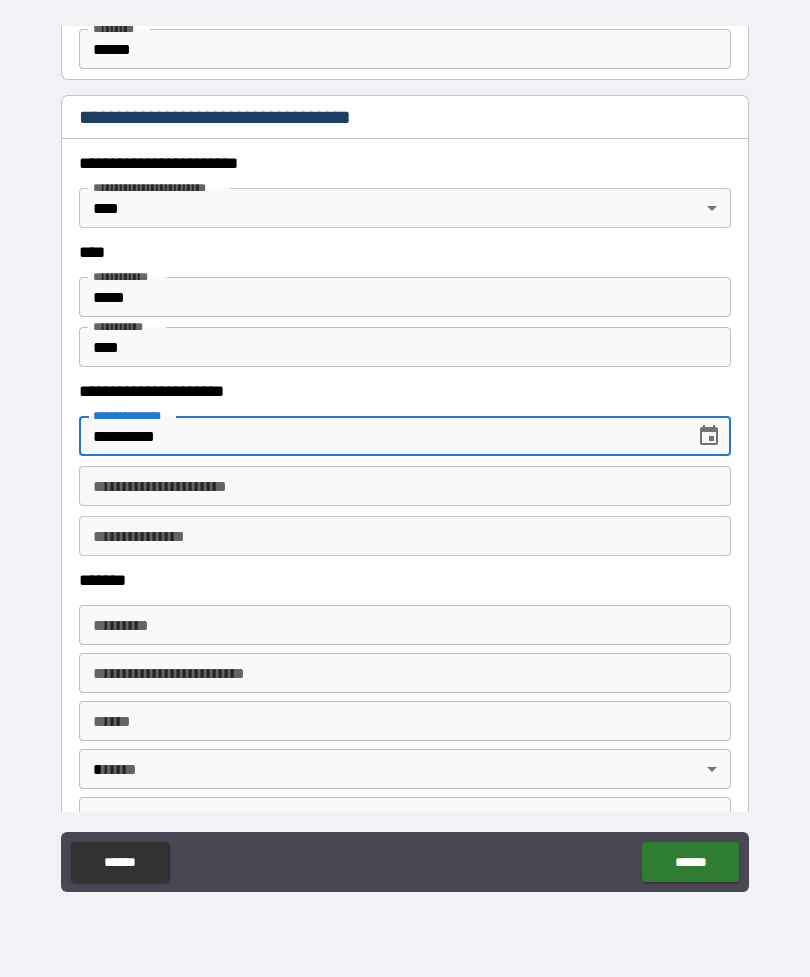 type on "**********" 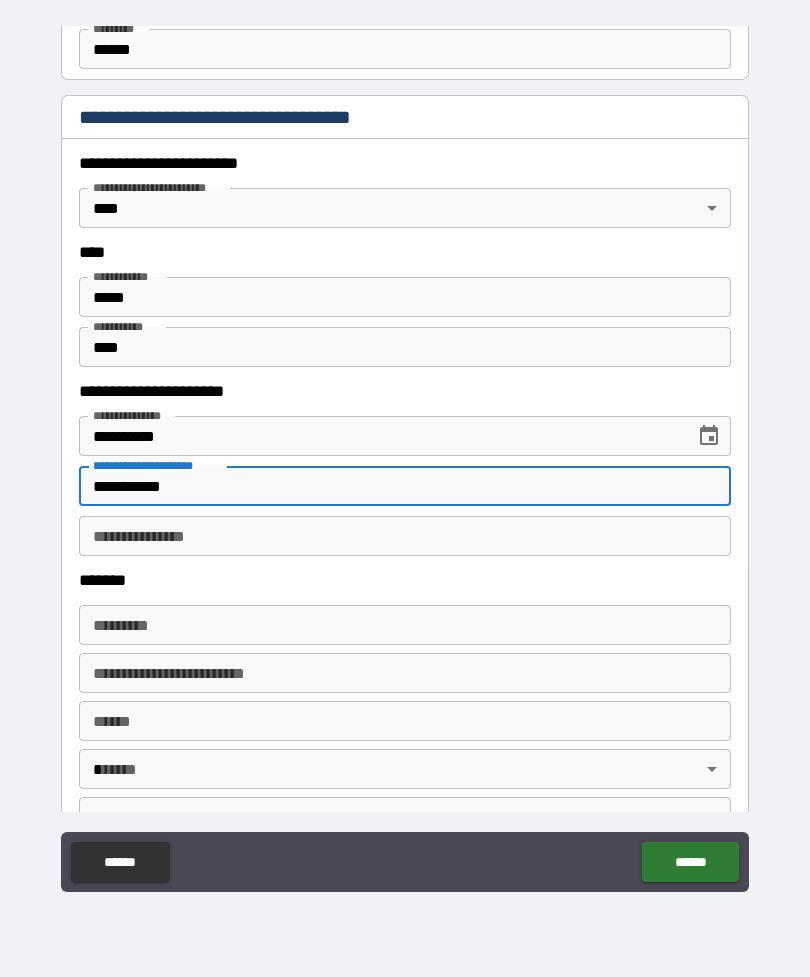 type on "**********" 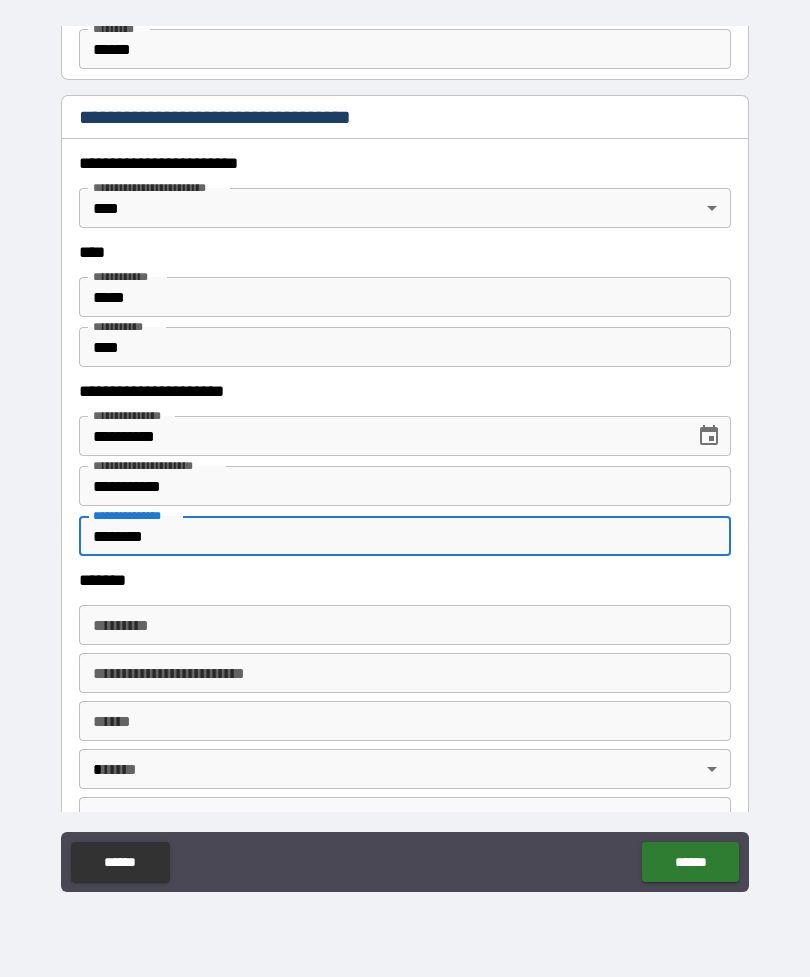 type on "********" 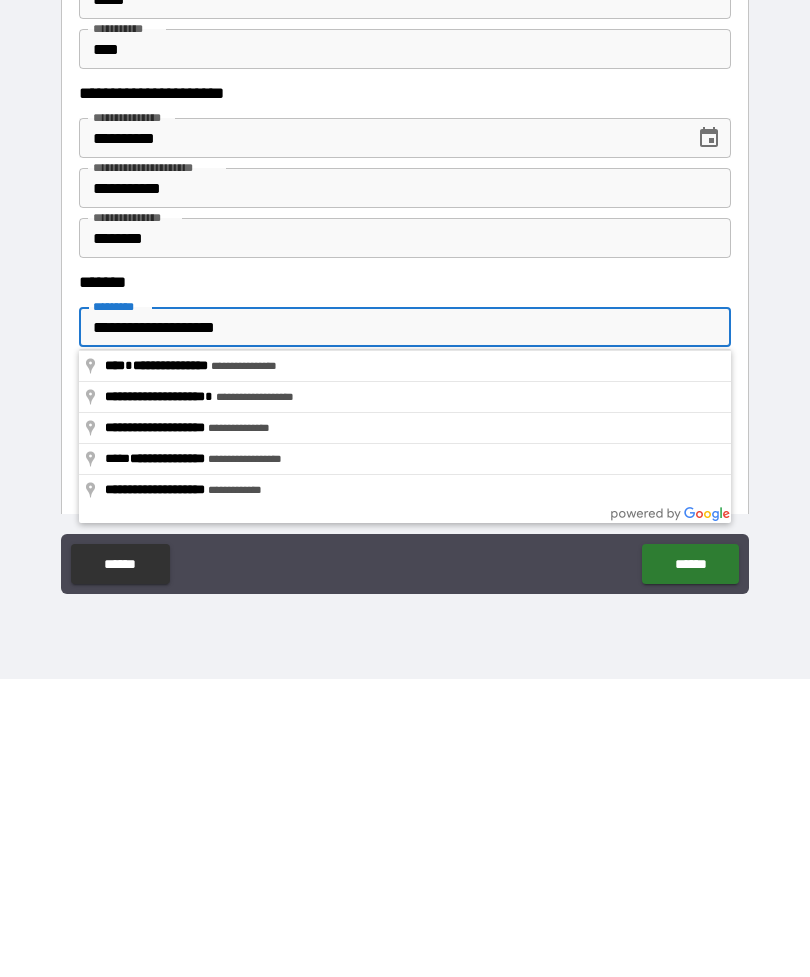 type on "**********" 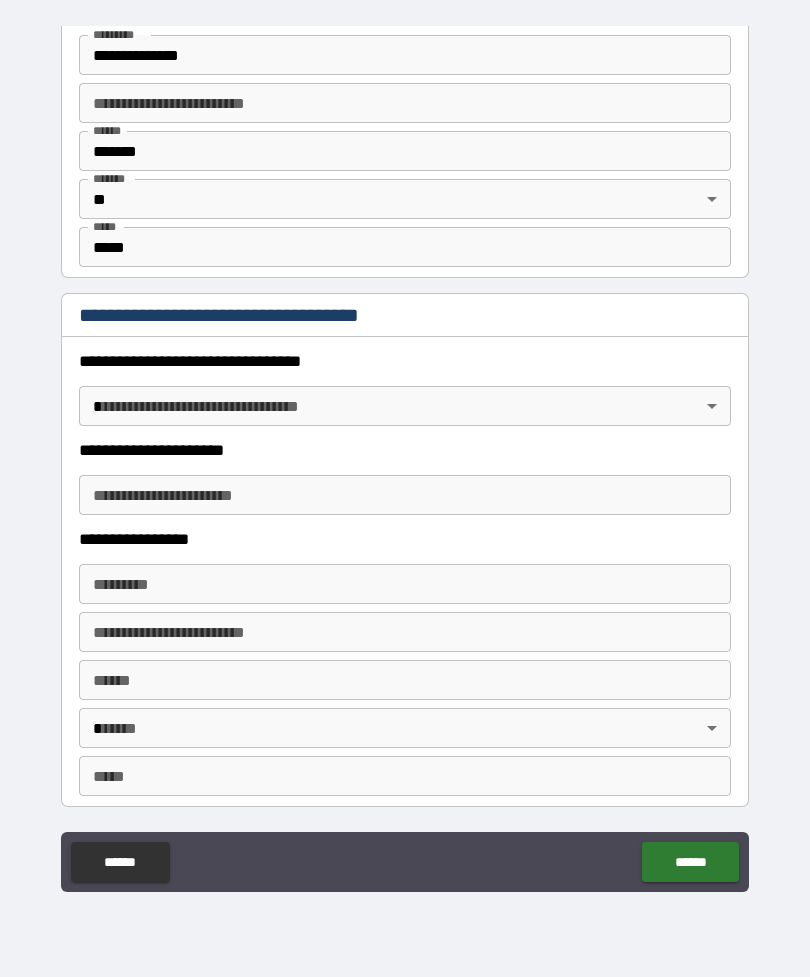 scroll, scrollTop: 1417, scrollLeft: 0, axis: vertical 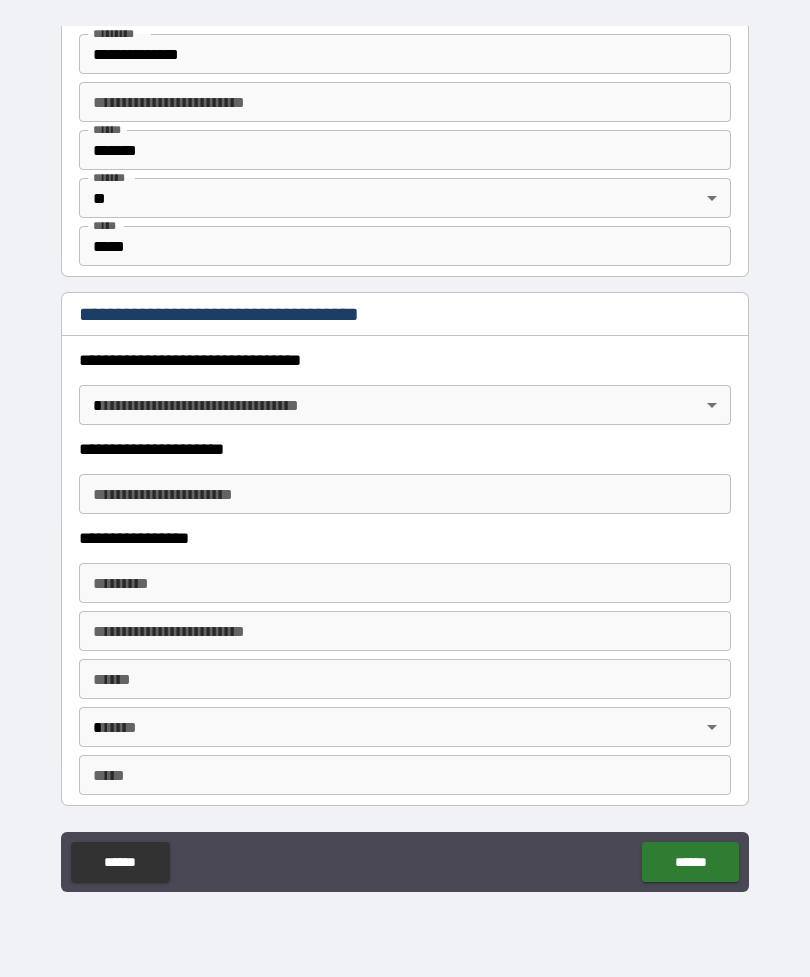 click on "**********" at bounding box center (405, 456) 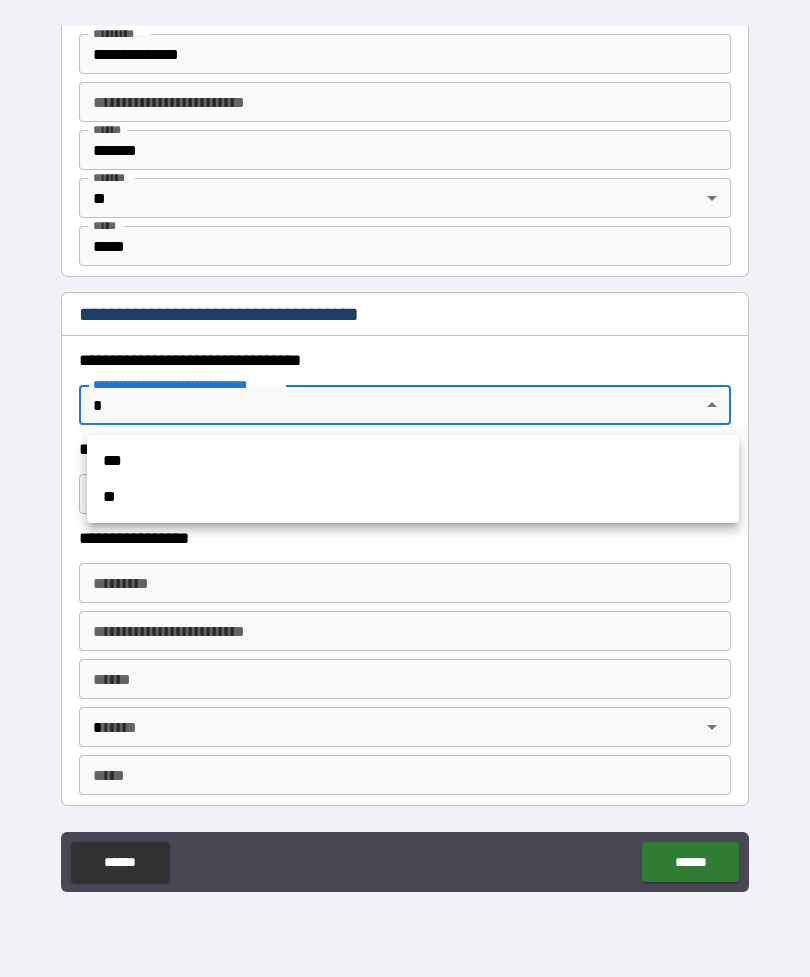 click on "***" at bounding box center [413, 461] 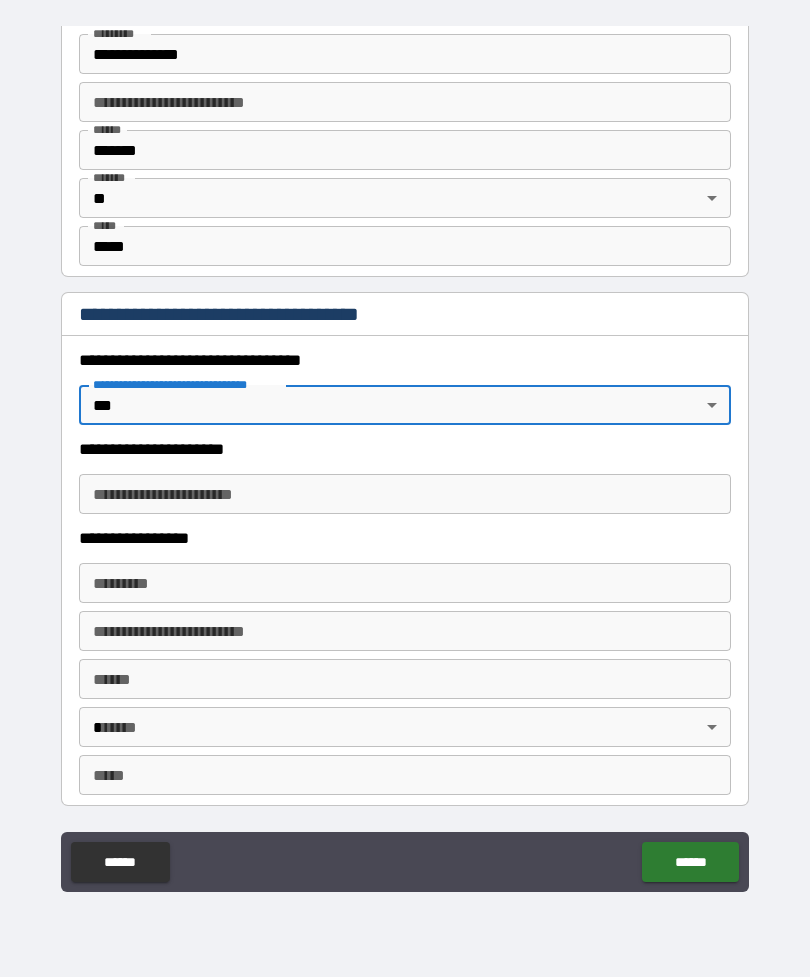 type on "*" 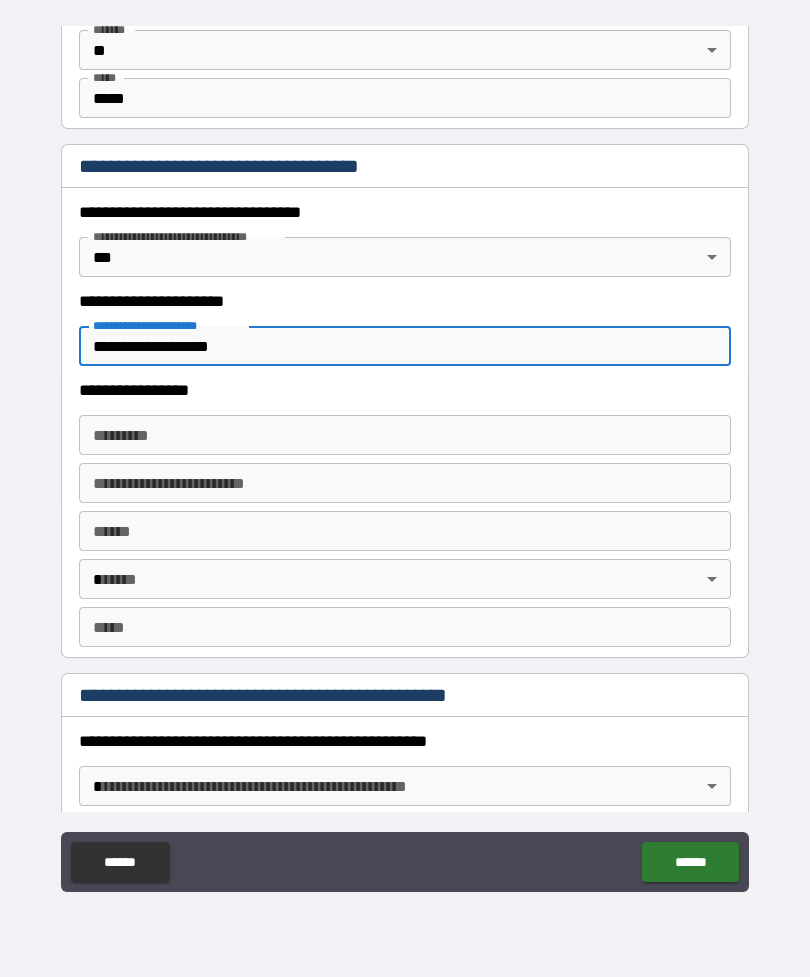 scroll, scrollTop: 1588, scrollLeft: 0, axis: vertical 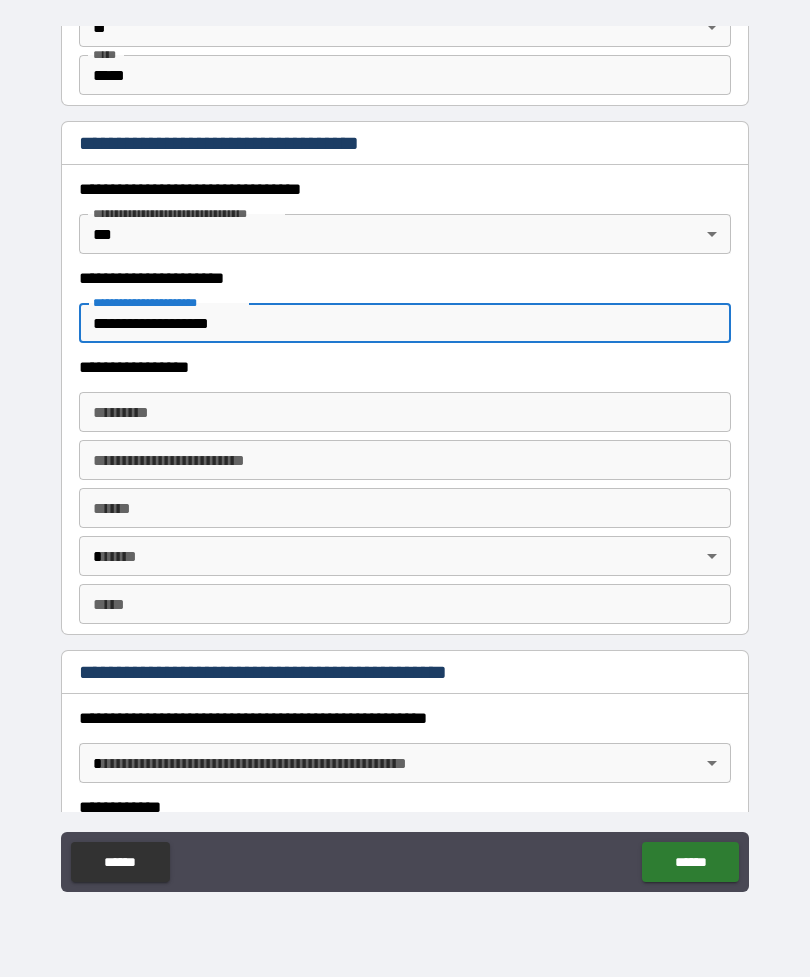 type on "**********" 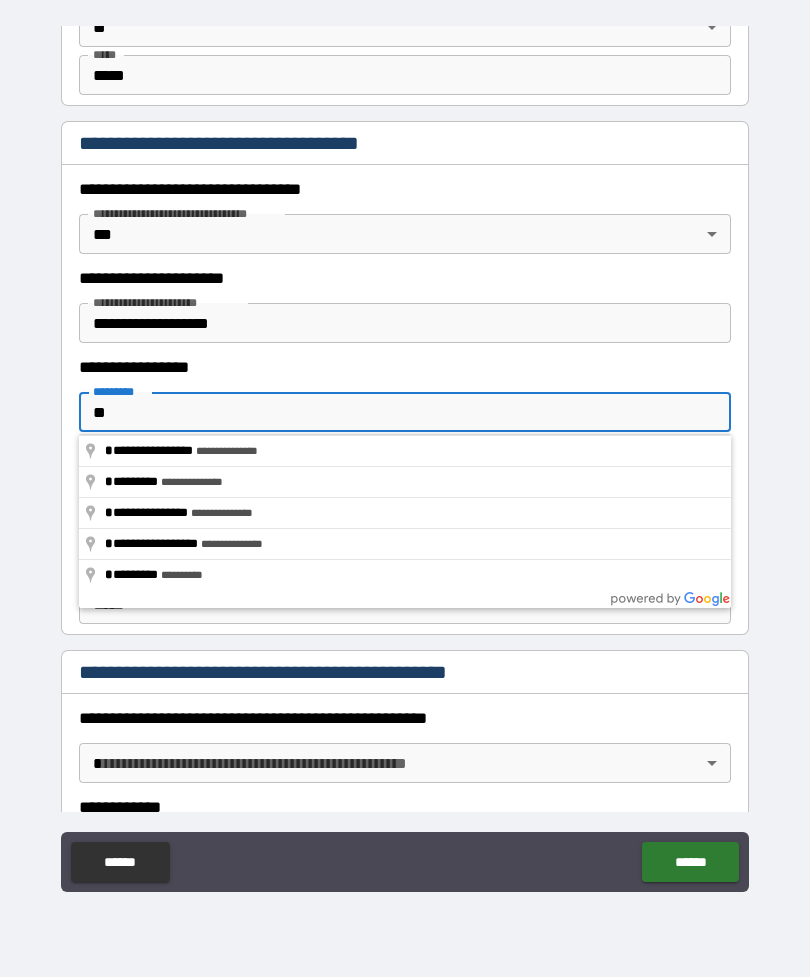 type on "*" 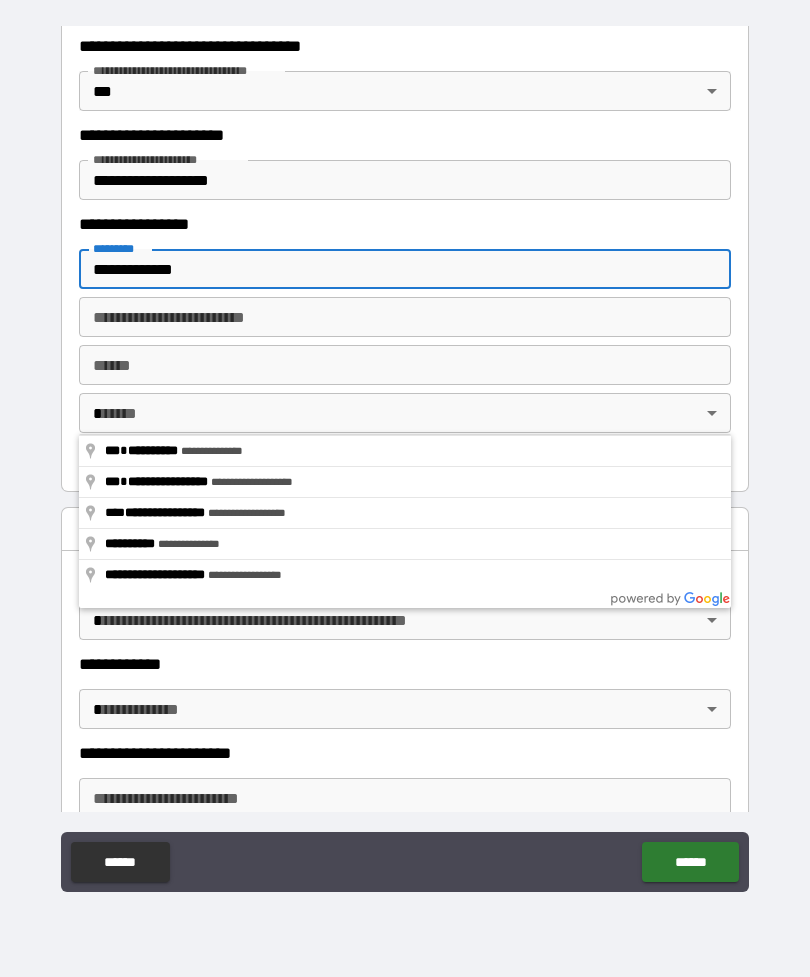 scroll, scrollTop: 1737, scrollLeft: 0, axis: vertical 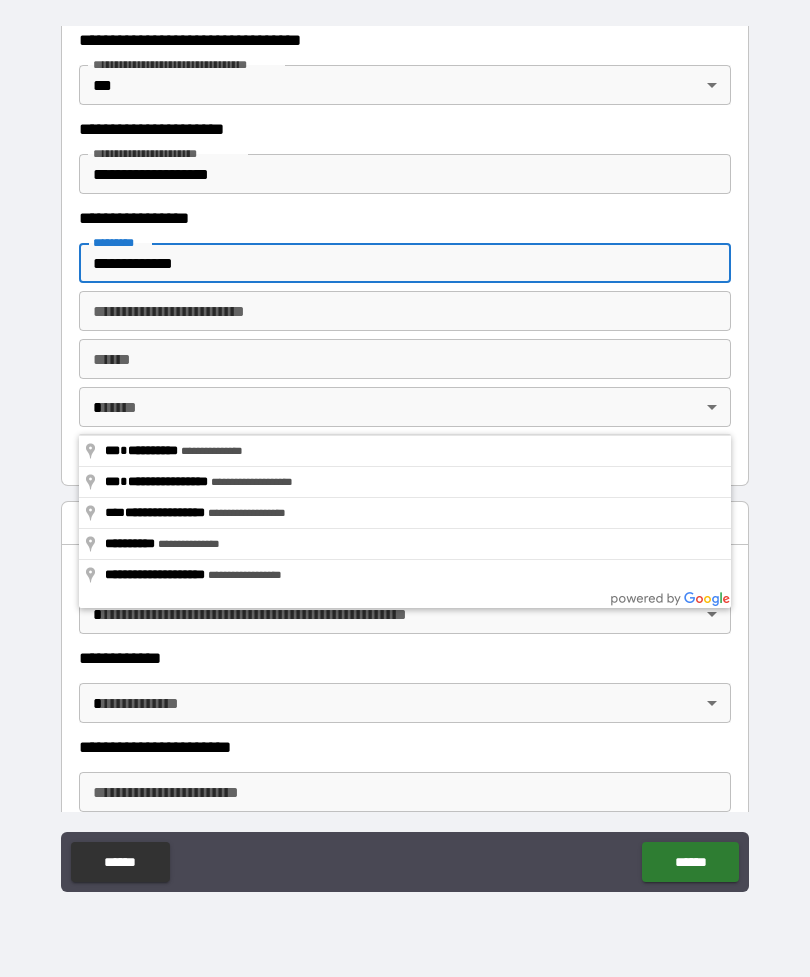type on "**********" 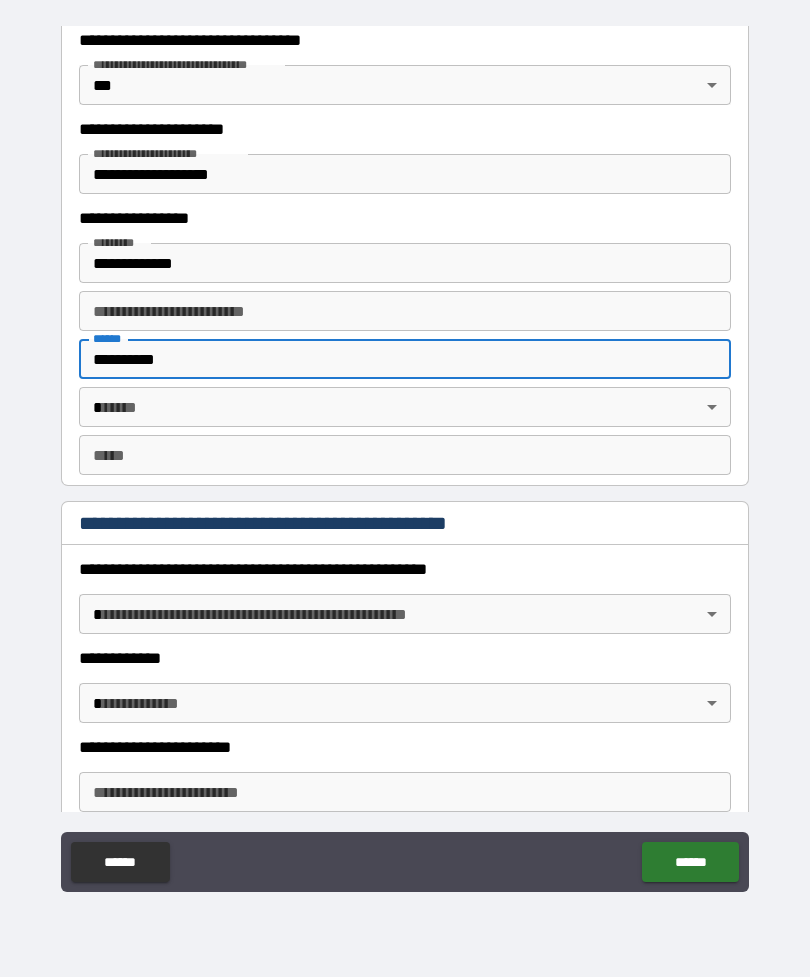 type on "*********" 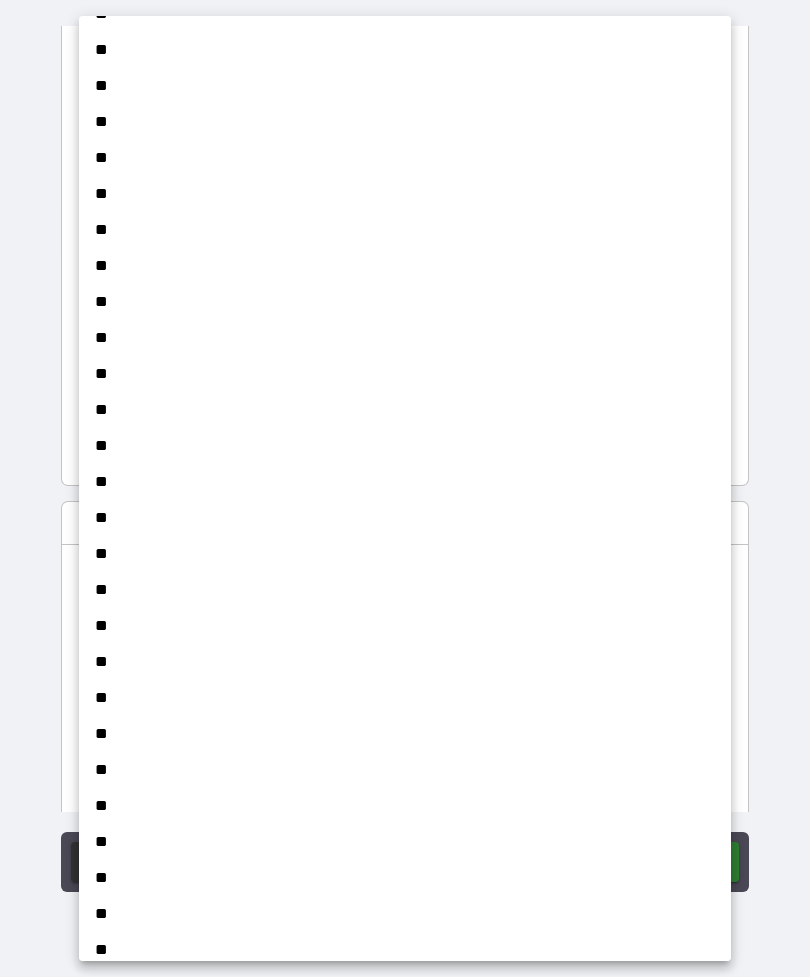 scroll, scrollTop: 1000, scrollLeft: 0, axis: vertical 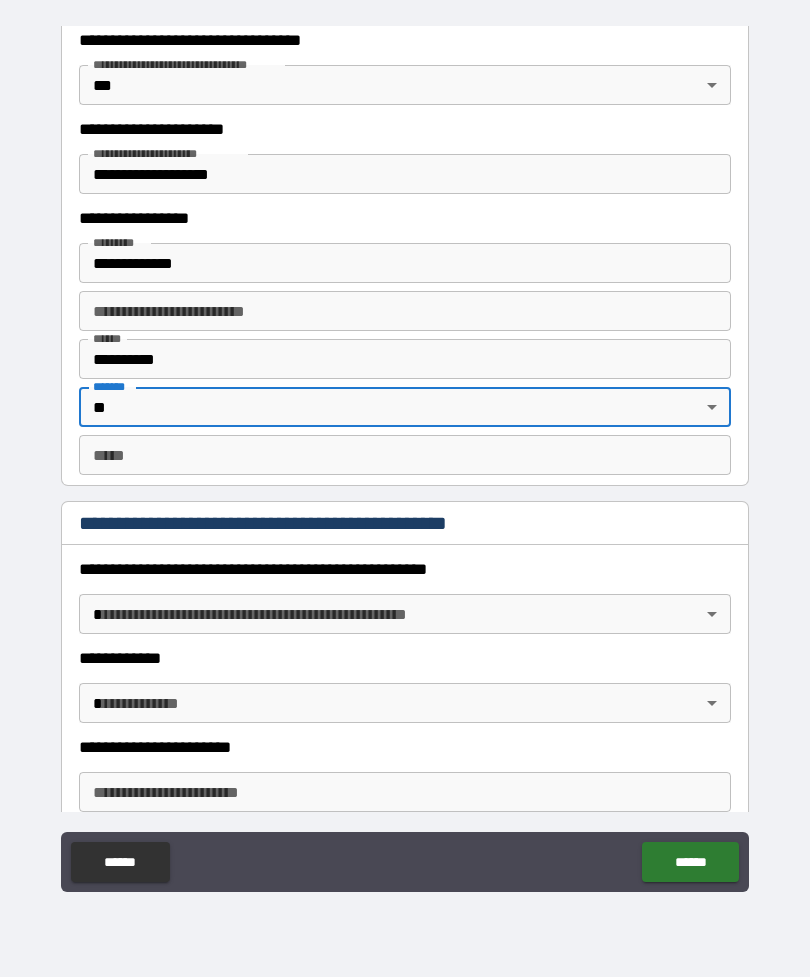 click on "***   *" at bounding box center [405, 455] 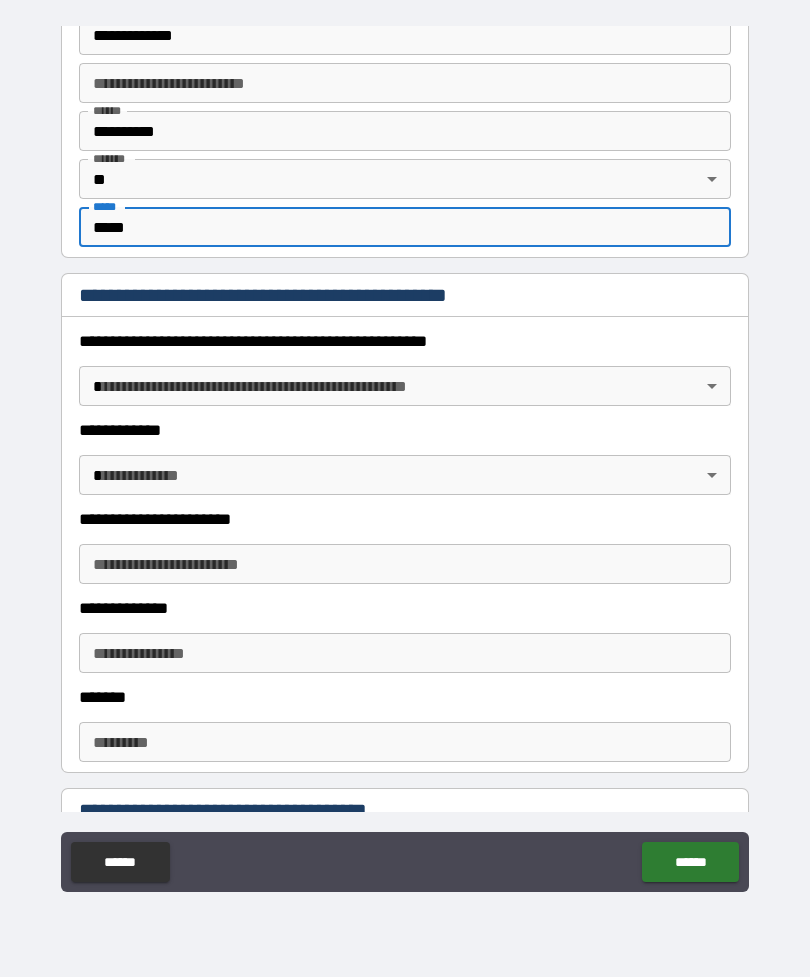 scroll, scrollTop: 1963, scrollLeft: 0, axis: vertical 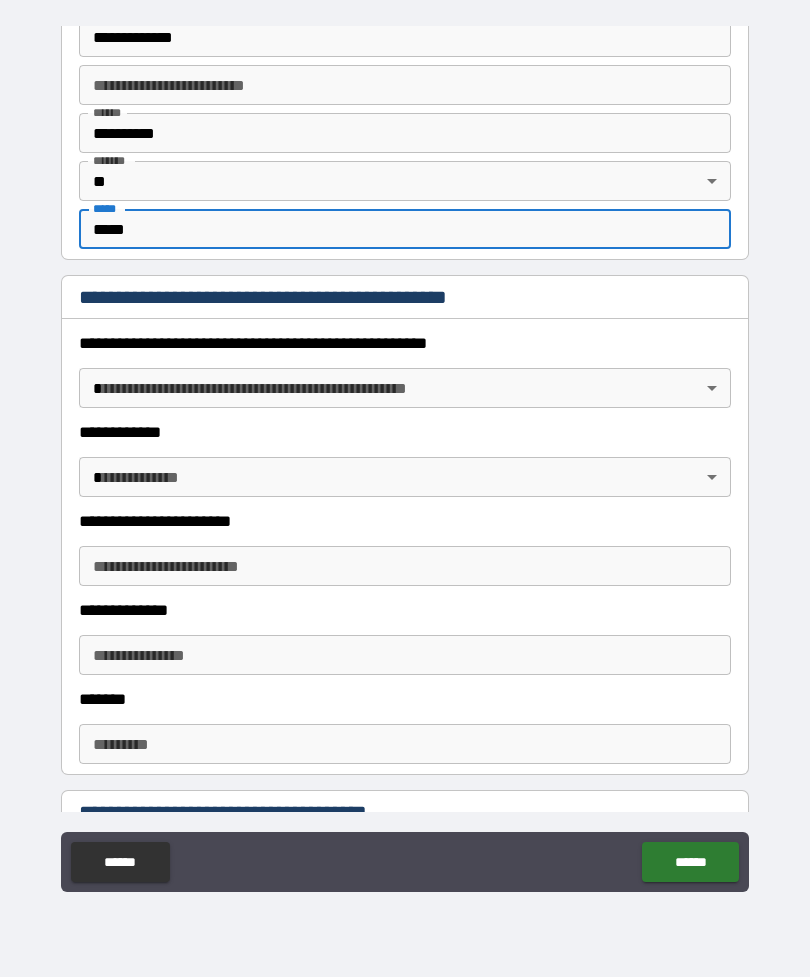 type on "*****" 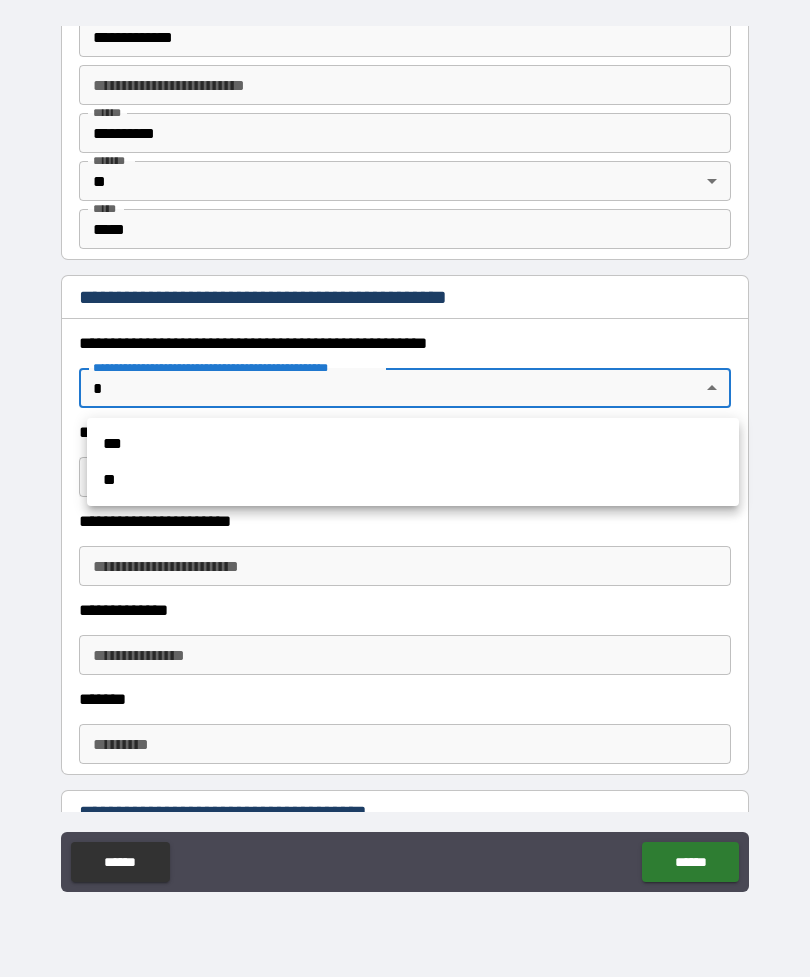 click on "**" at bounding box center (413, 480) 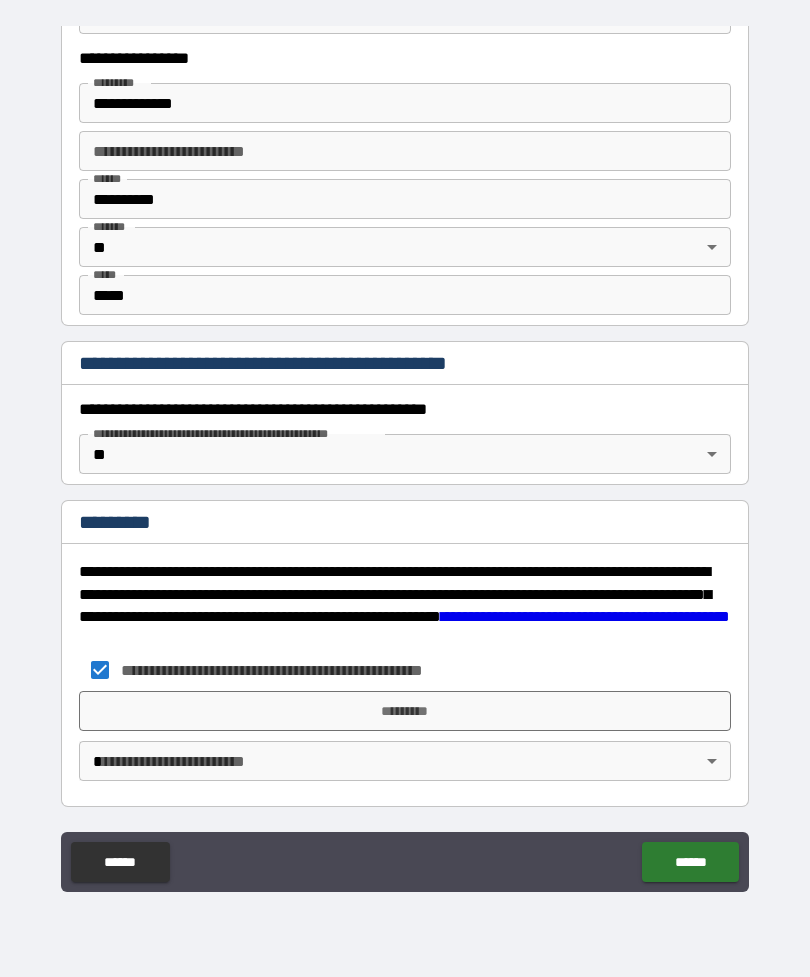 click on "*********" at bounding box center (405, 711) 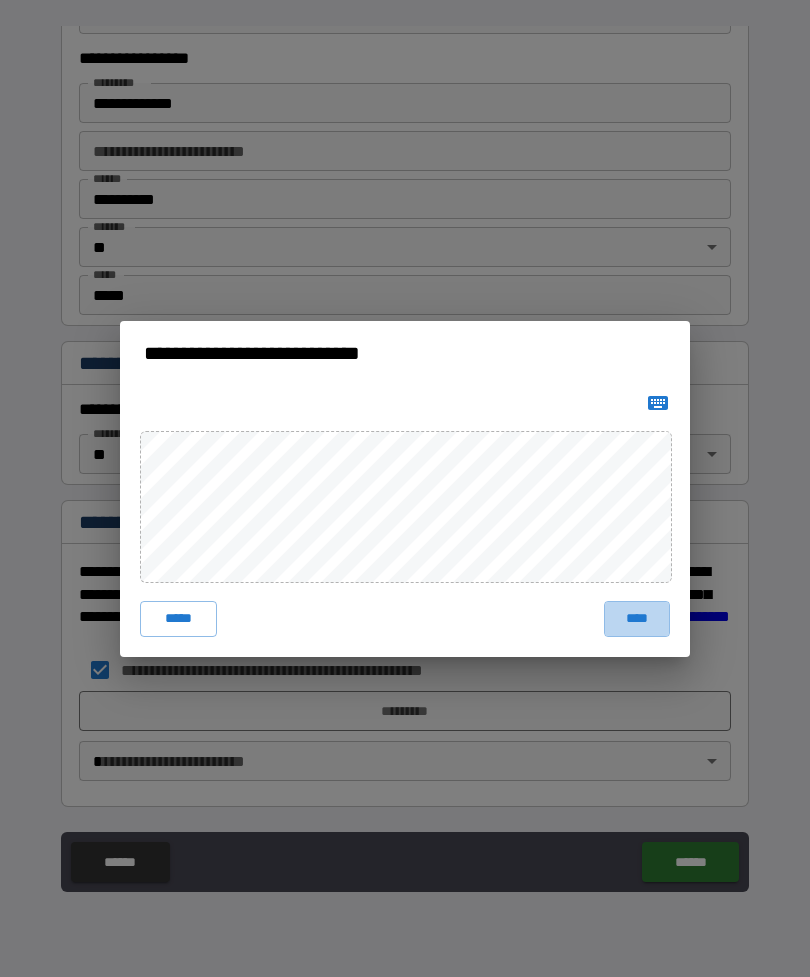 click on "****" at bounding box center [637, 619] 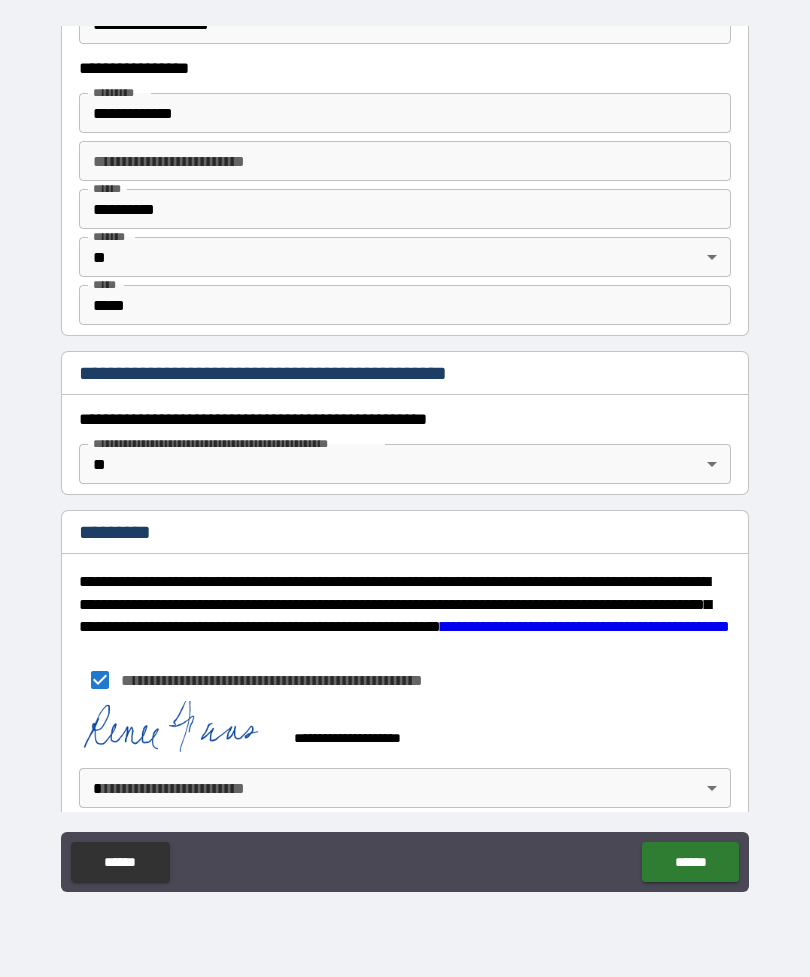 click on "******" at bounding box center [690, 862] 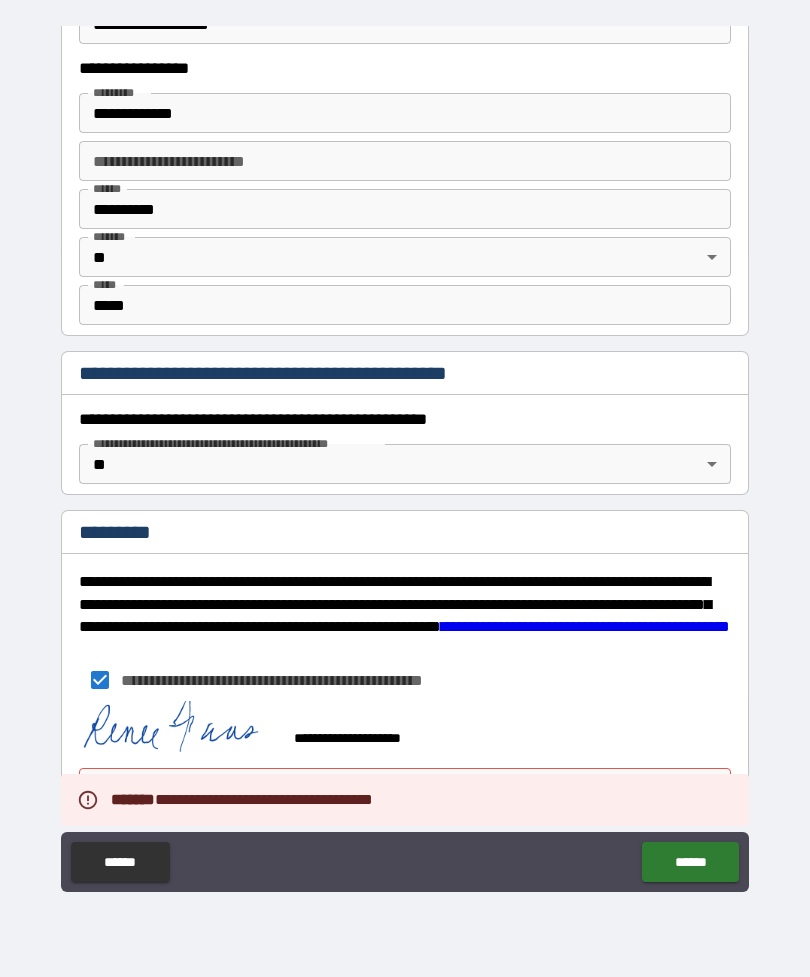 click on "**********" at bounding box center (405, 729) 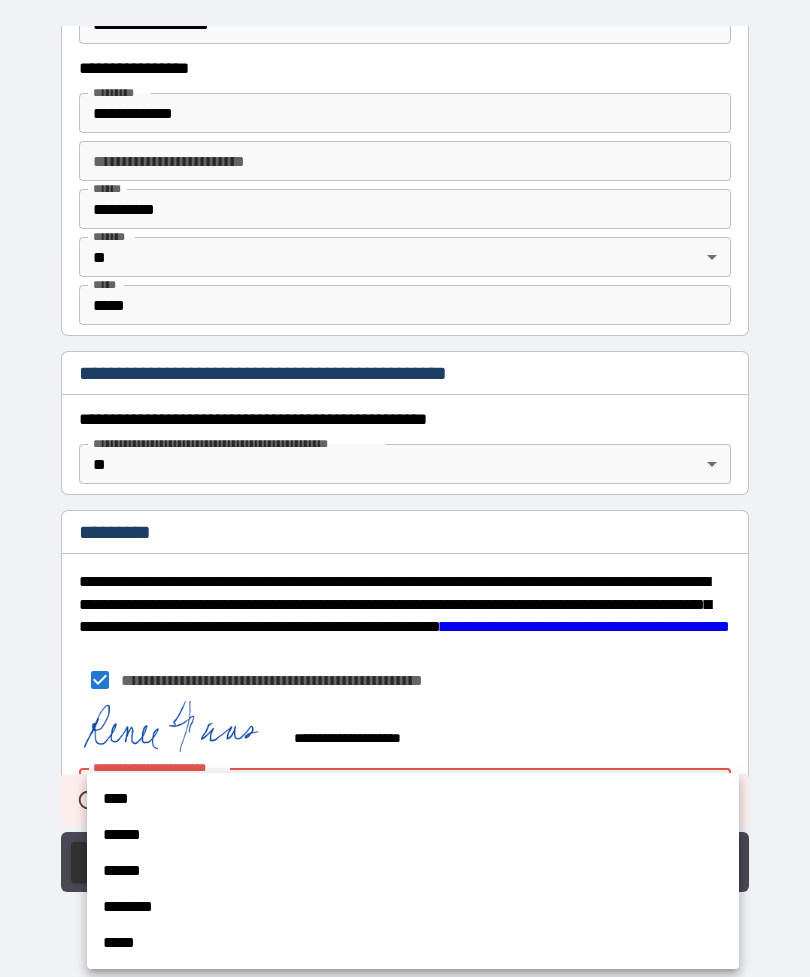 click on "****" at bounding box center [413, 799] 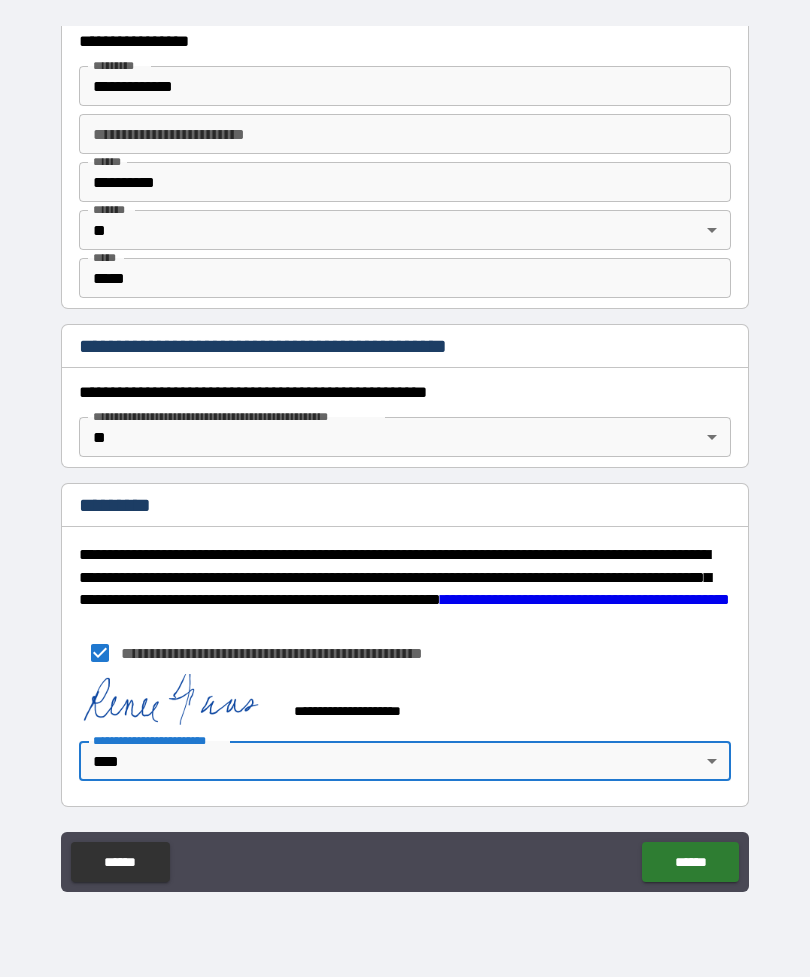 scroll, scrollTop: 1914, scrollLeft: 0, axis: vertical 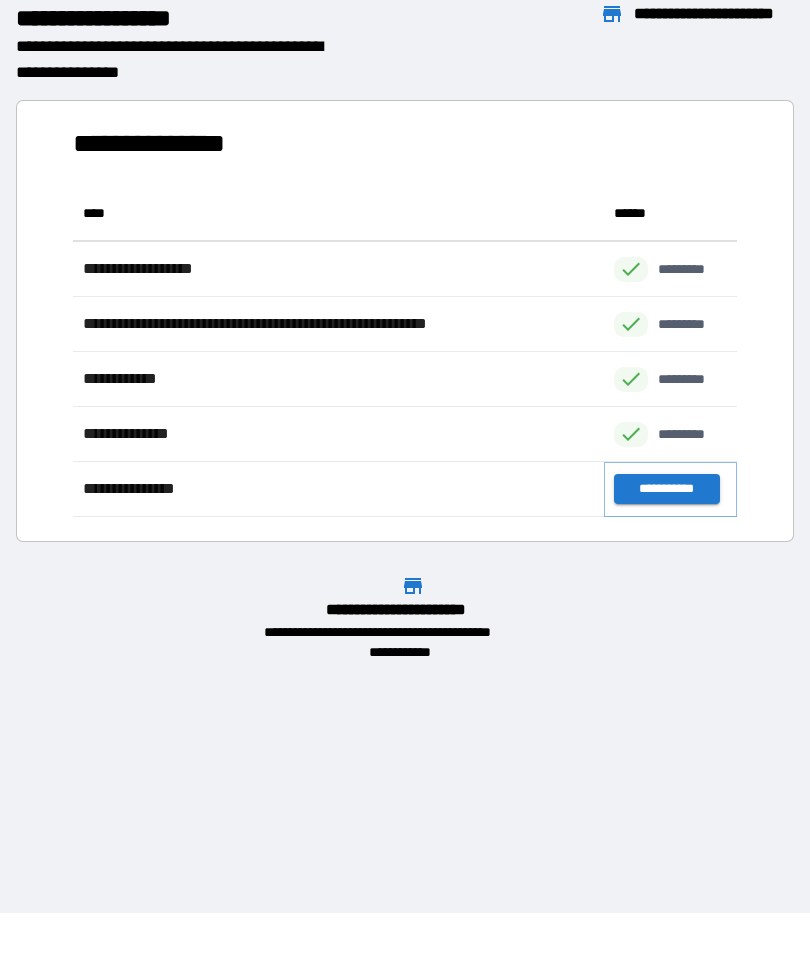 click on "**********" at bounding box center [666, 489] 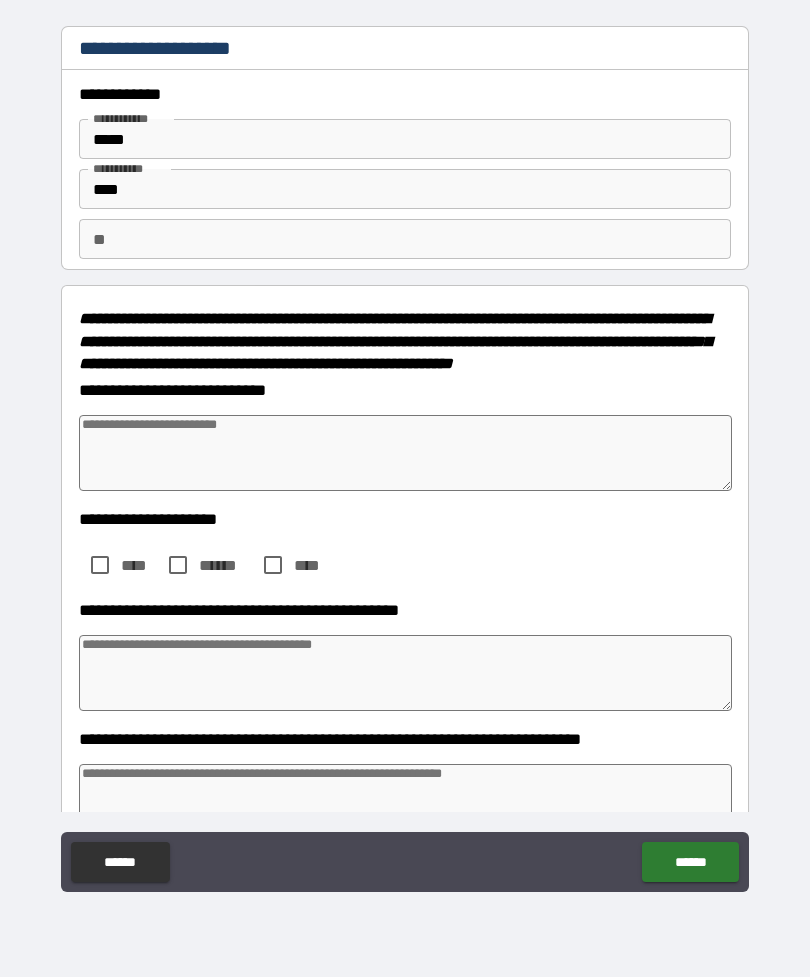 type on "*" 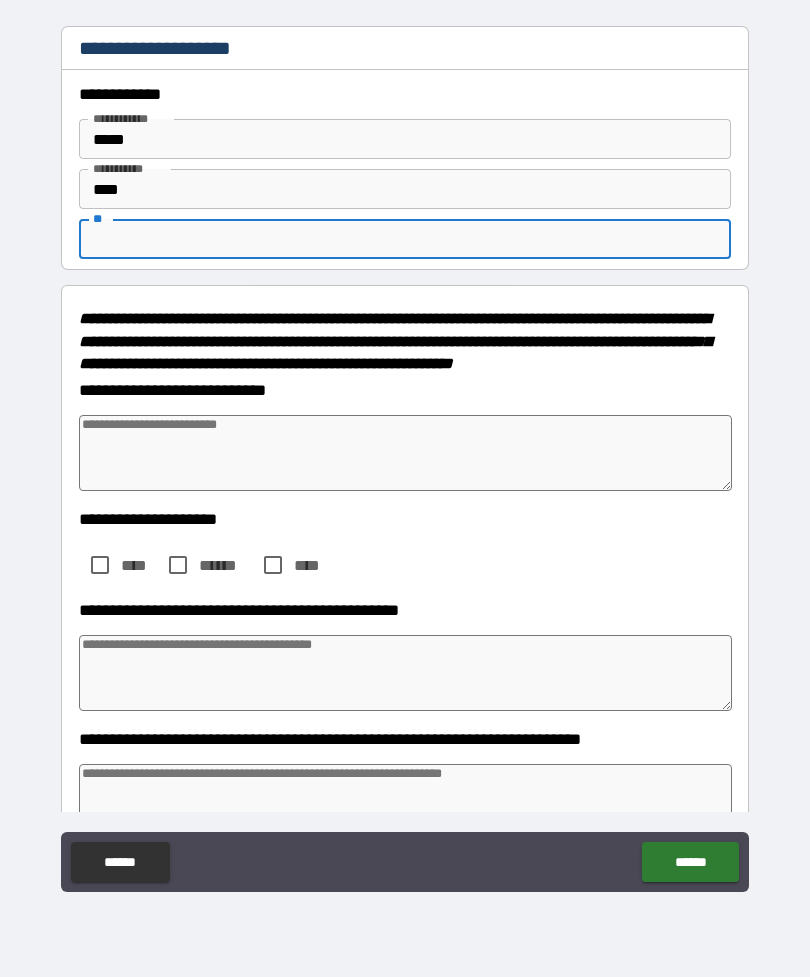 type on "*" 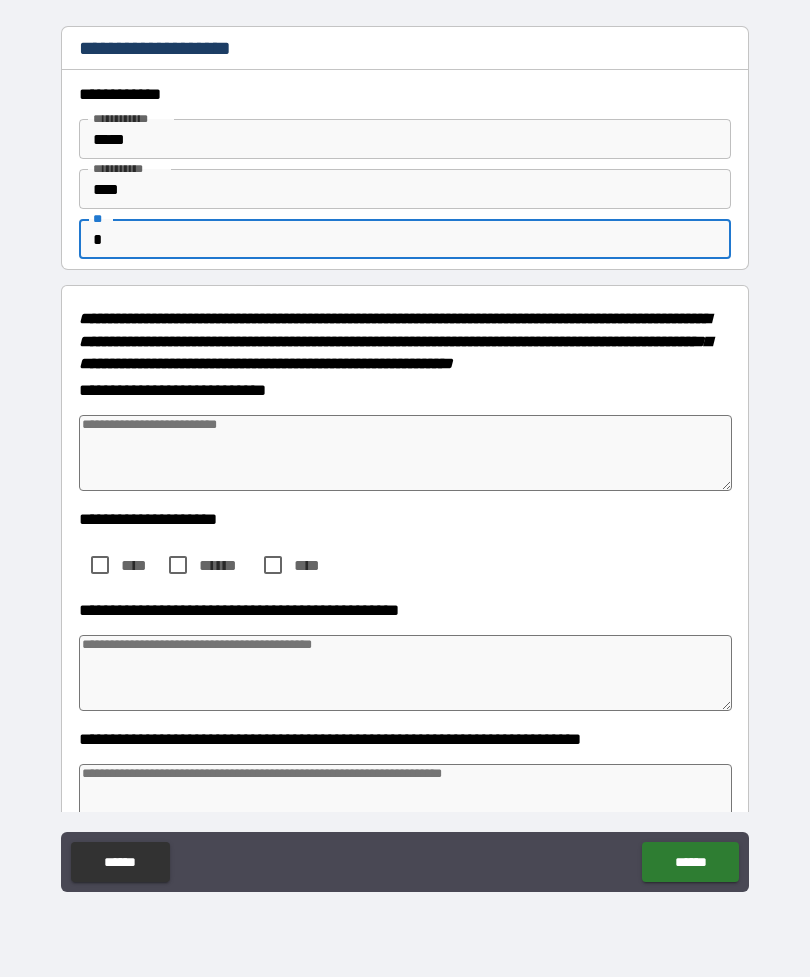 type on "*" 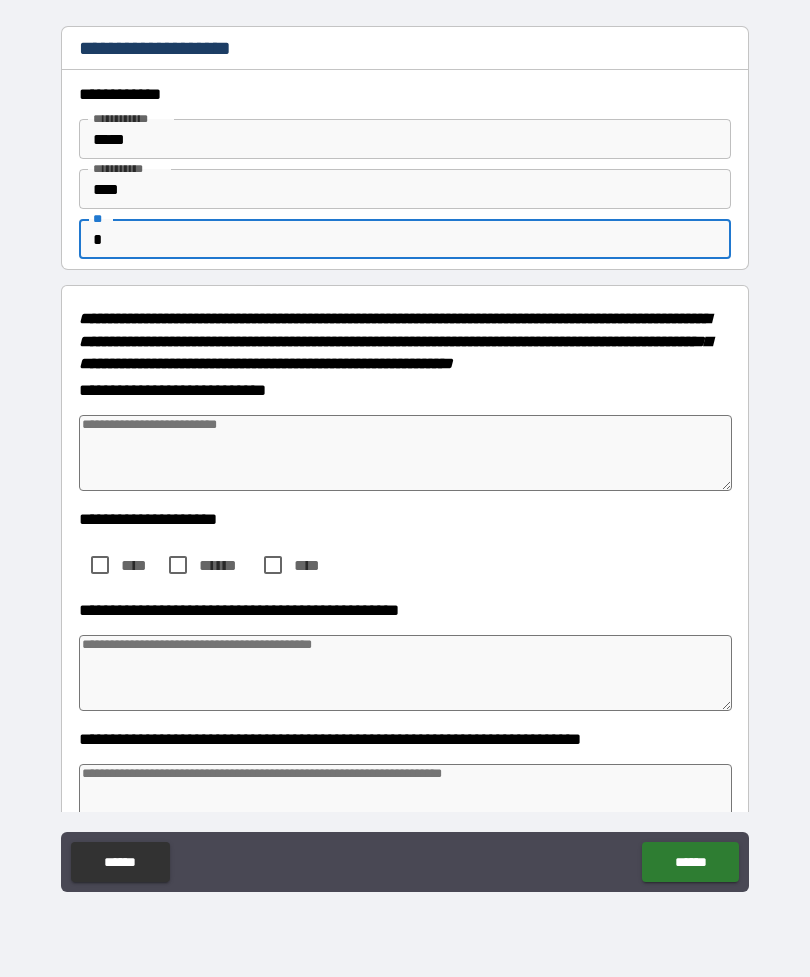 type on "*" 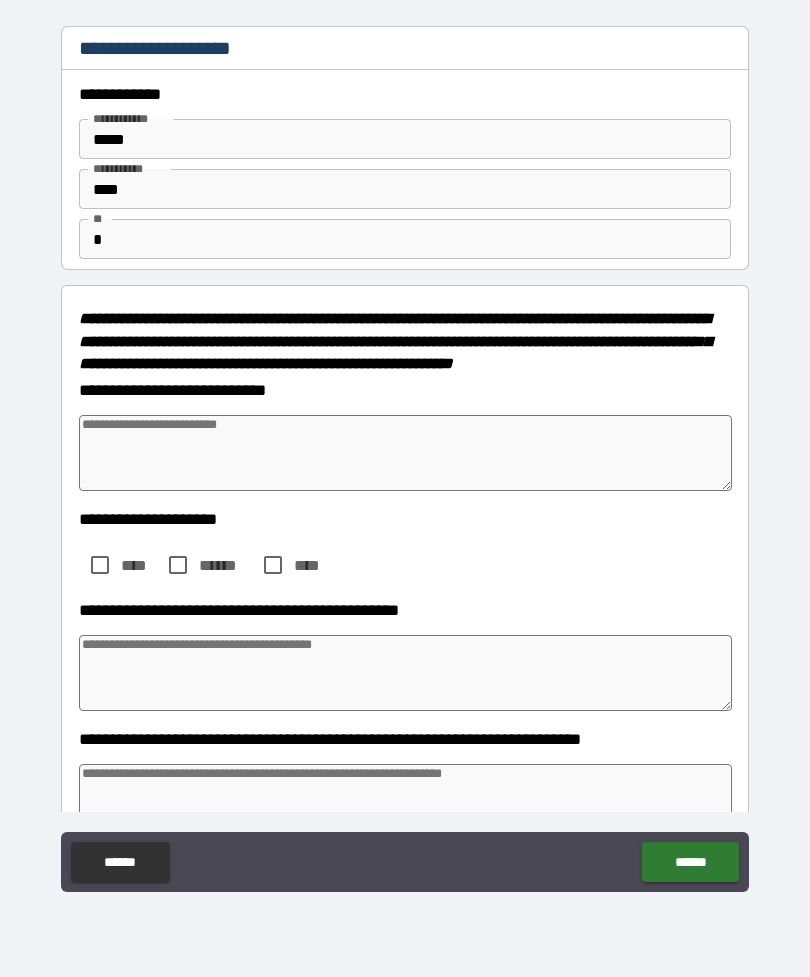 type on "*" 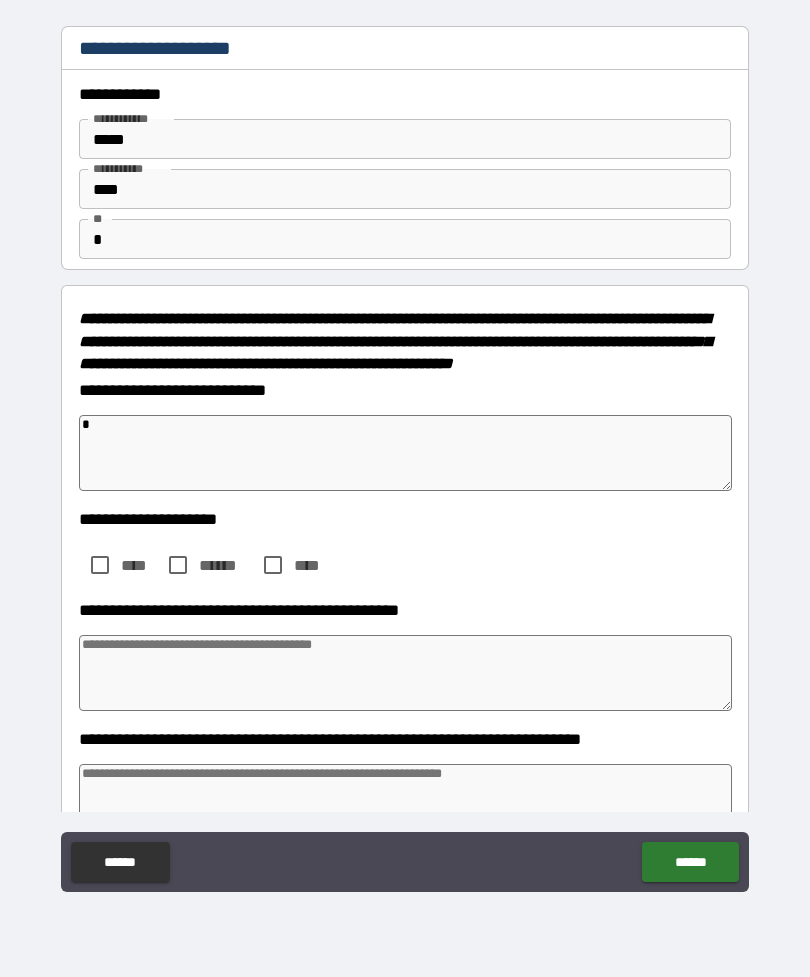 type on "*" 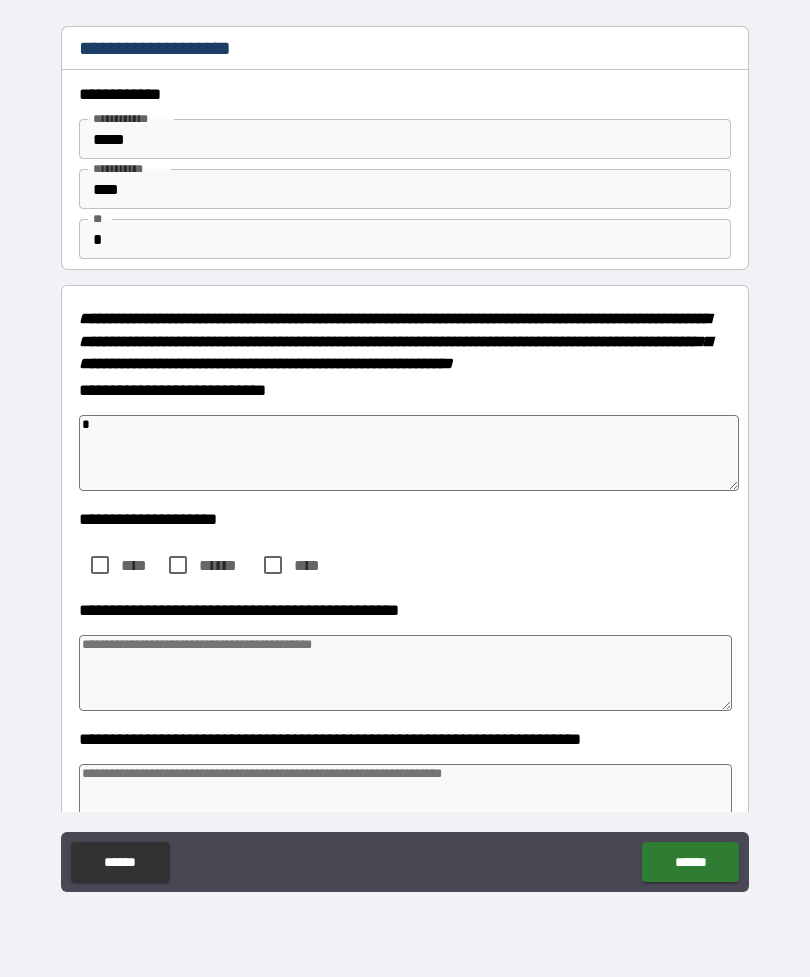 type on "*" 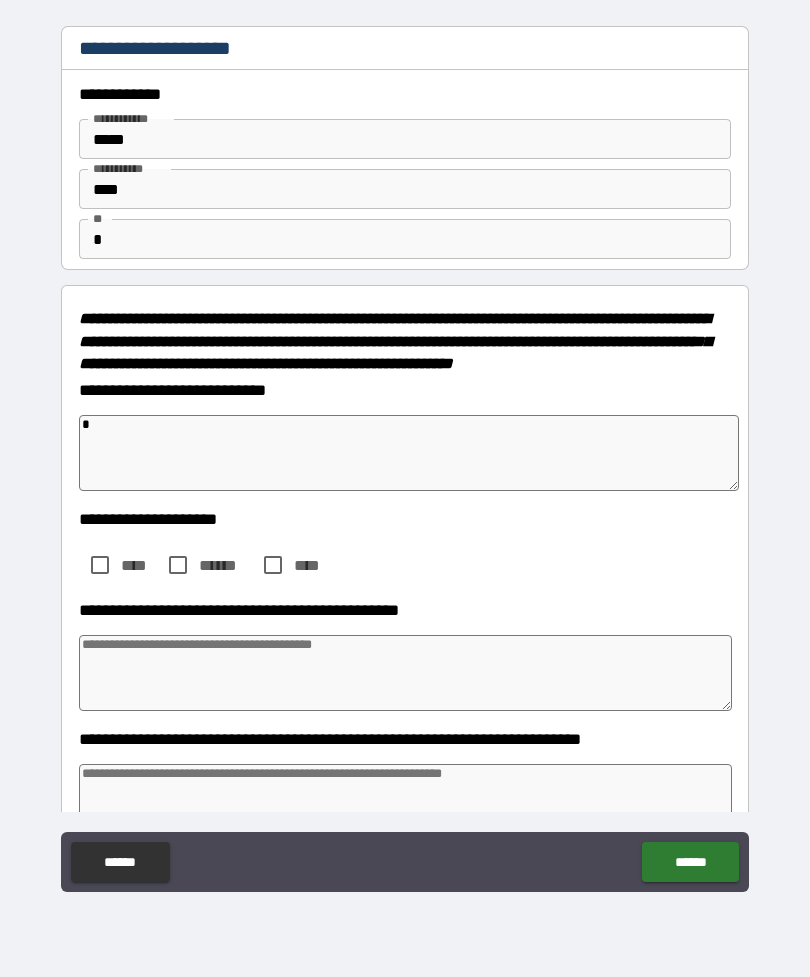 type 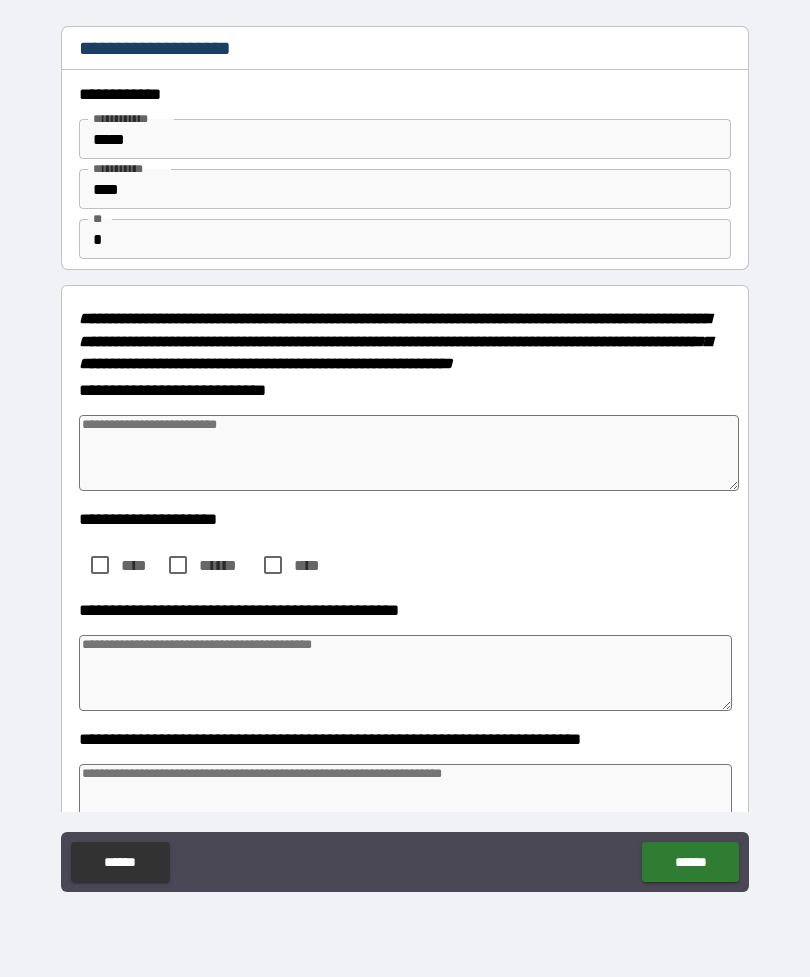 type on "*" 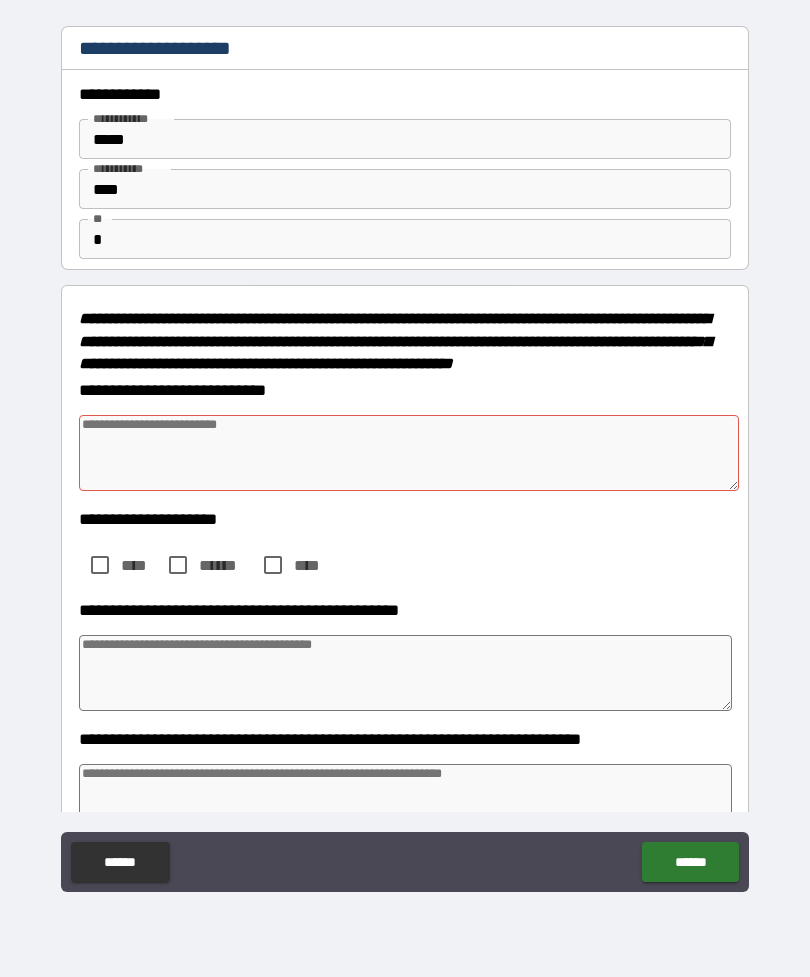 type on "*" 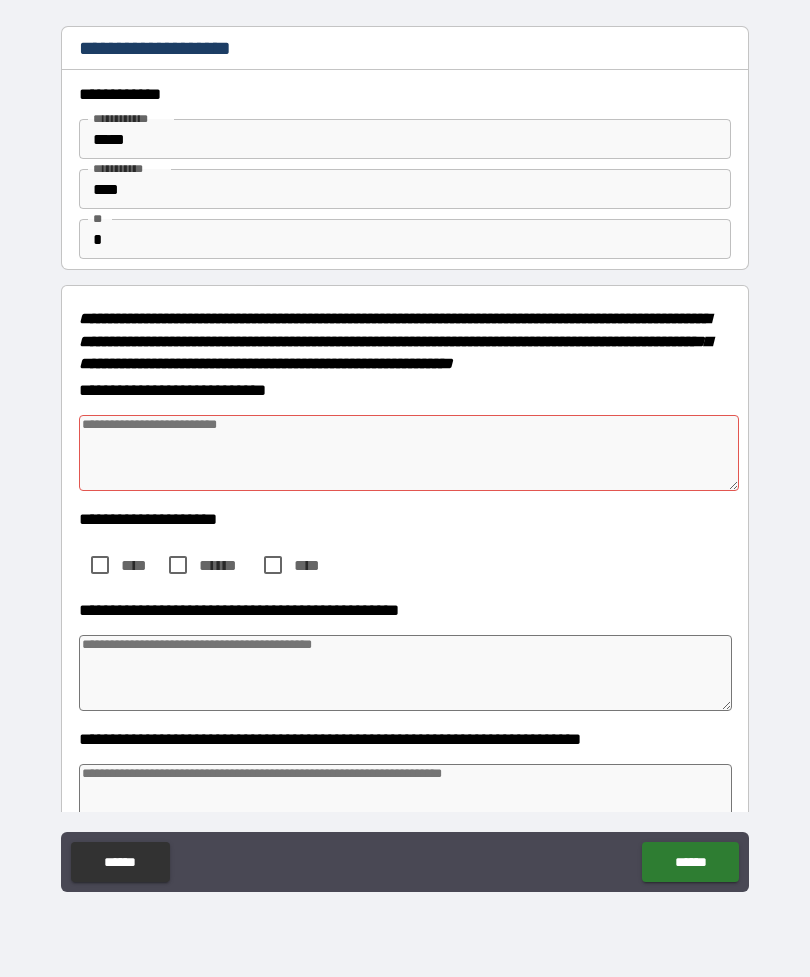 type on "*" 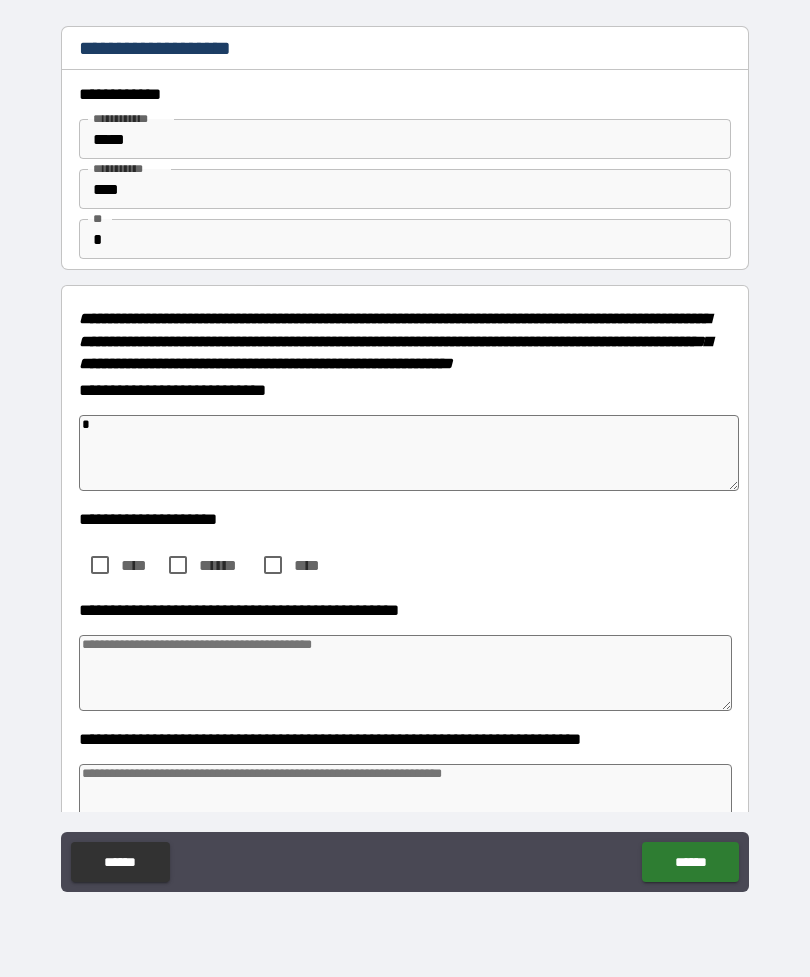 type on "*" 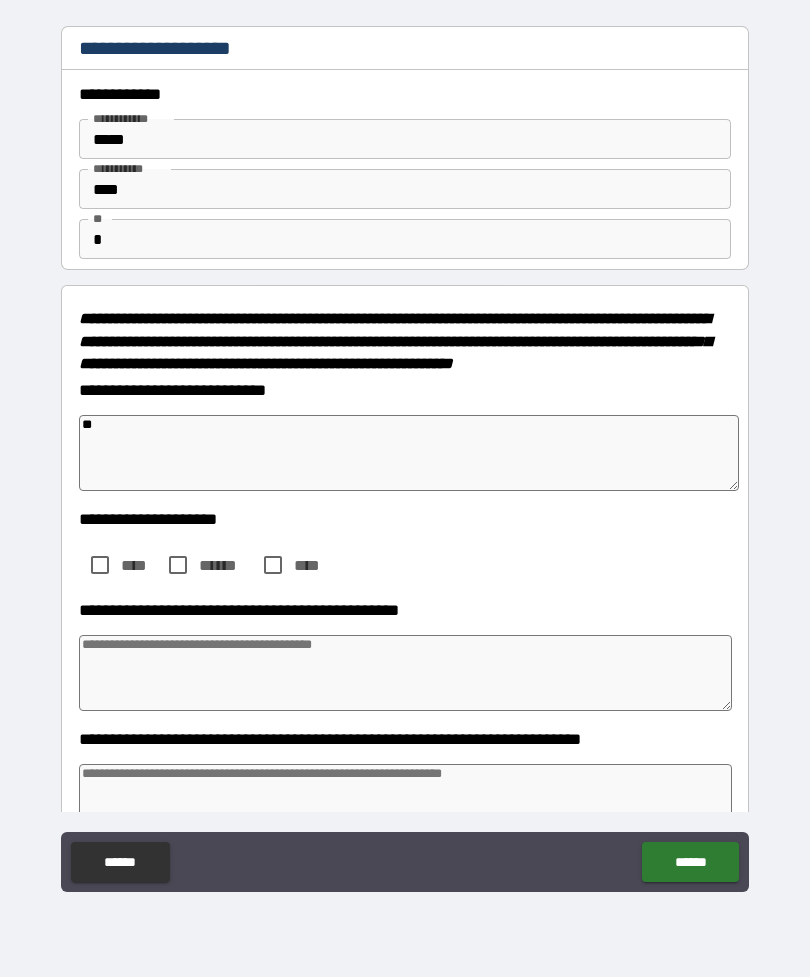 type on "*" 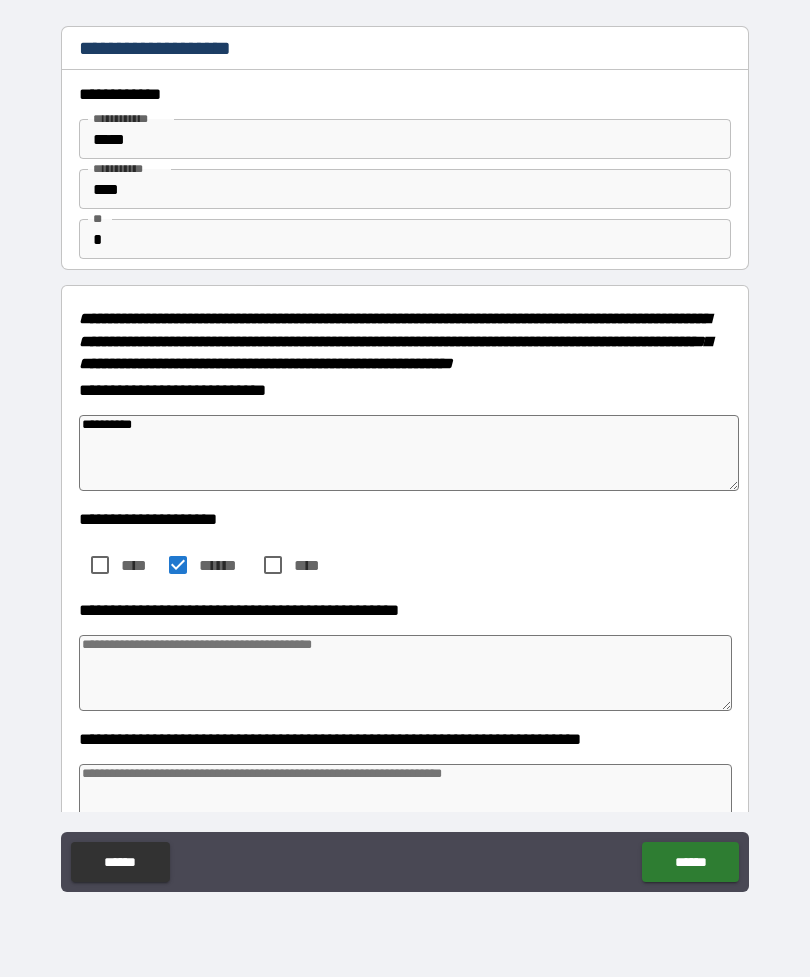 click at bounding box center [405, 673] 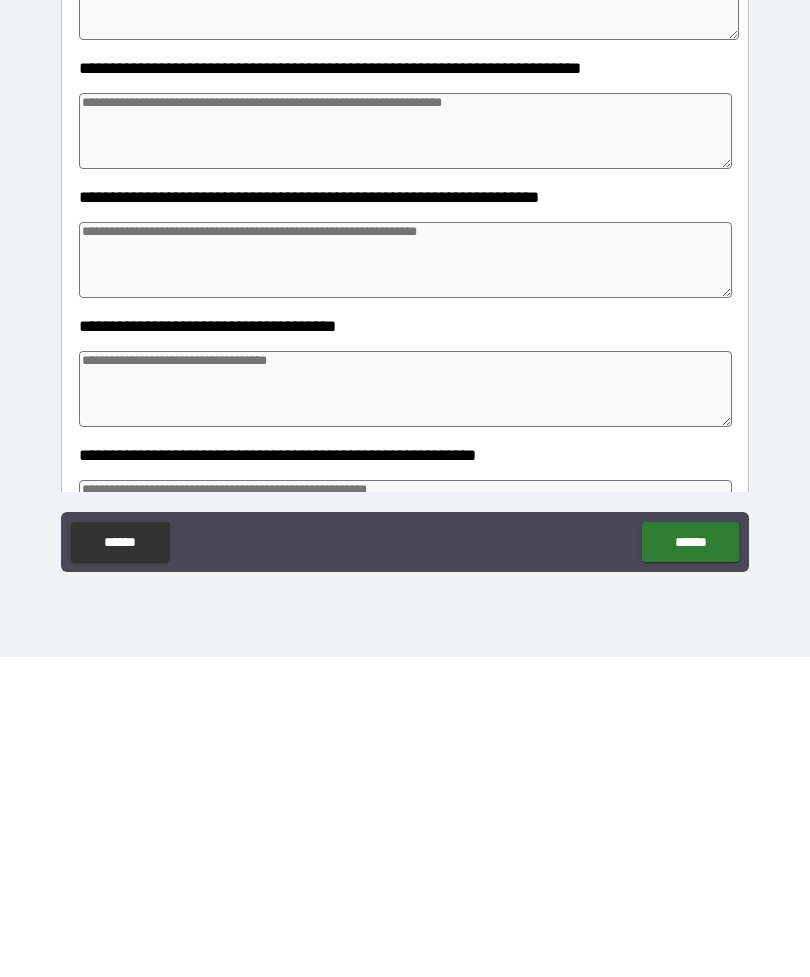 scroll, scrollTop: 353, scrollLeft: 0, axis: vertical 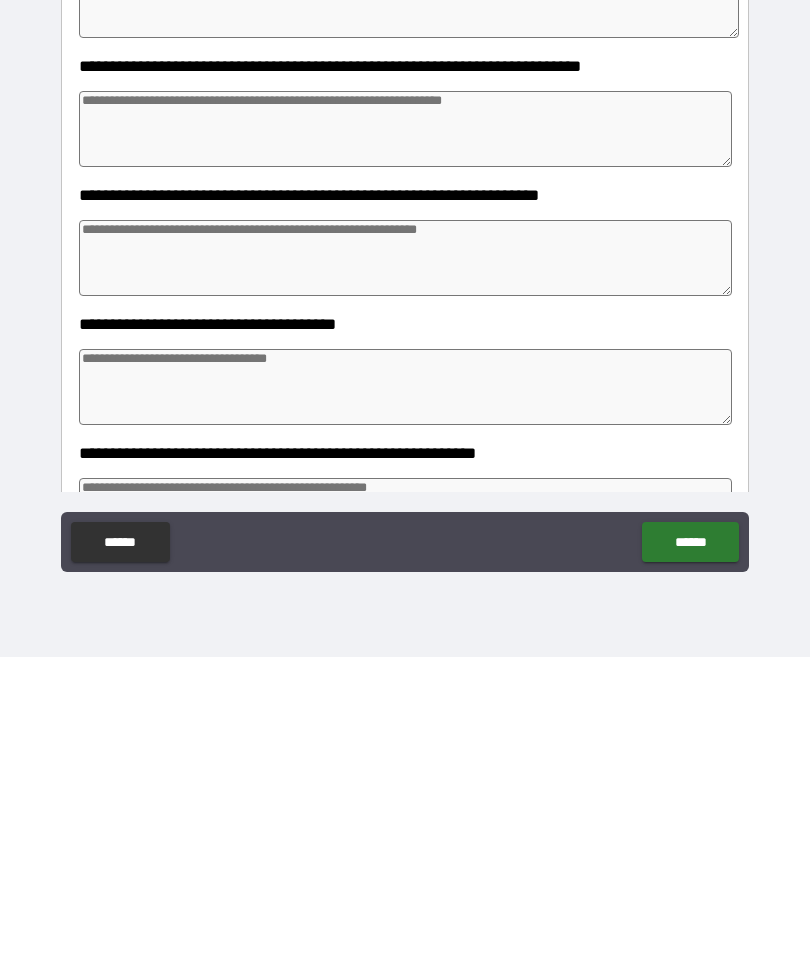 click at bounding box center [405, 449] 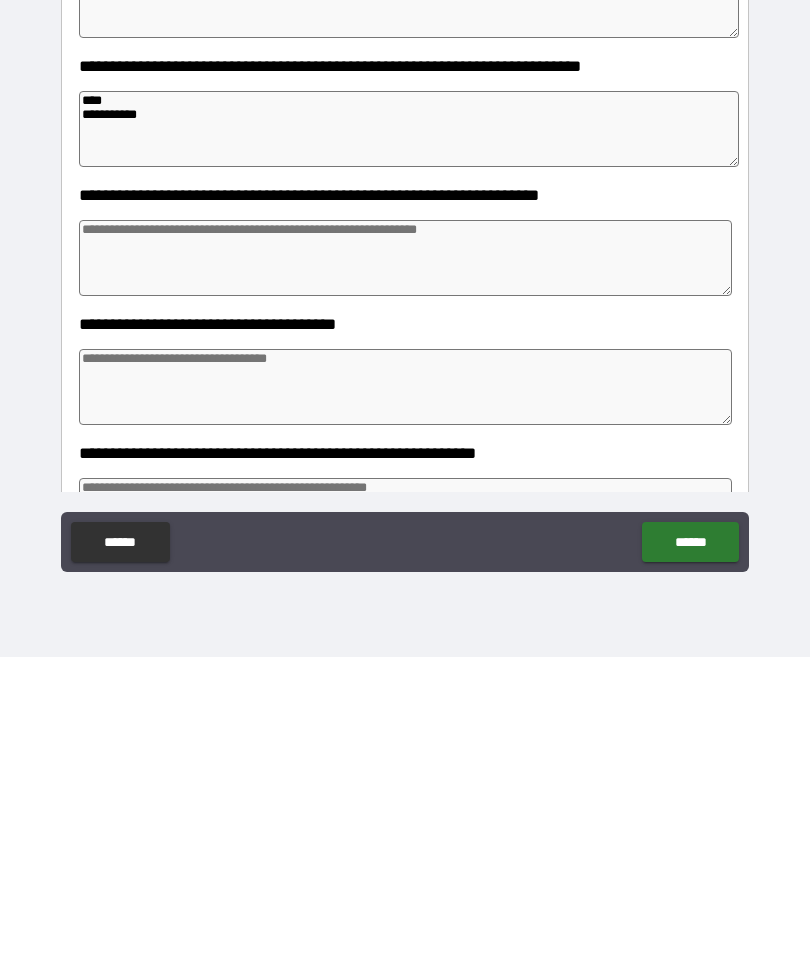 click at bounding box center (405, 578) 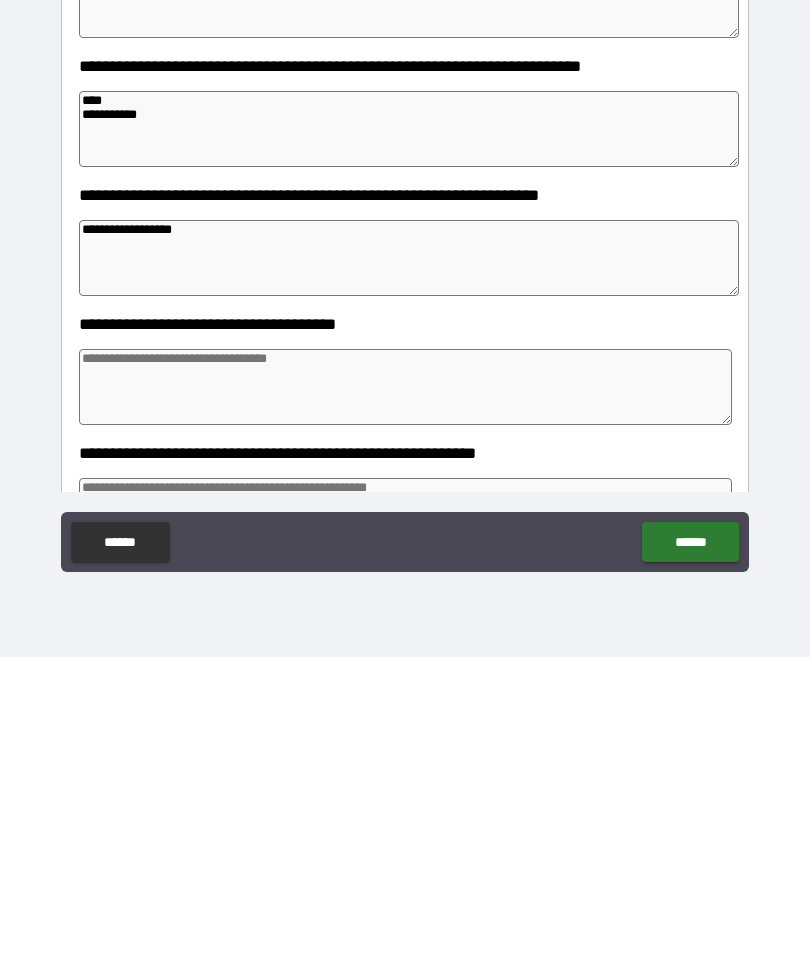 click on "**********" at bounding box center [409, 578] 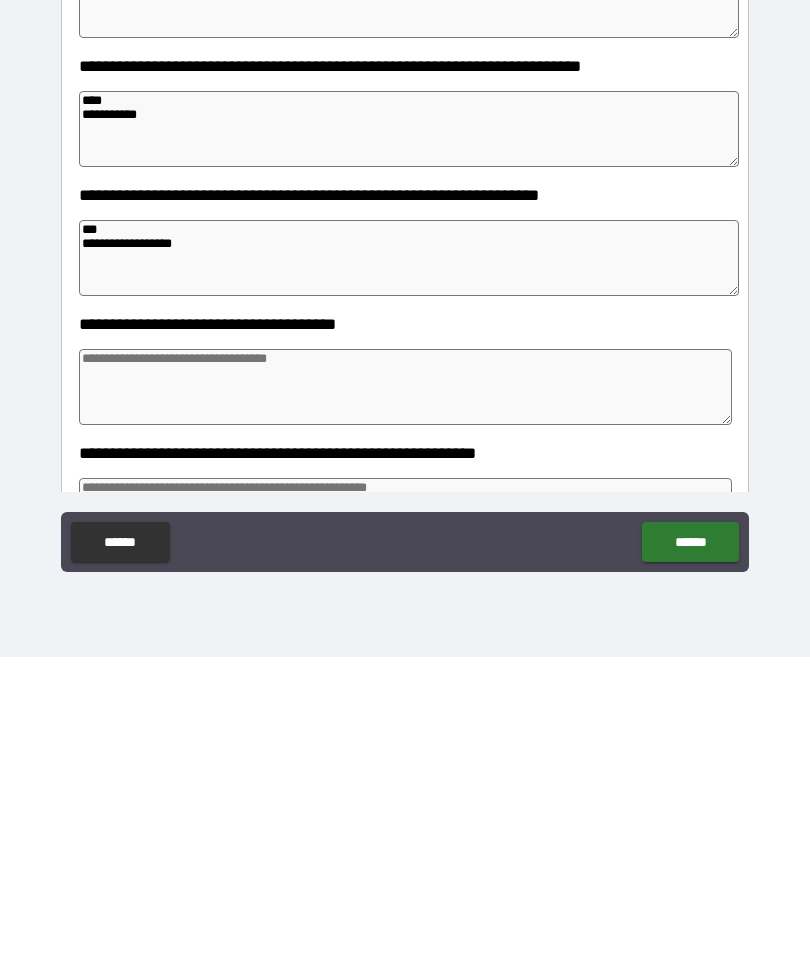 click at bounding box center (405, 707) 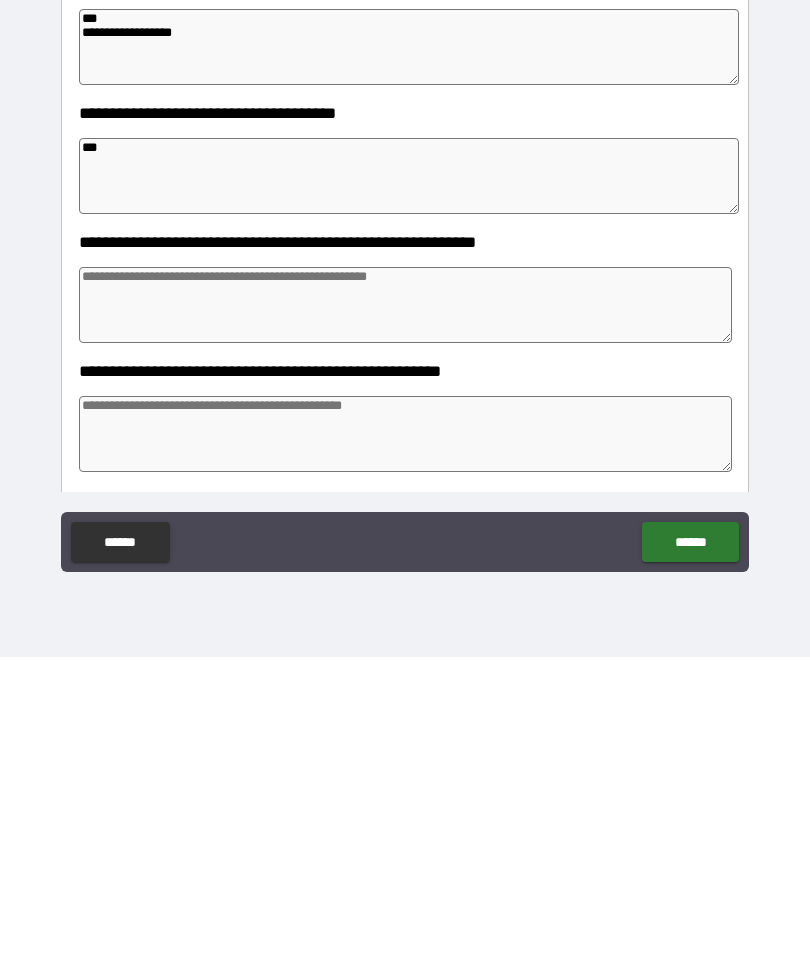 scroll, scrollTop: 571, scrollLeft: 0, axis: vertical 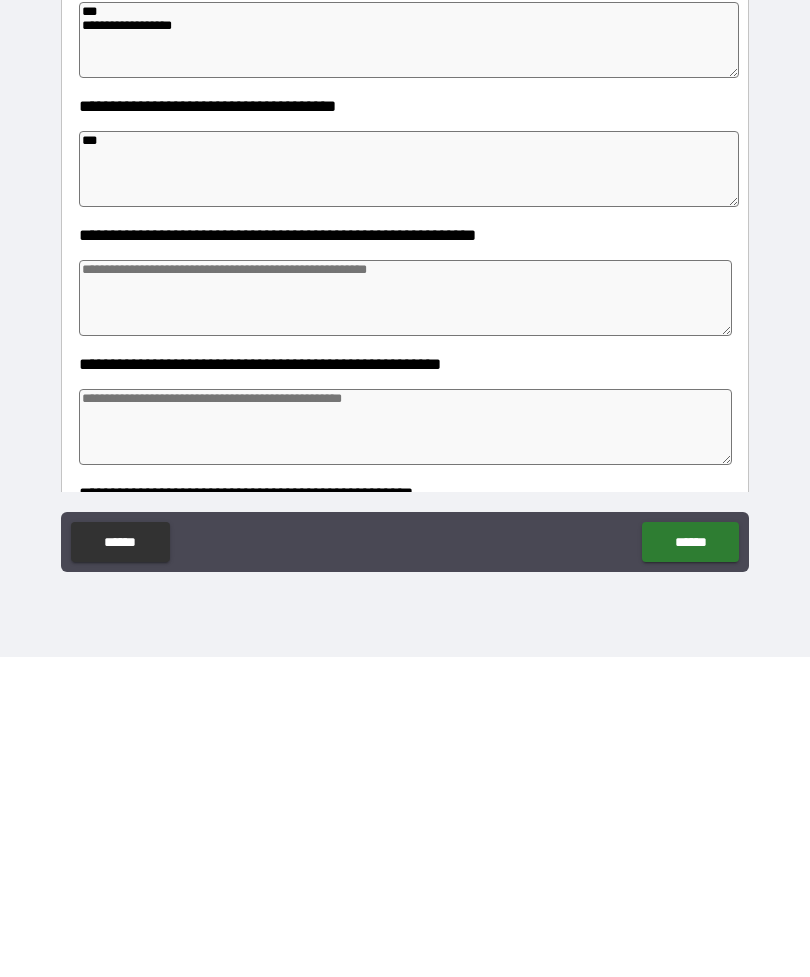 click at bounding box center [405, 618] 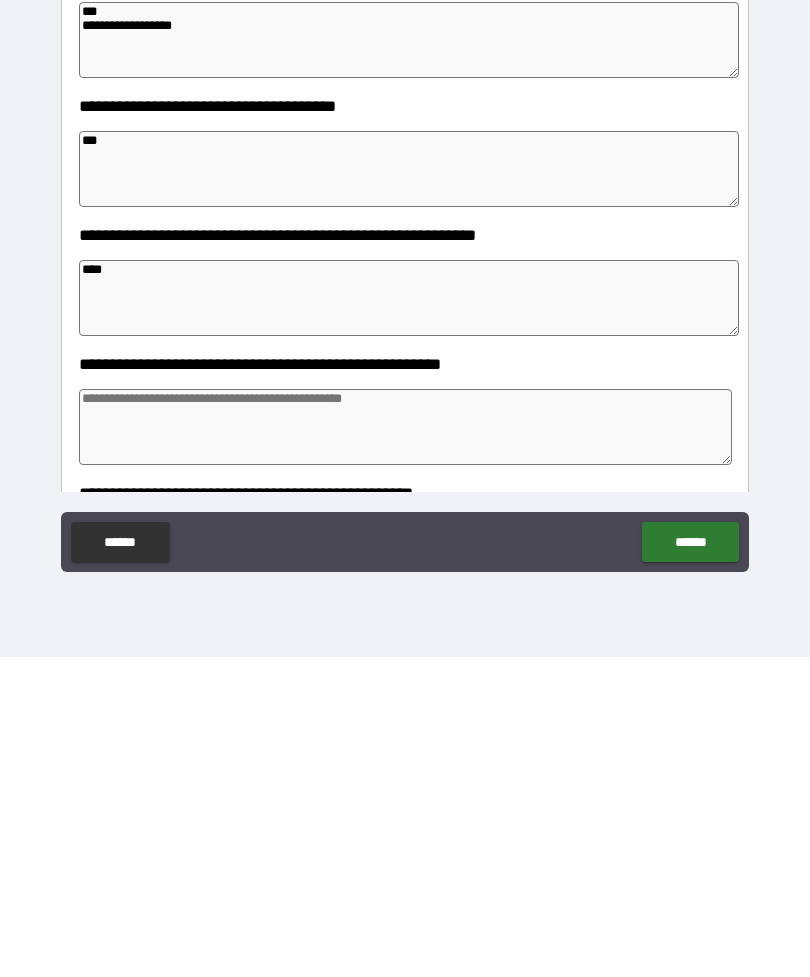 click on "***" at bounding box center (409, 489) 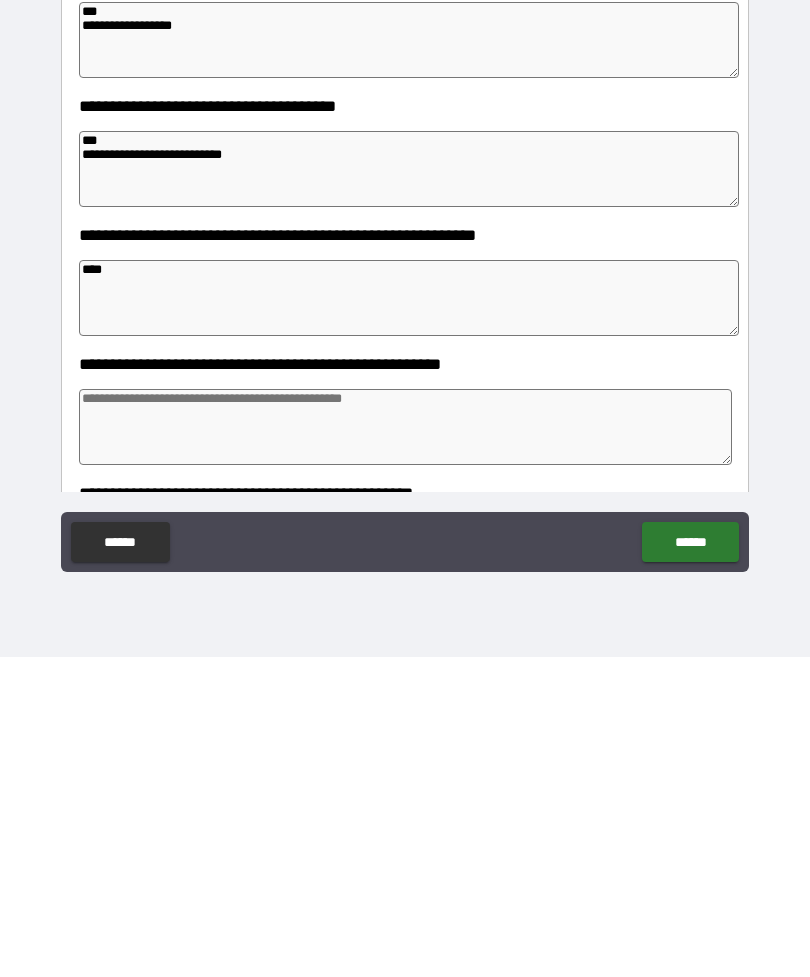 click on "**********" at bounding box center [409, 360] 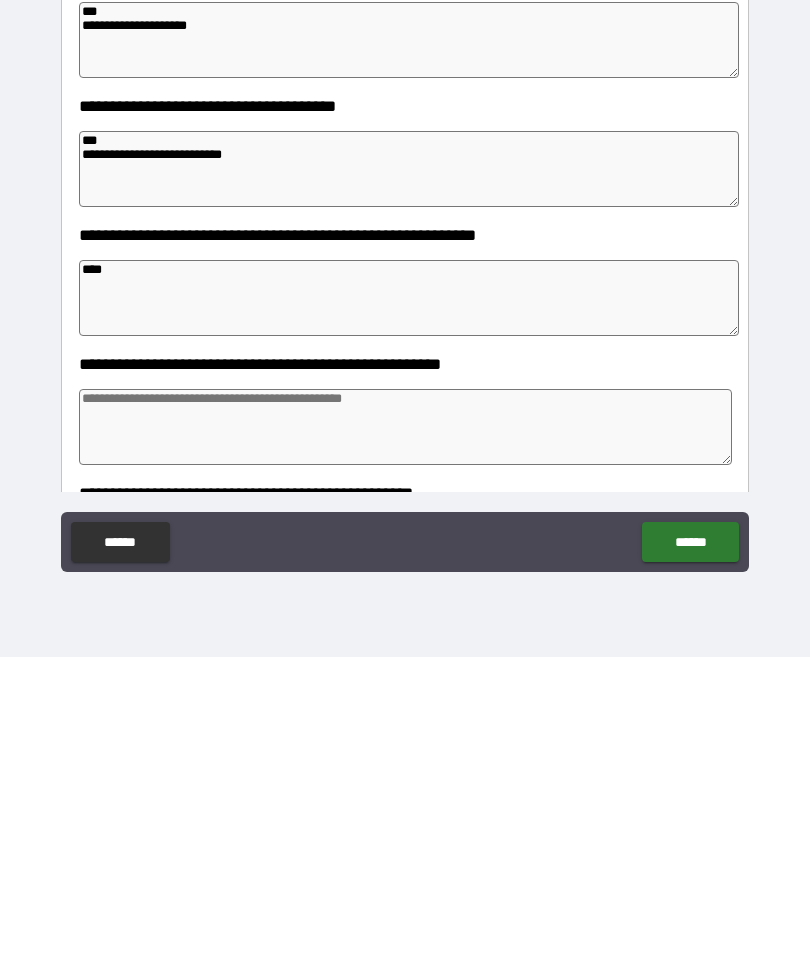 click on "***" at bounding box center [409, 618] 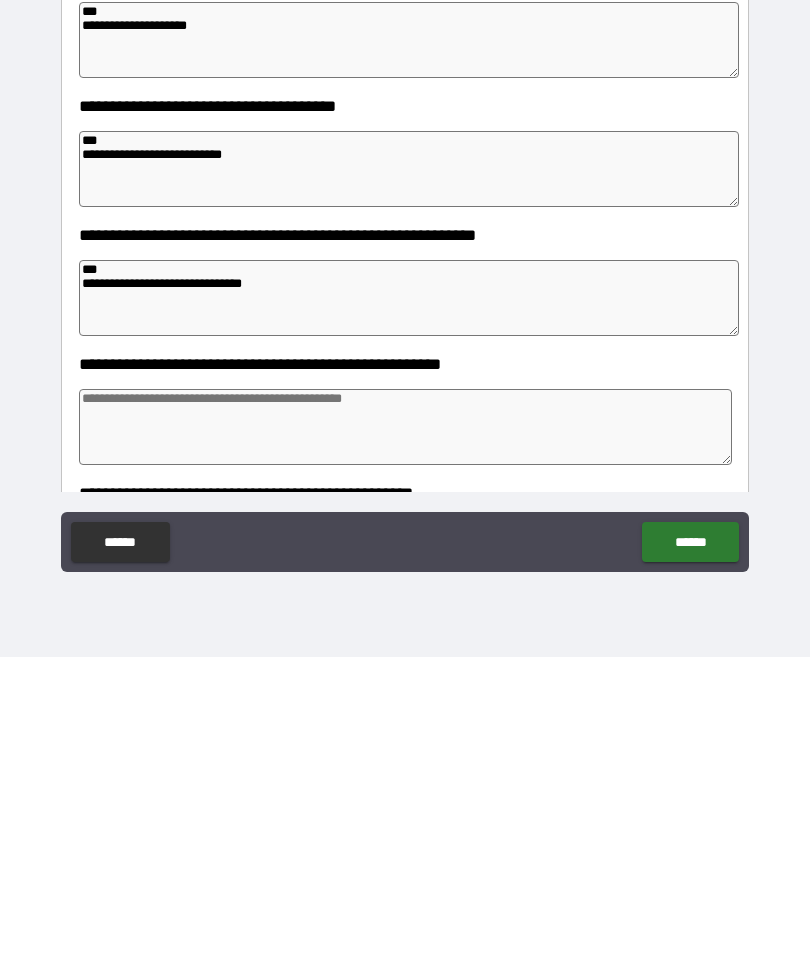 click at bounding box center (405, 747) 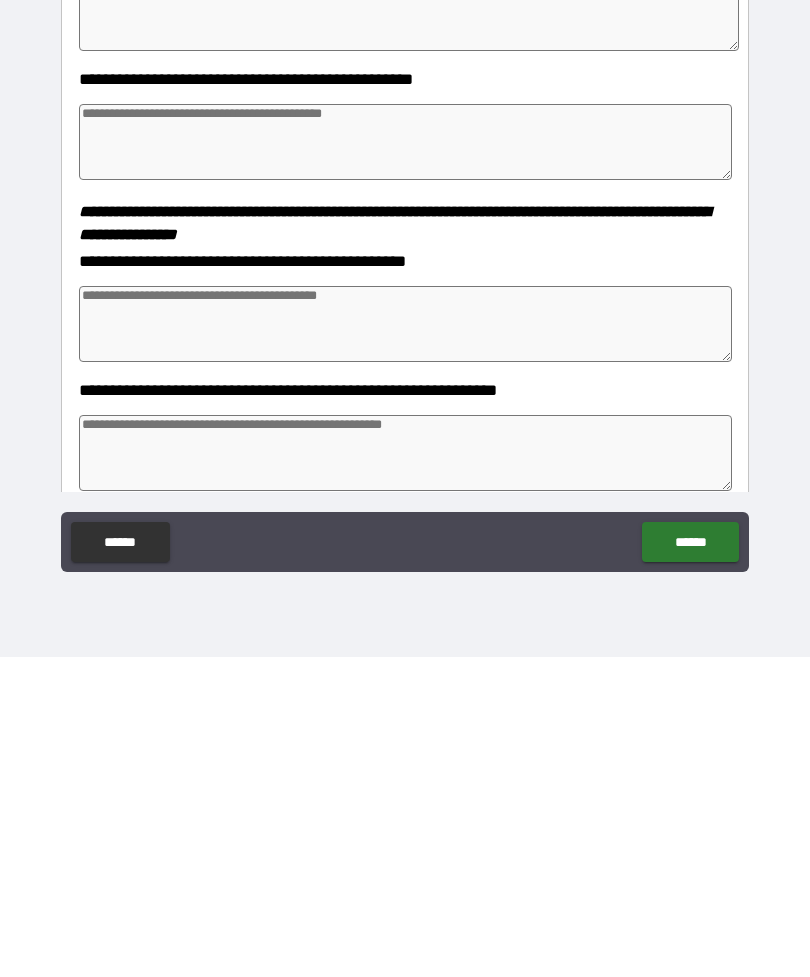scroll, scrollTop: 983, scrollLeft: 0, axis: vertical 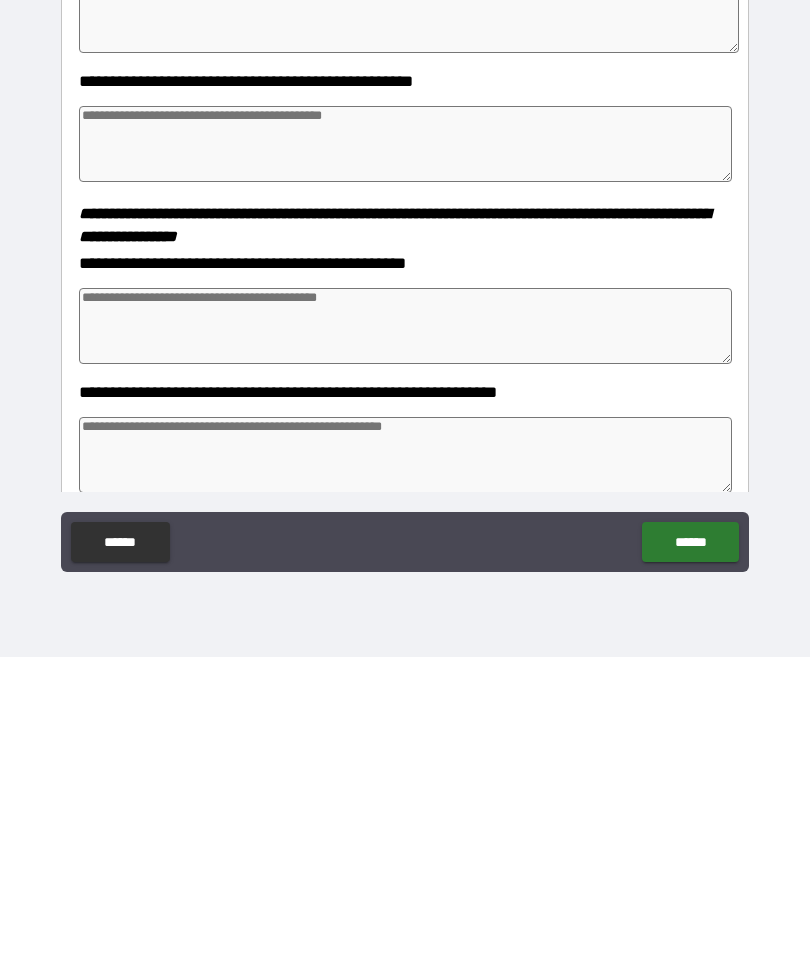 click at bounding box center [405, 464] 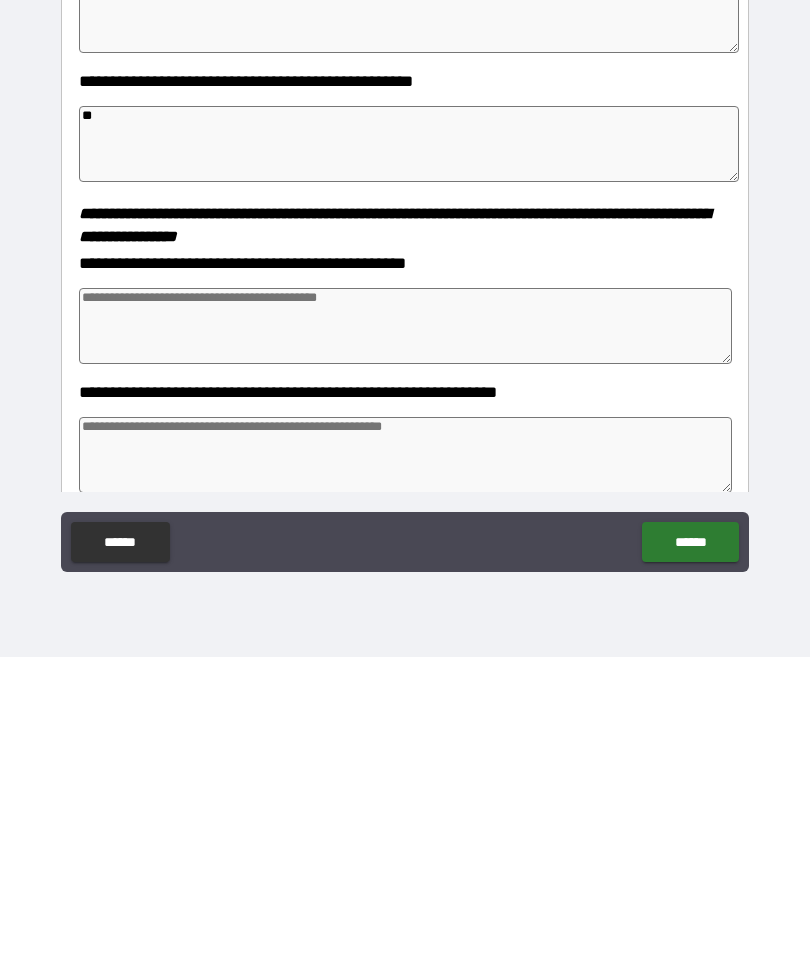 click at bounding box center (405, 646) 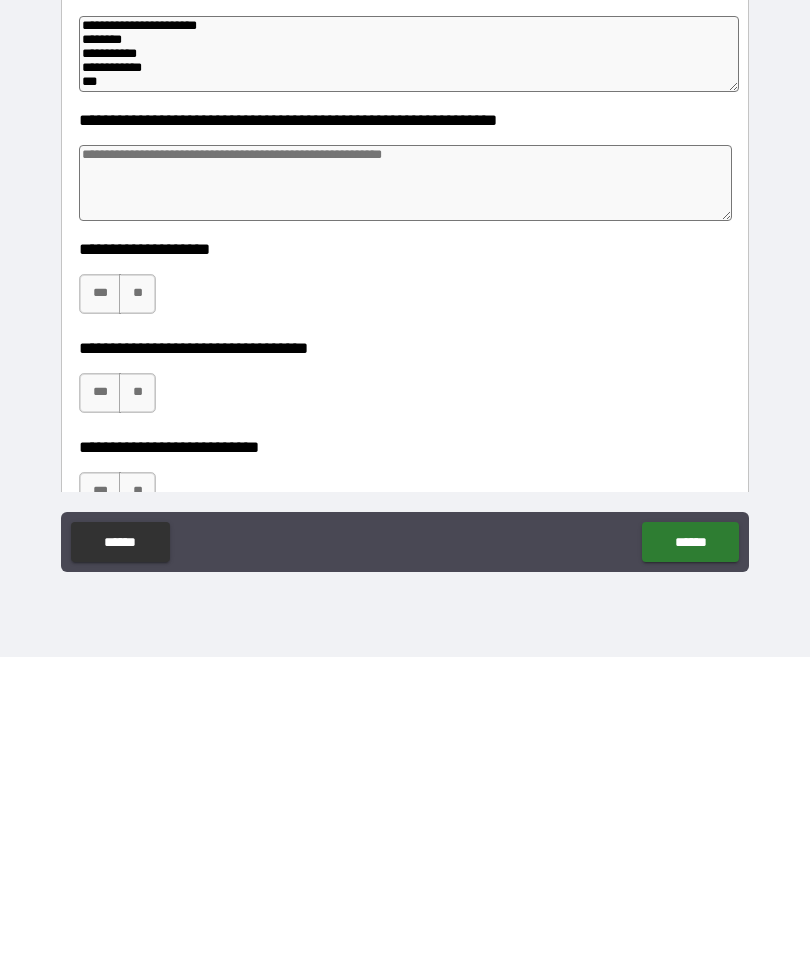 scroll, scrollTop: 1259, scrollLeft: 0, axis: vertical 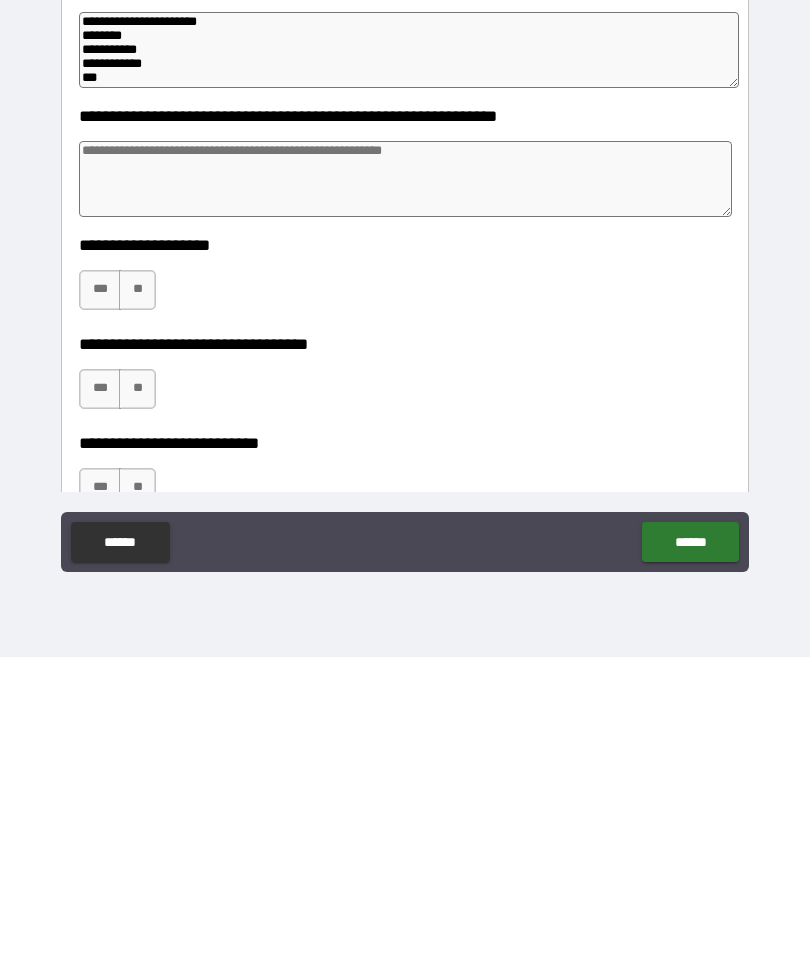 click at bounding box center [405, 499] 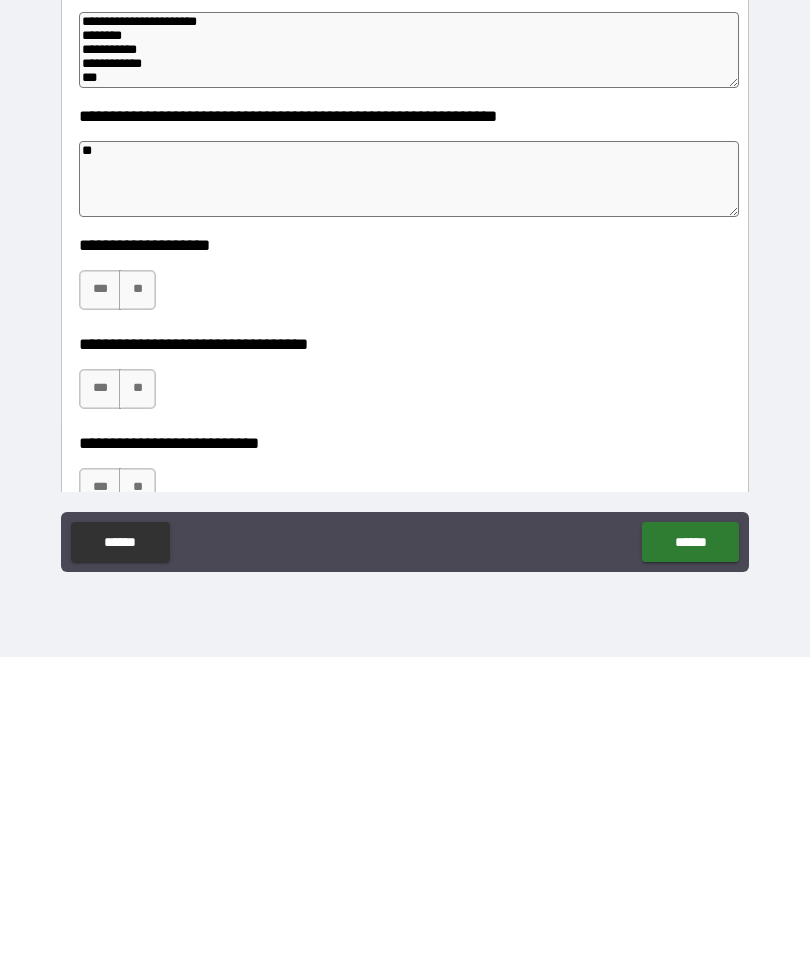 click on "**" at bounding box center [137, 610] 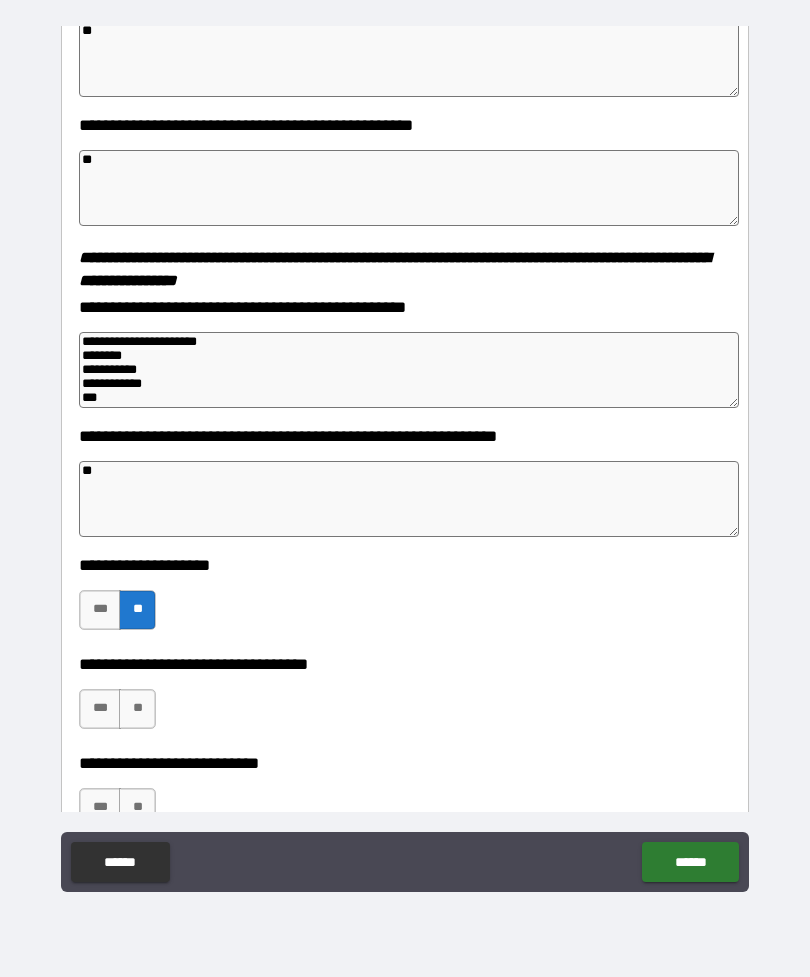 click on "**" at bounding box center [137, 709] 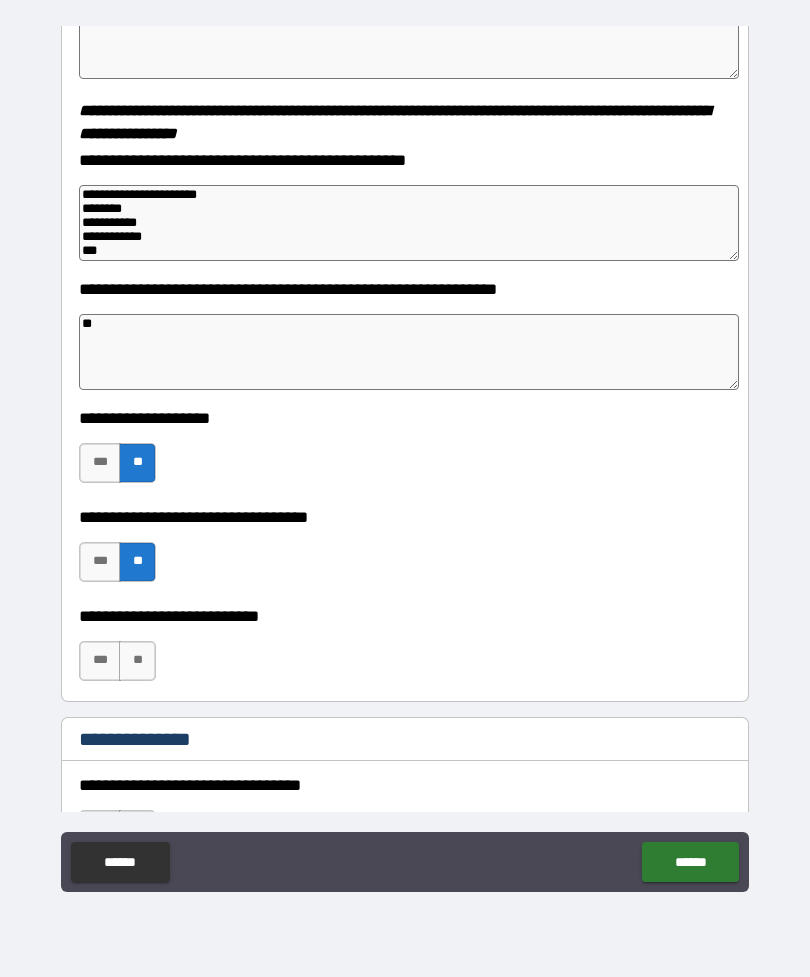 scroll, scrollTop: 1407, scrollLeft: 0, axis: vertical 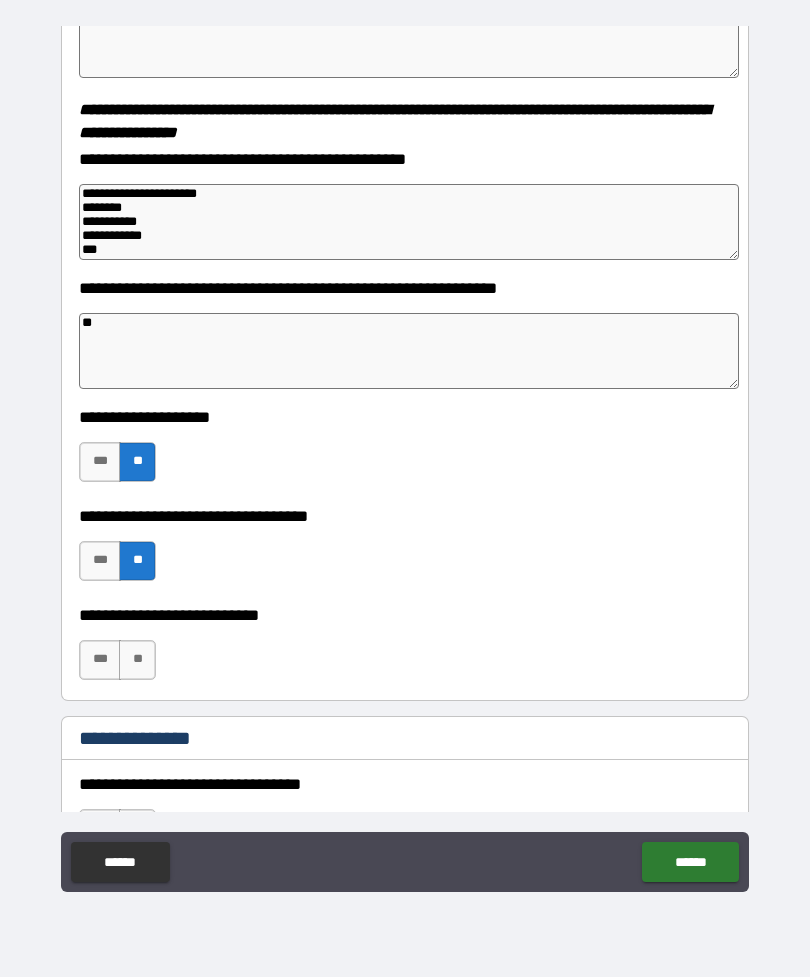 click on "**" at bounding box center [137, 660] 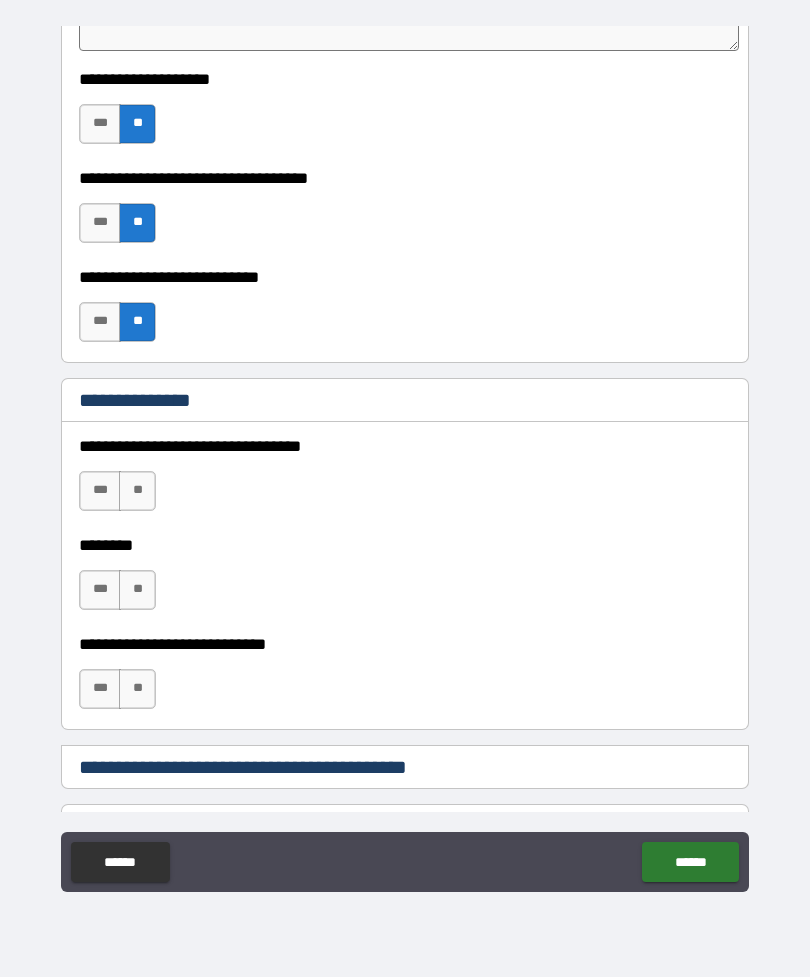 scroll, scrollTop: 1748, scrollLeft: 0, axis: vertical 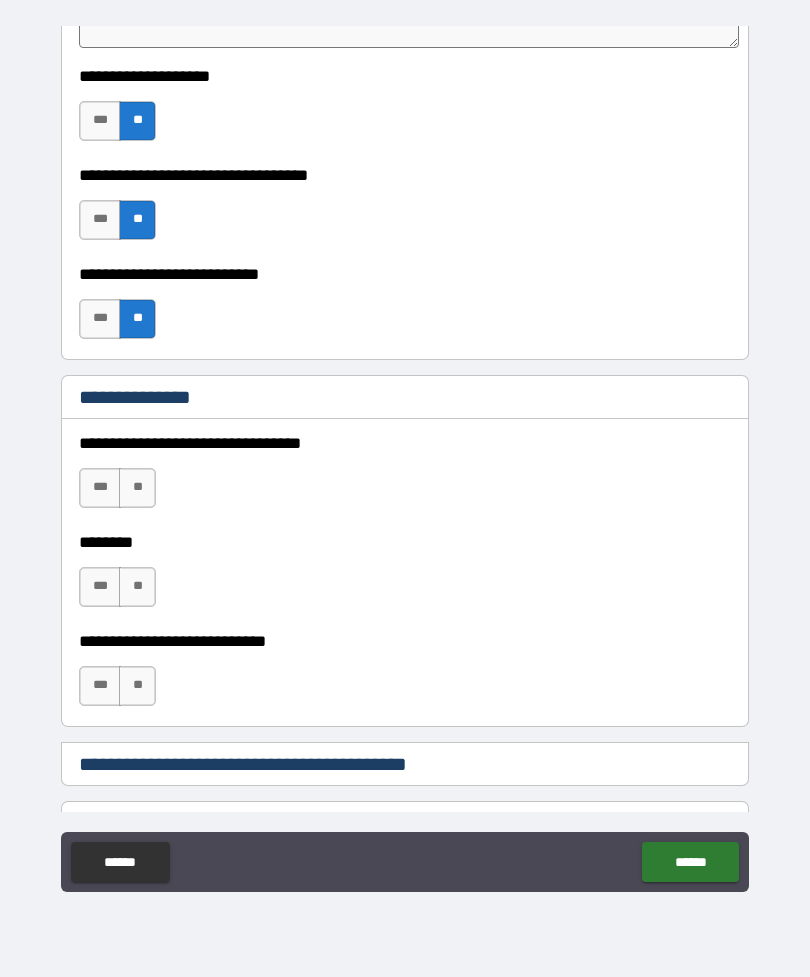 click on "**" at bounding box center [137, 488] 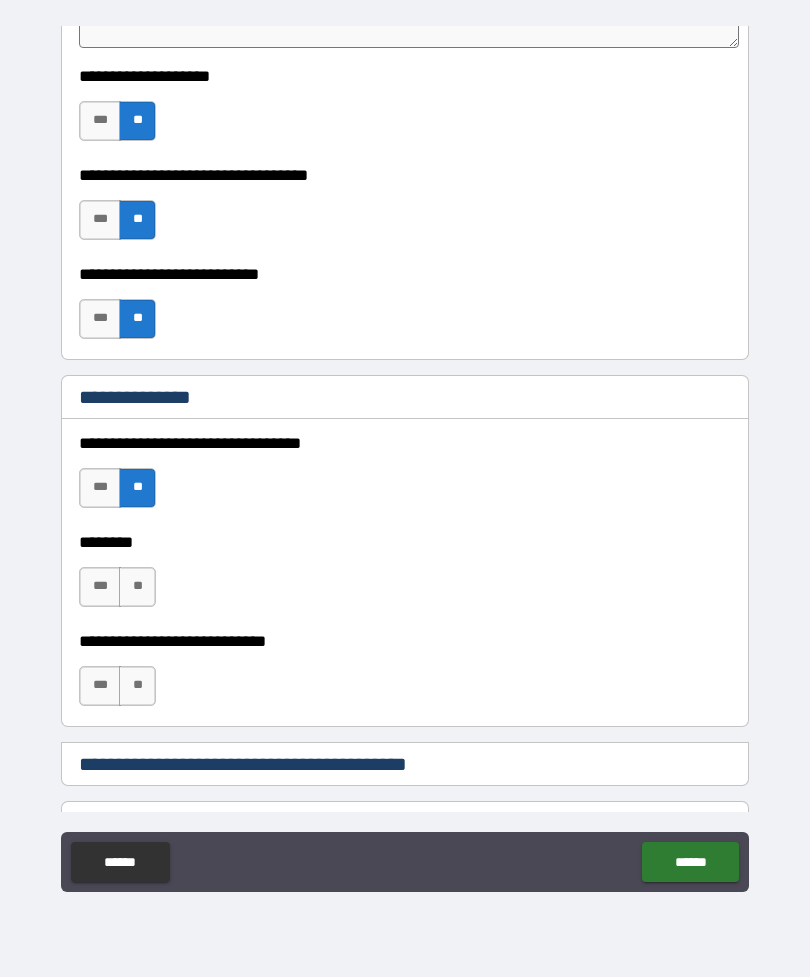 click on "**" at bounding box center (137, 587) 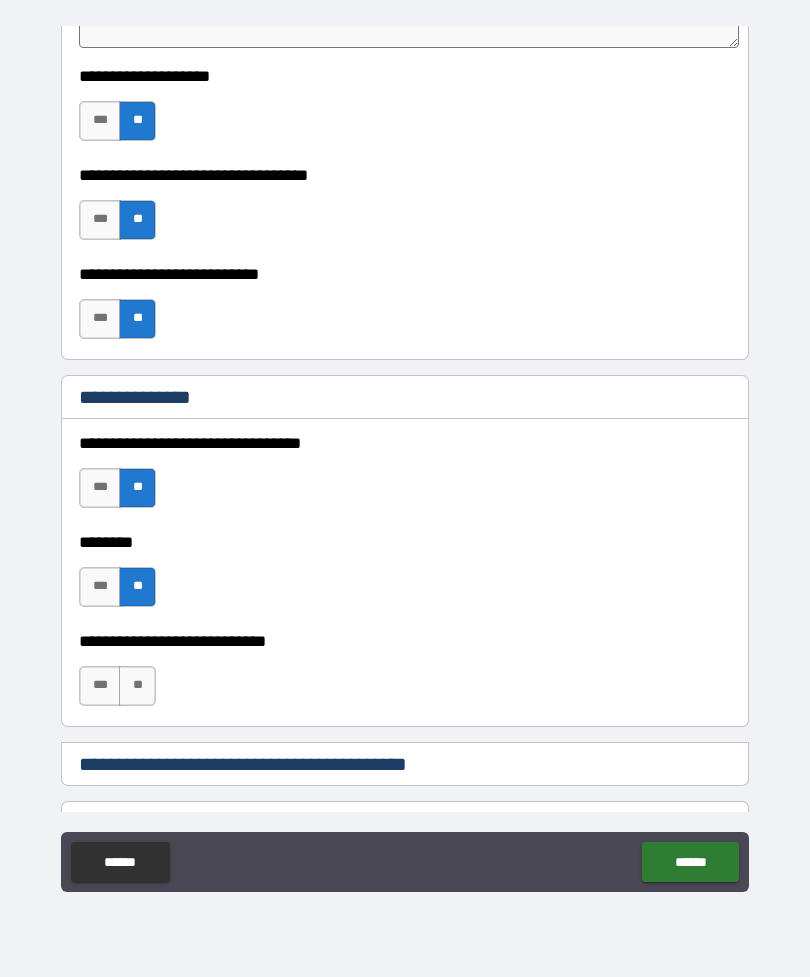click on "**" at bounding box center [137, 686] 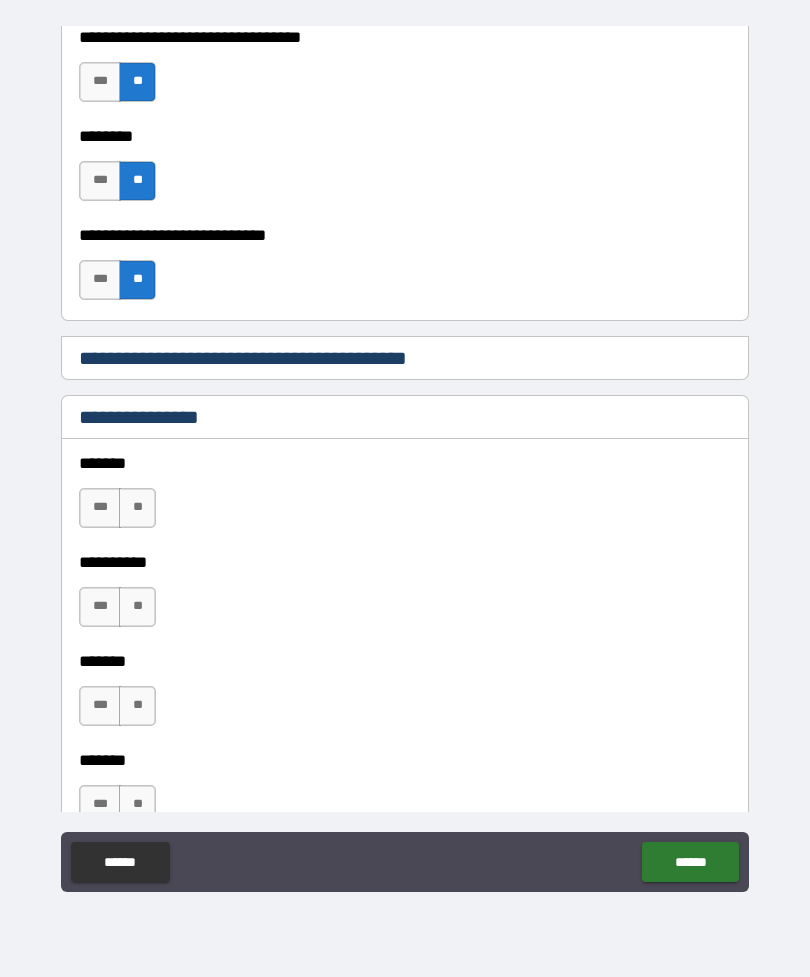 scroll, scrollTop: 2157, scrollLeft: 0, axis: vertical 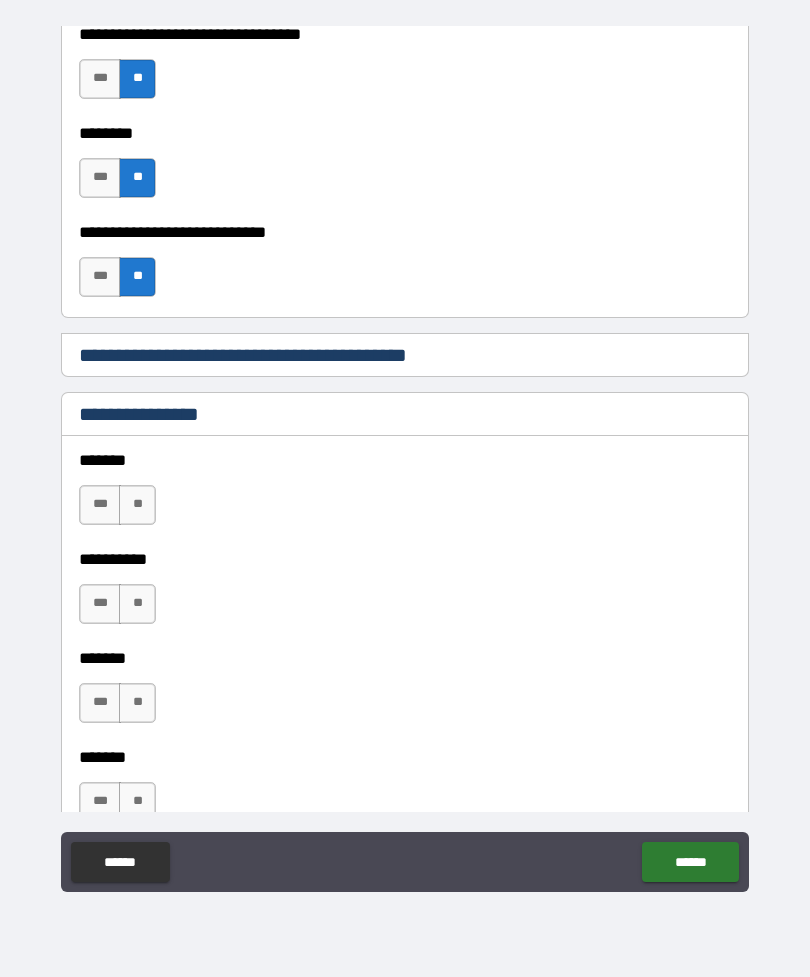 click on "**" at bounding box center (137, 505) 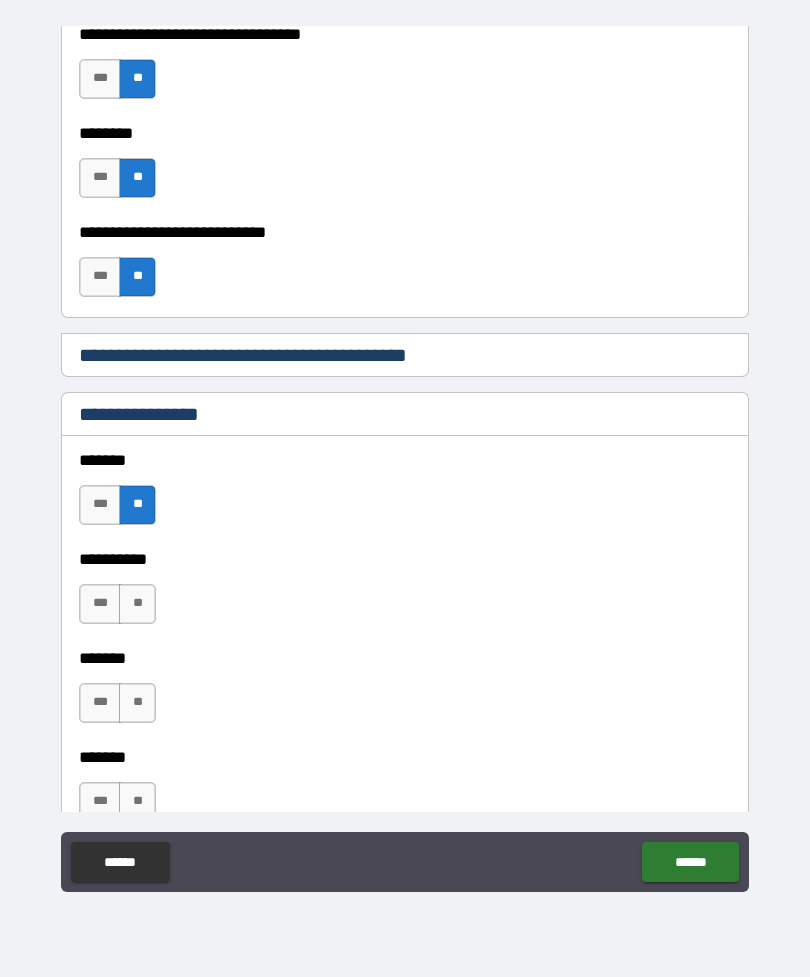 click on "**" at bounding box center [137, 604] 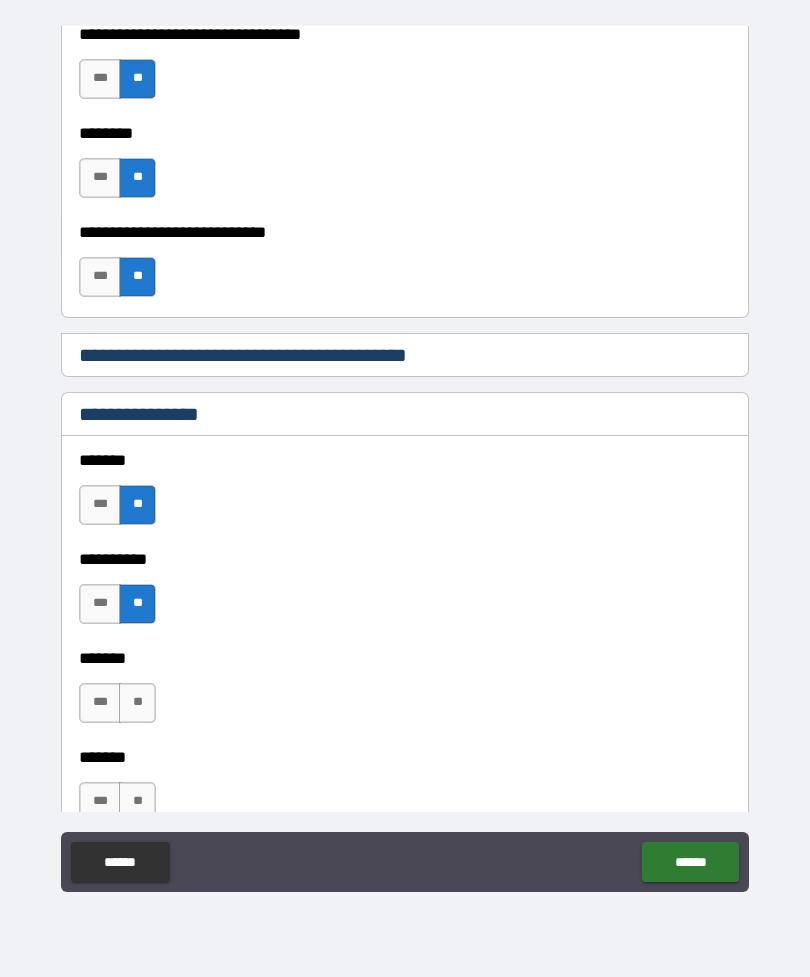 click on "**" at bounding box center [137, 703] 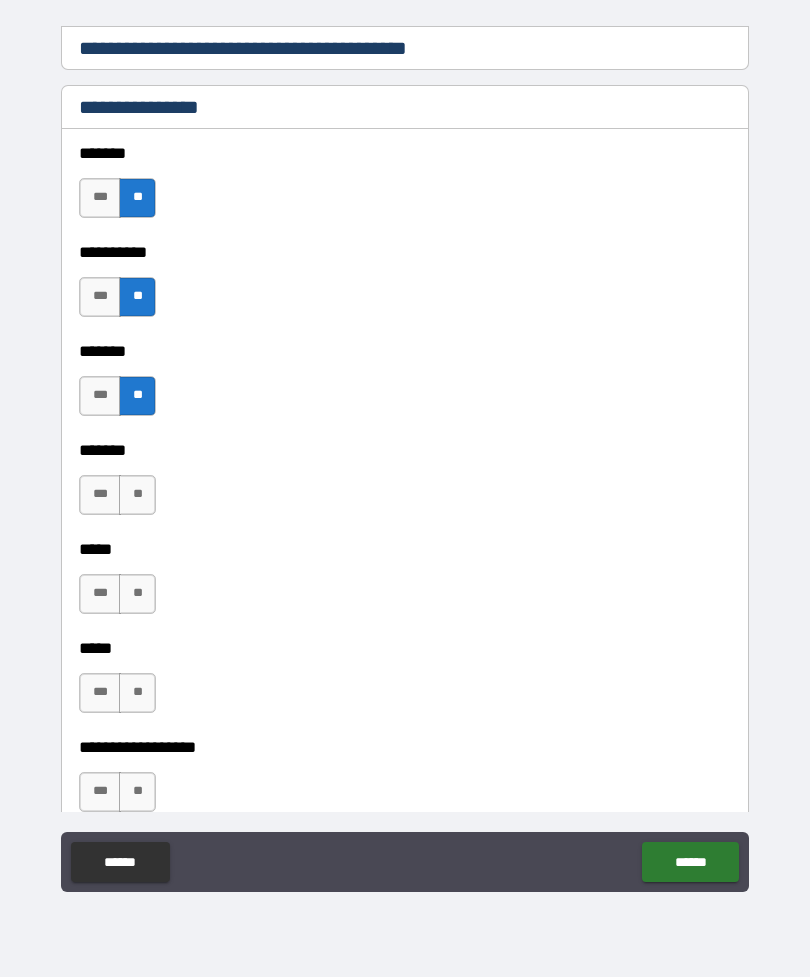 scroll, scrollTop: 2491, scrollLeft: 0, axis: vertical 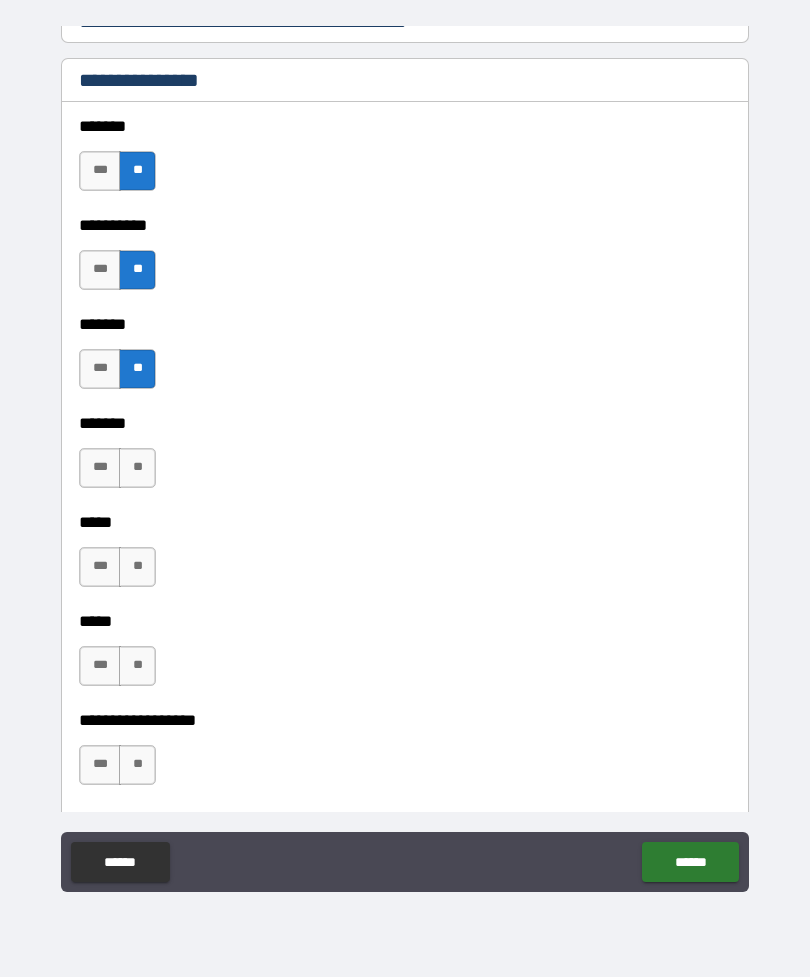 click on "**" at bounding box center (137, 468) 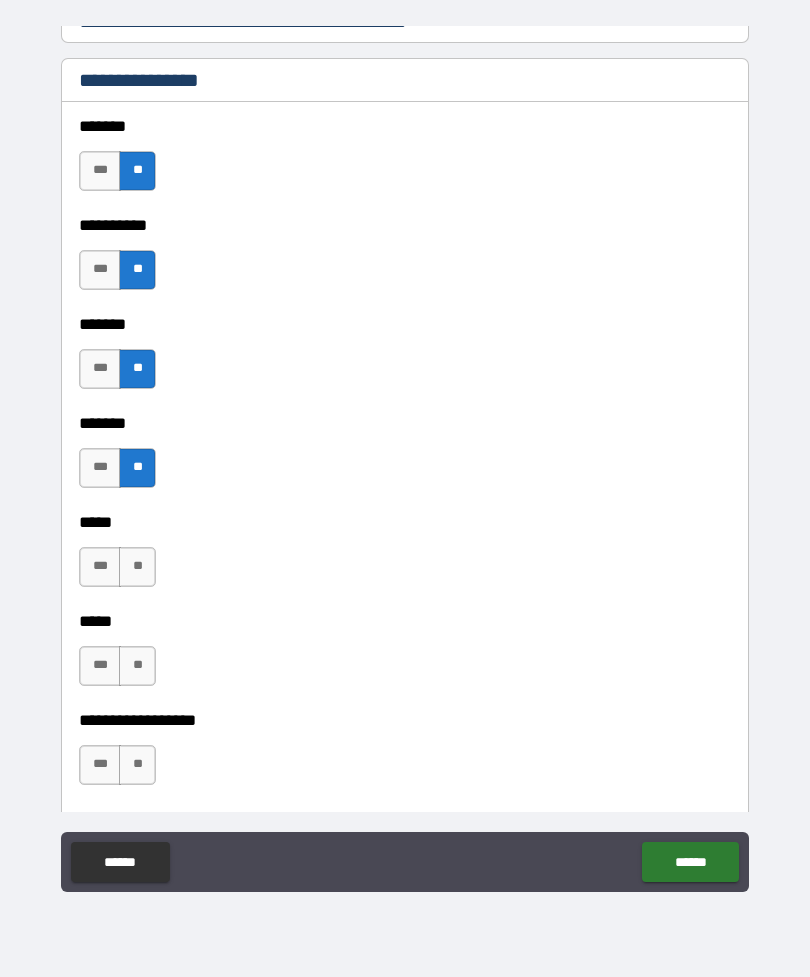 click on "**" at bounding box center [137, 567] 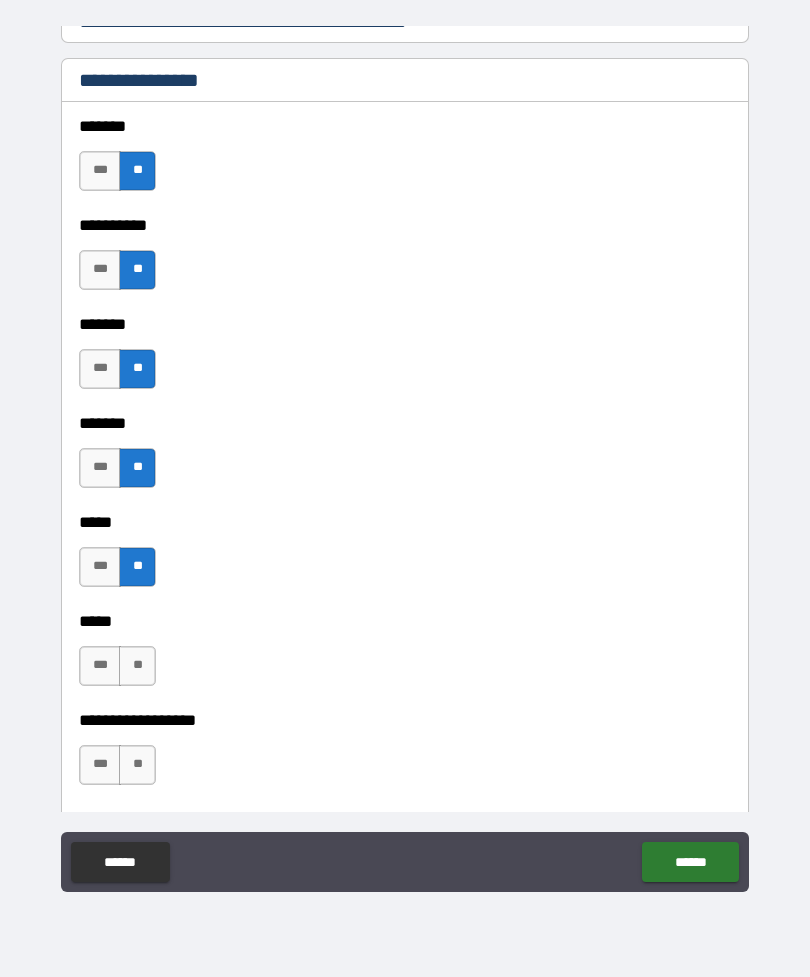 click on "**" at bounding box center (137, 666) 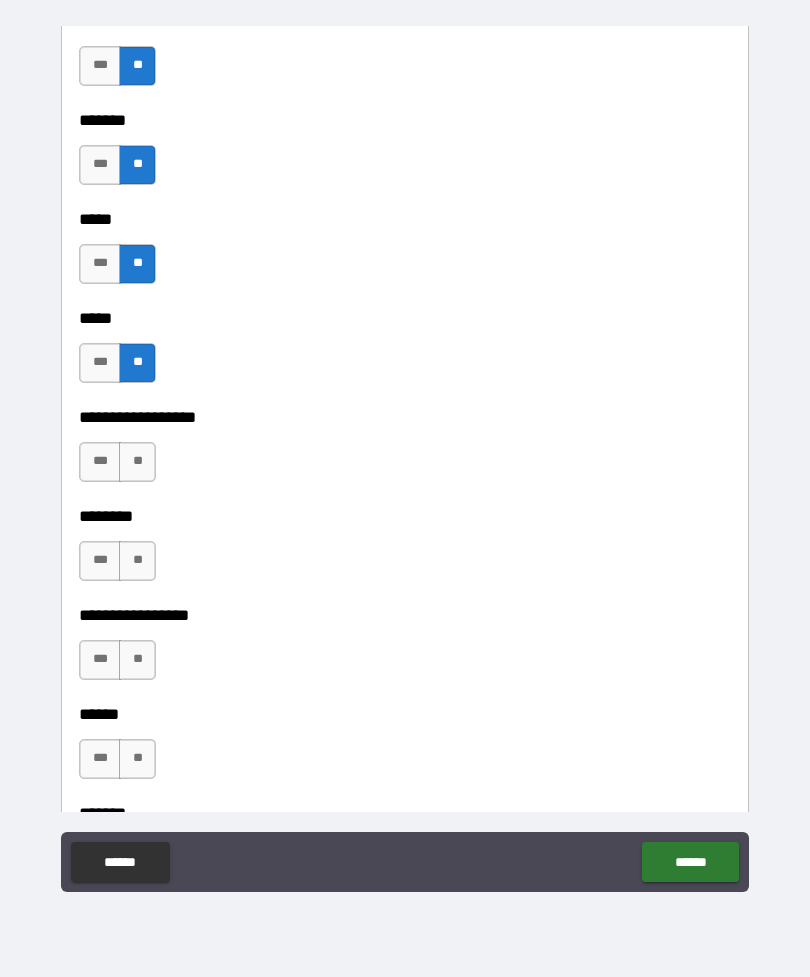 scroll, scrollTop: 2805, scrollLeft: 0, axis: vertical 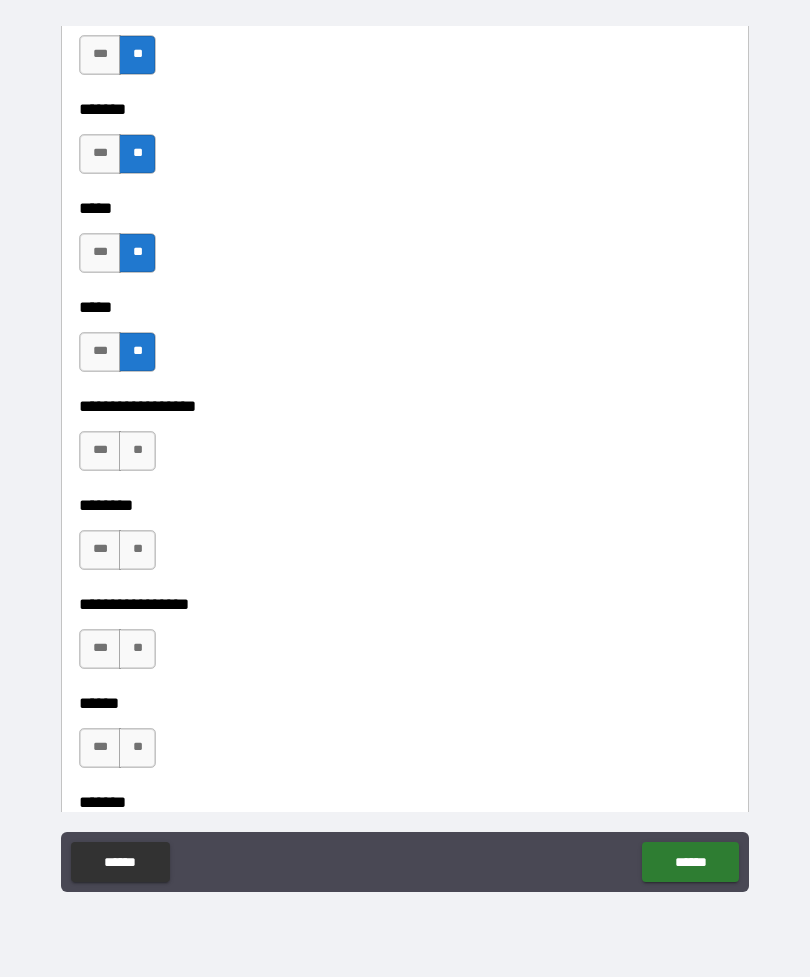 click on "**" at bounding box center (137, 451) 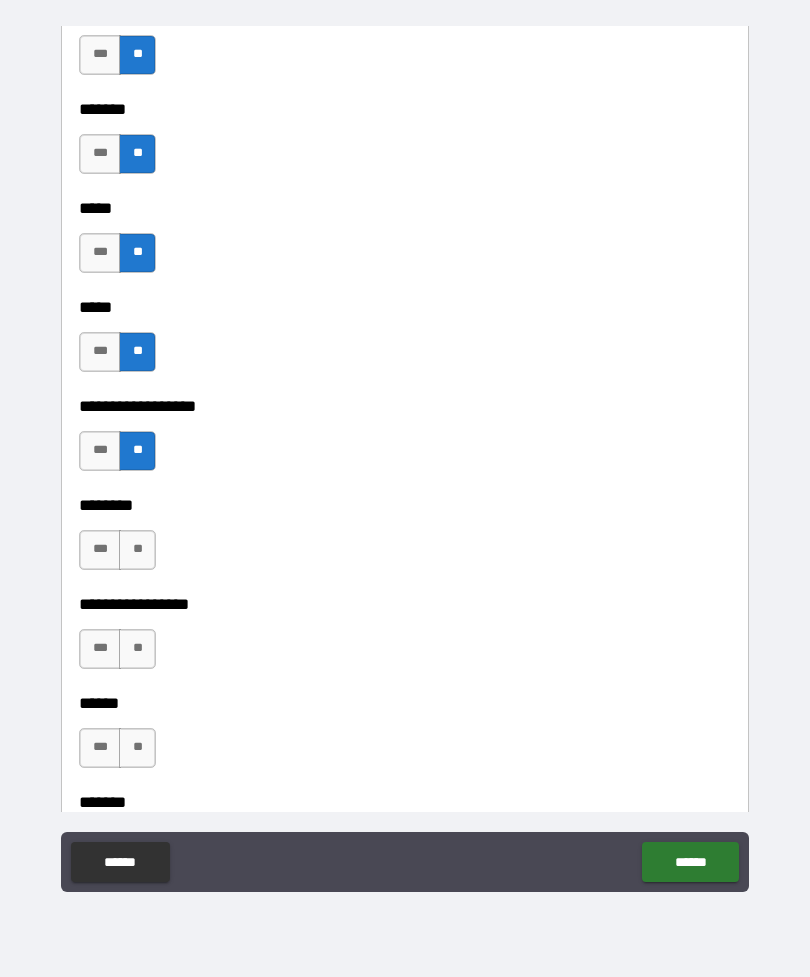 click on "**" at bounding box center [137, 550] 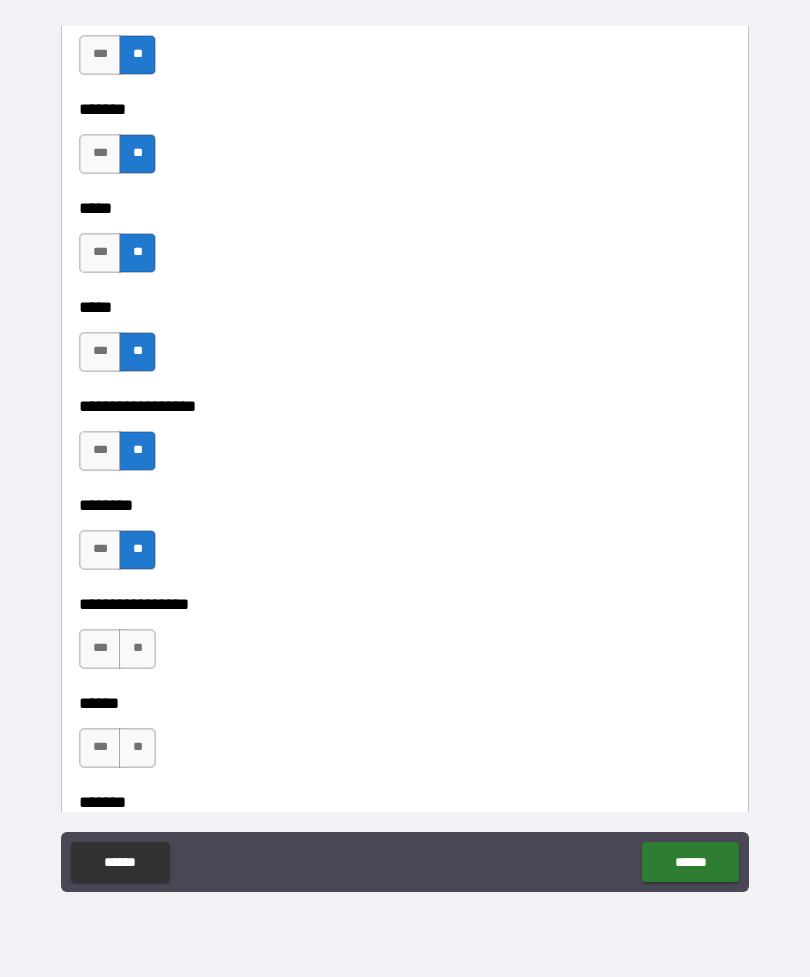 click on "**" at bounding box center [137, 649] 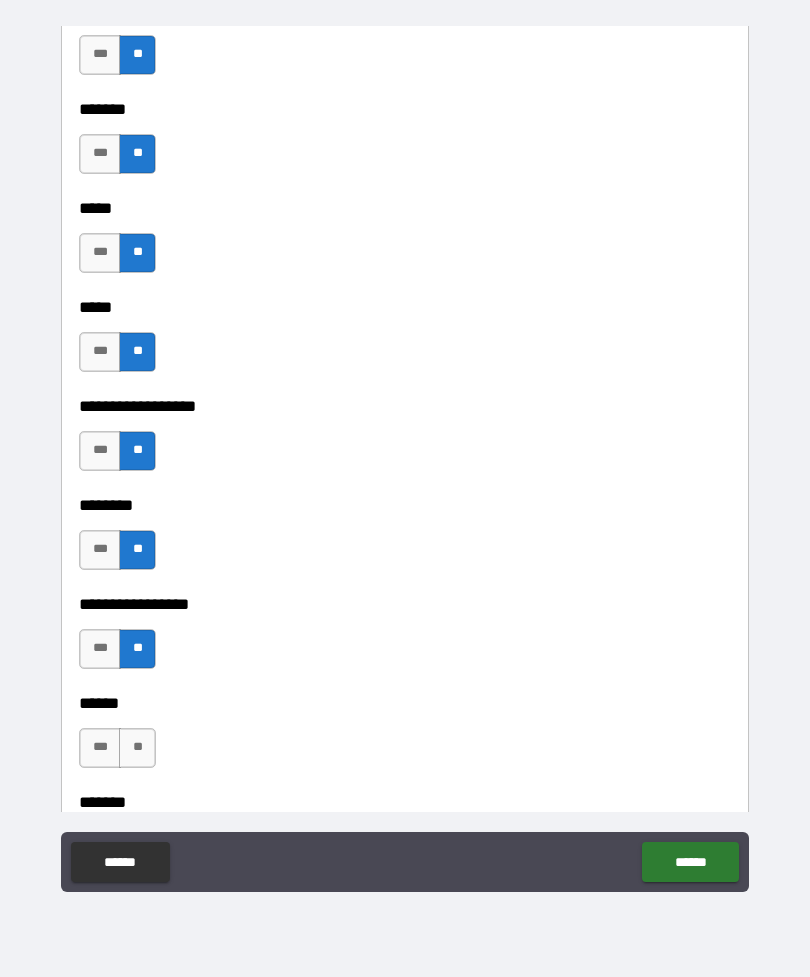 click on "**" at bounding box center (137, 748) 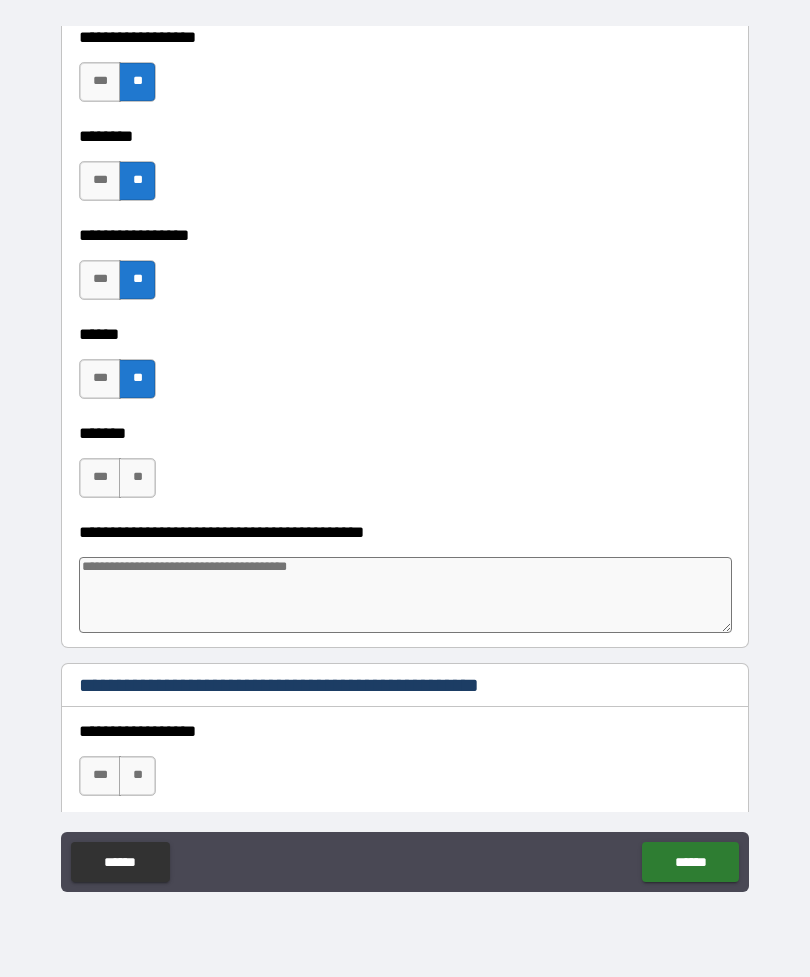 scroll, scrollTop: 3175, scrollLeft: 0, axis: vertical 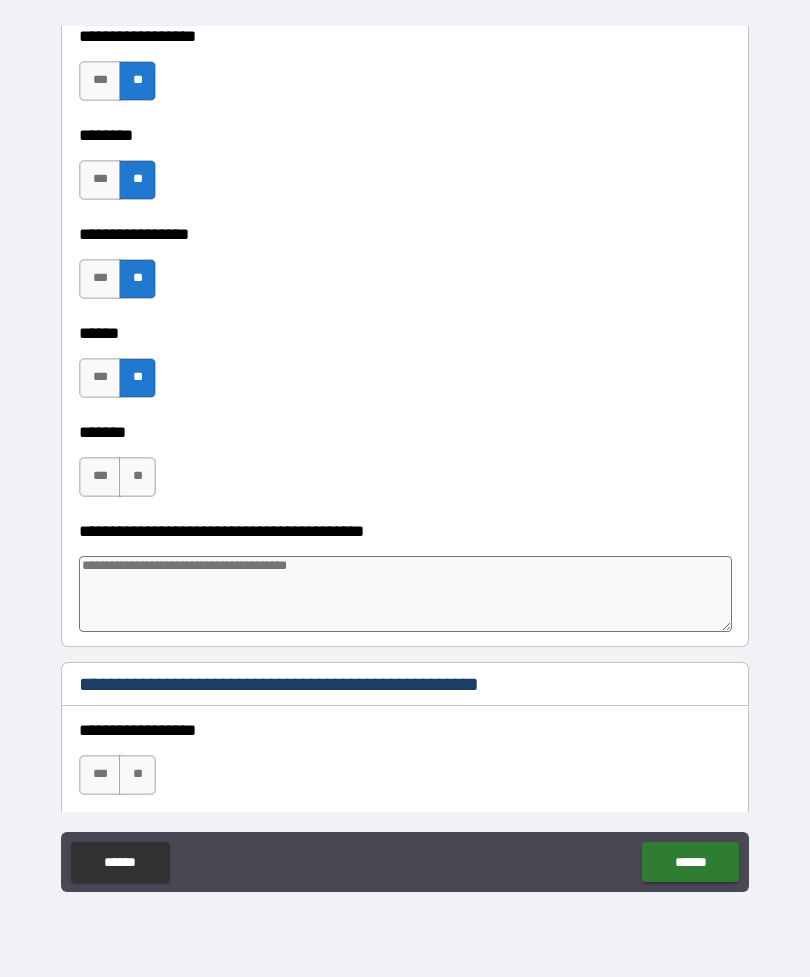 click on "**" at bounding box center (137, 477) 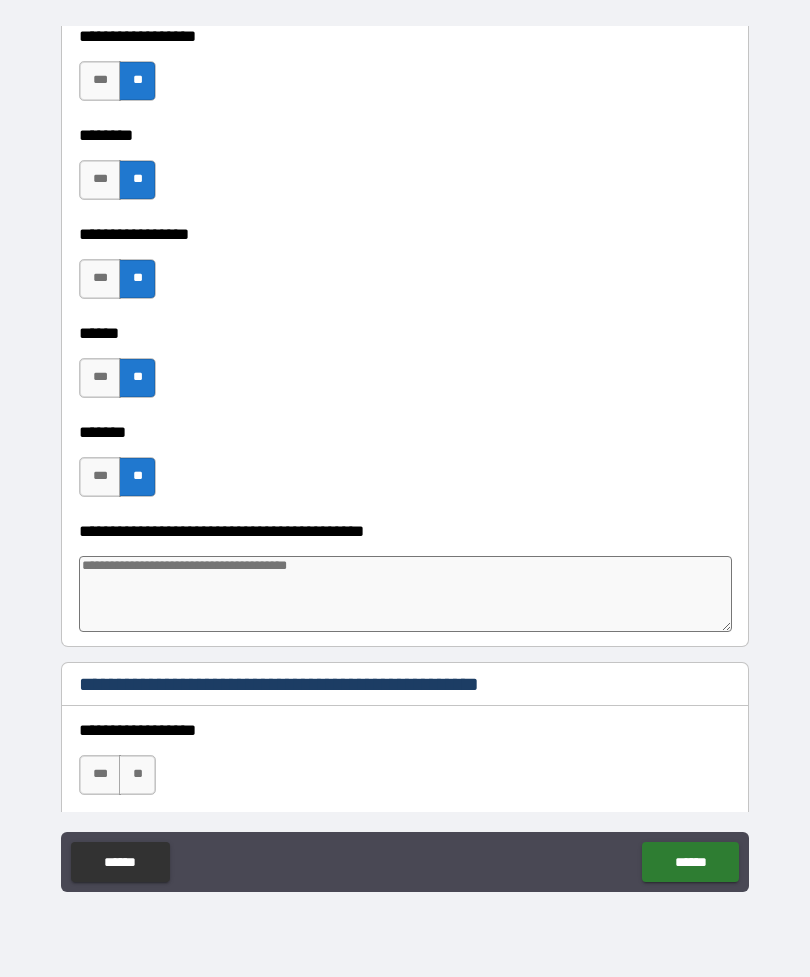 click at bounding box center [405, 594] 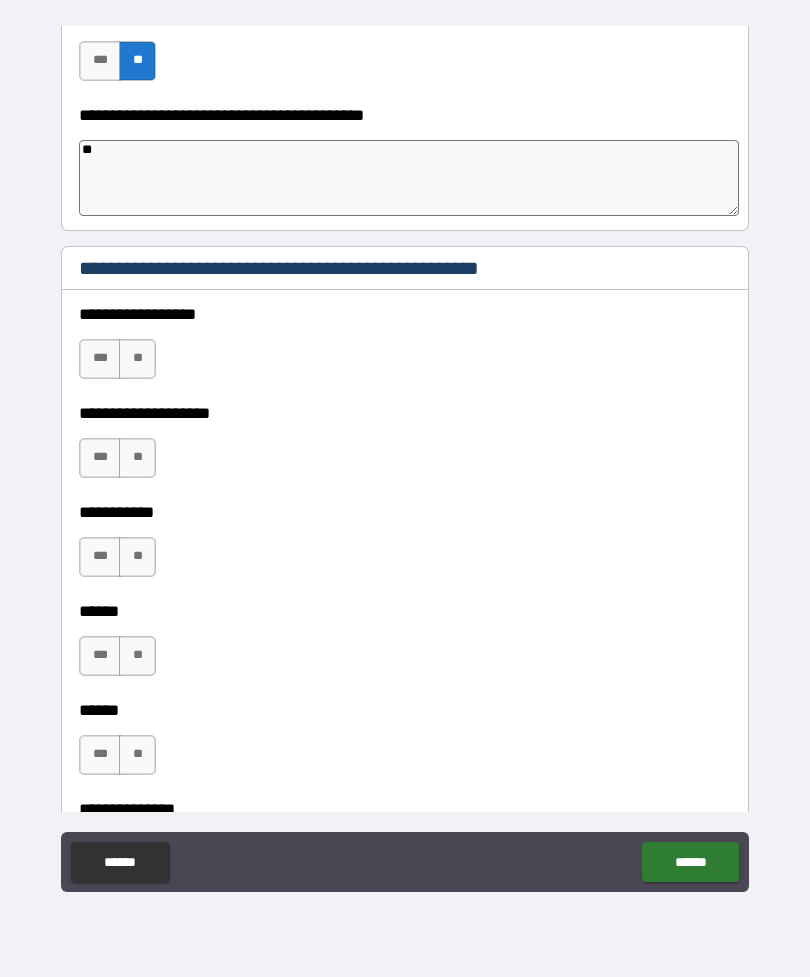 scroll, scrollTop: 3592, scrollLeft: 0, axis: vertical 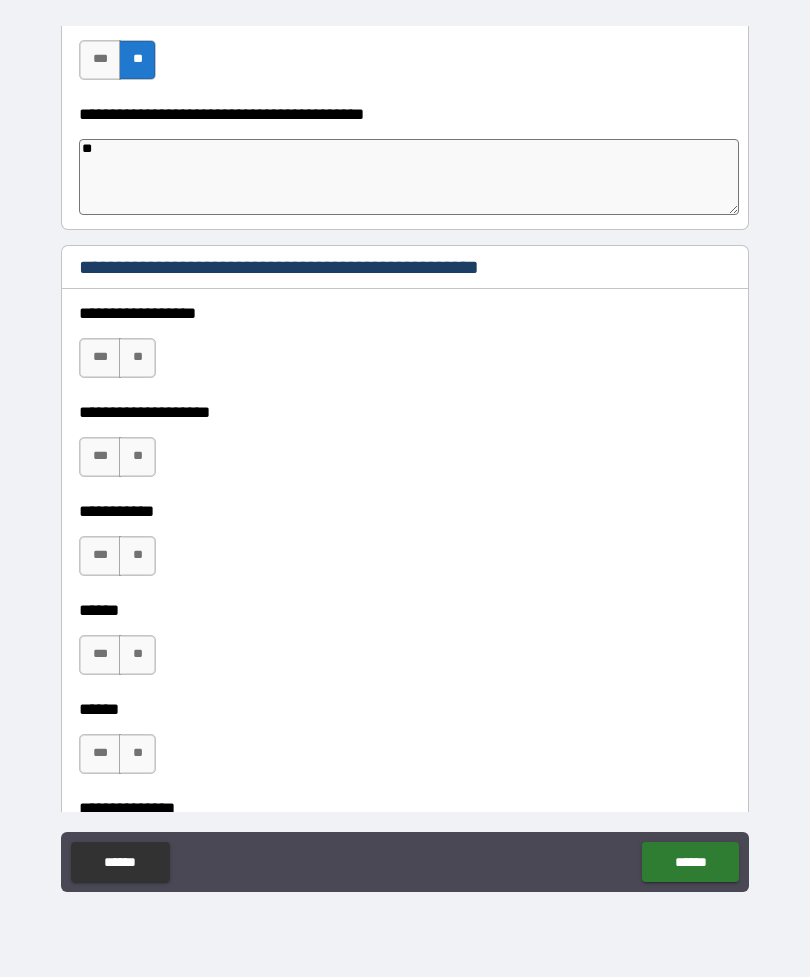 click on "**" at bounding box center [137, 358] 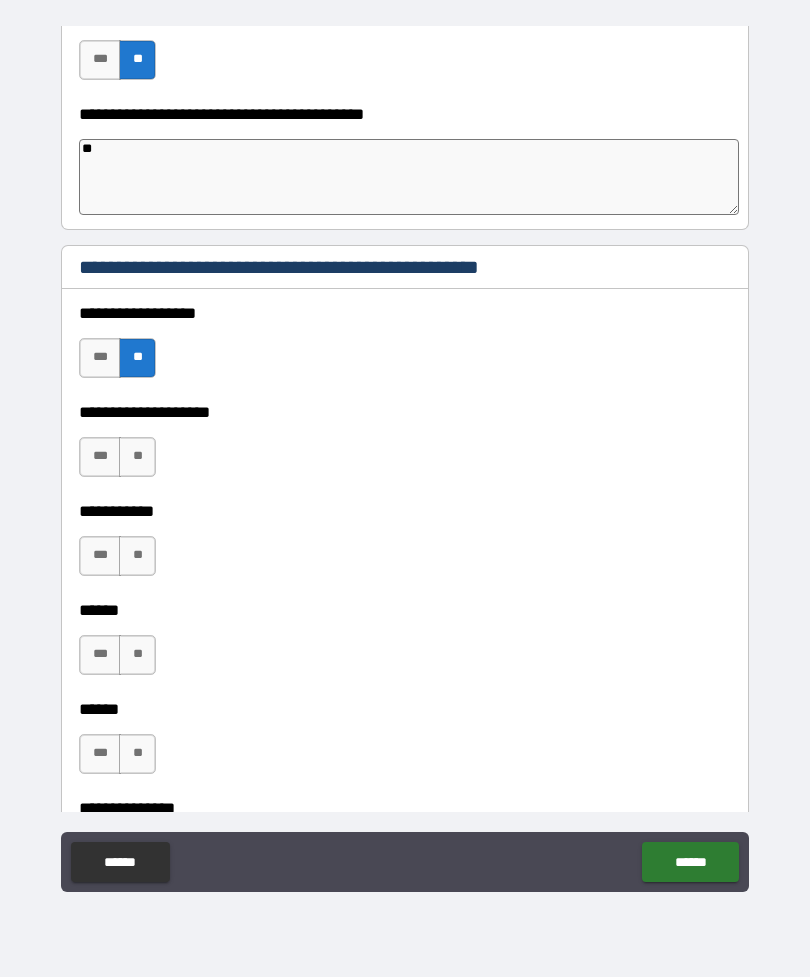 click on "**" at bounding box center (137, 457) 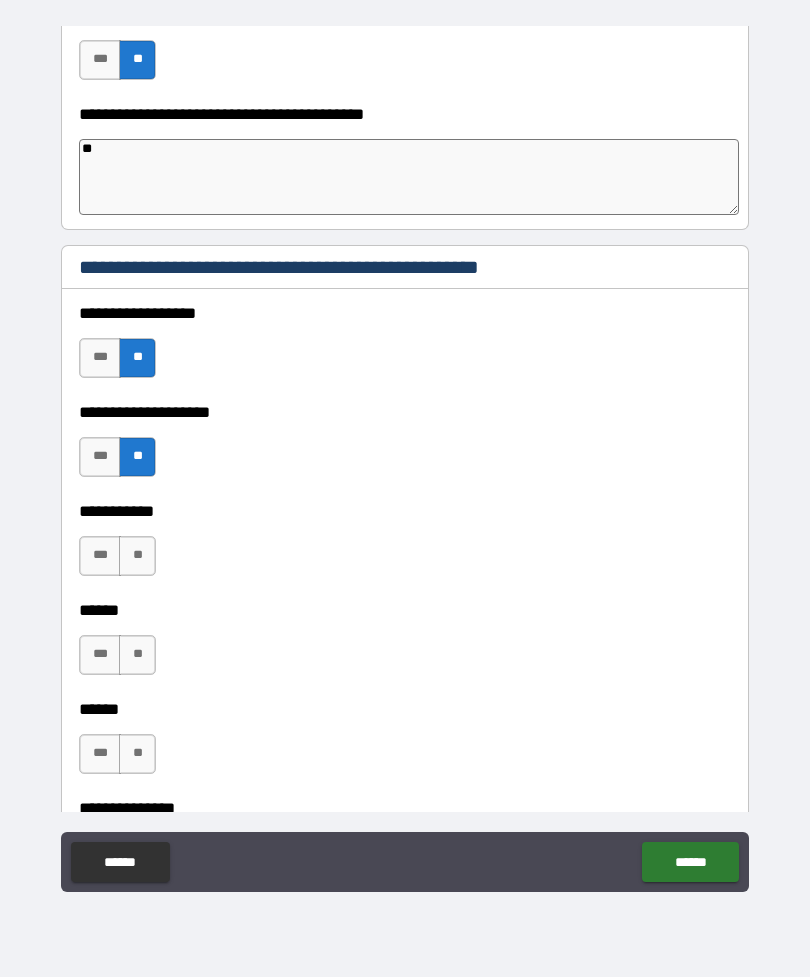 click on "**" at bounding box center [137, 556] 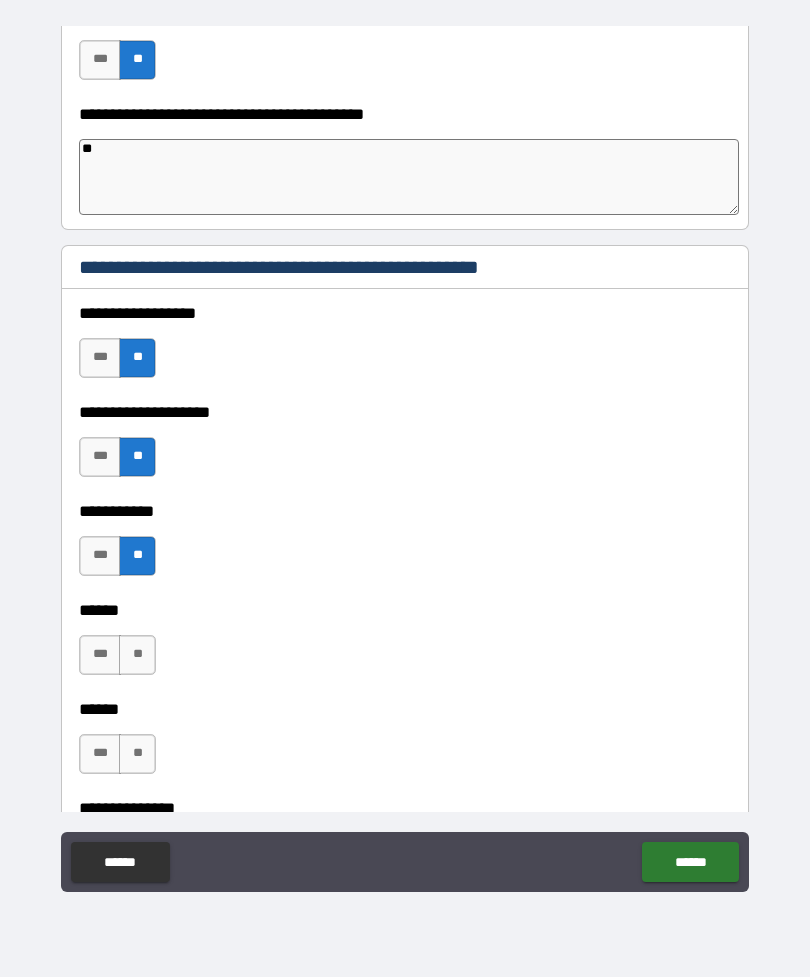 click on "**" at bounding box center [137, 655] 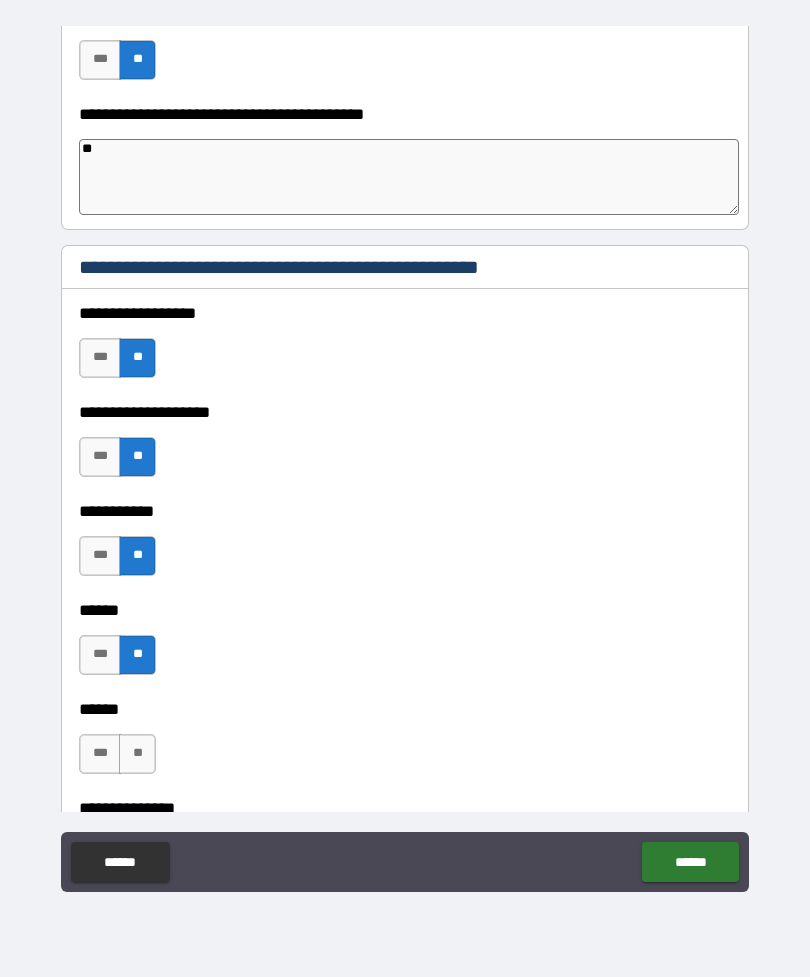 click on "**" at bounding box center (137, 754) 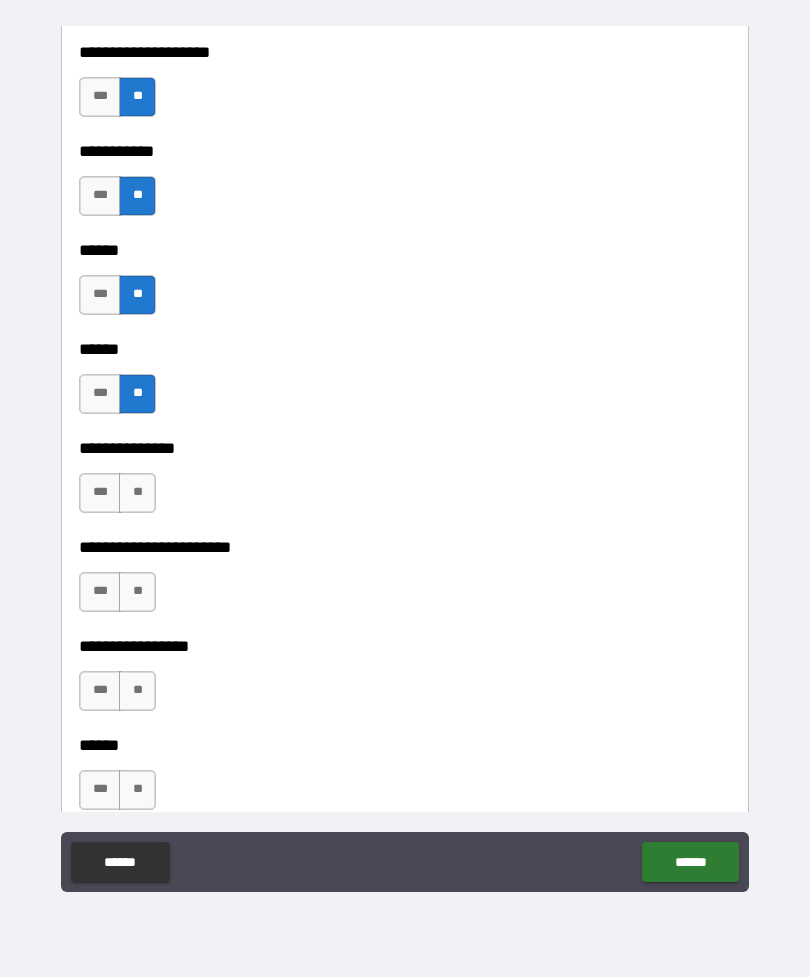 scroll, scrollTop: 3952, scrollLeft: 0, axis: vertical 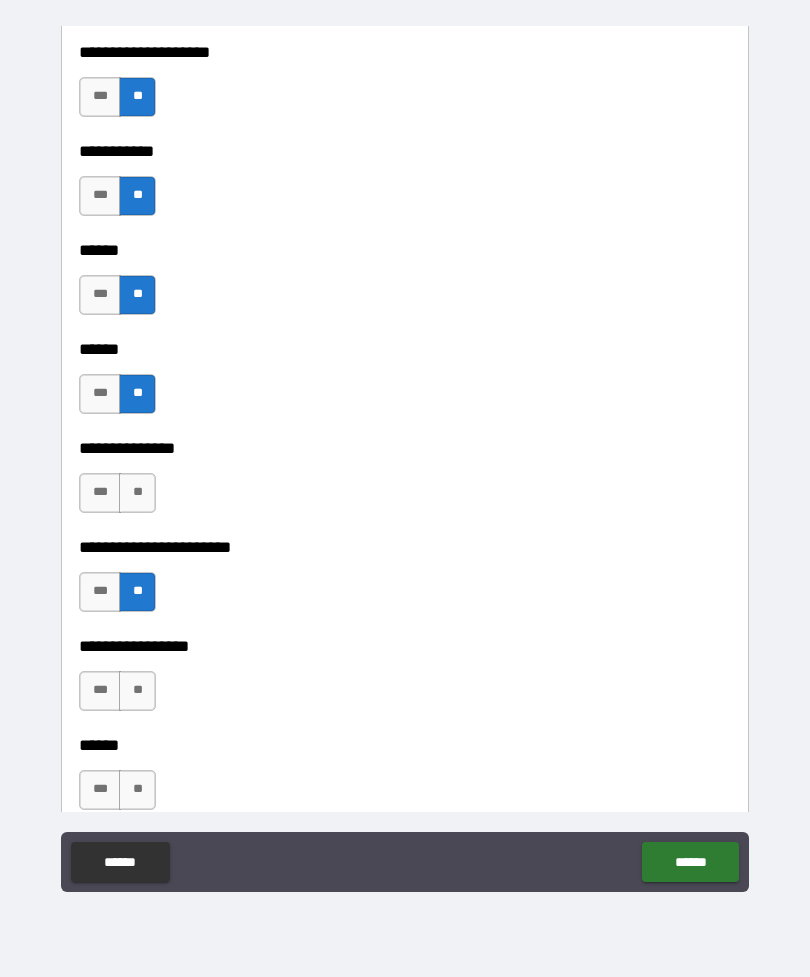click on "**" at bounding box center [137, 691] 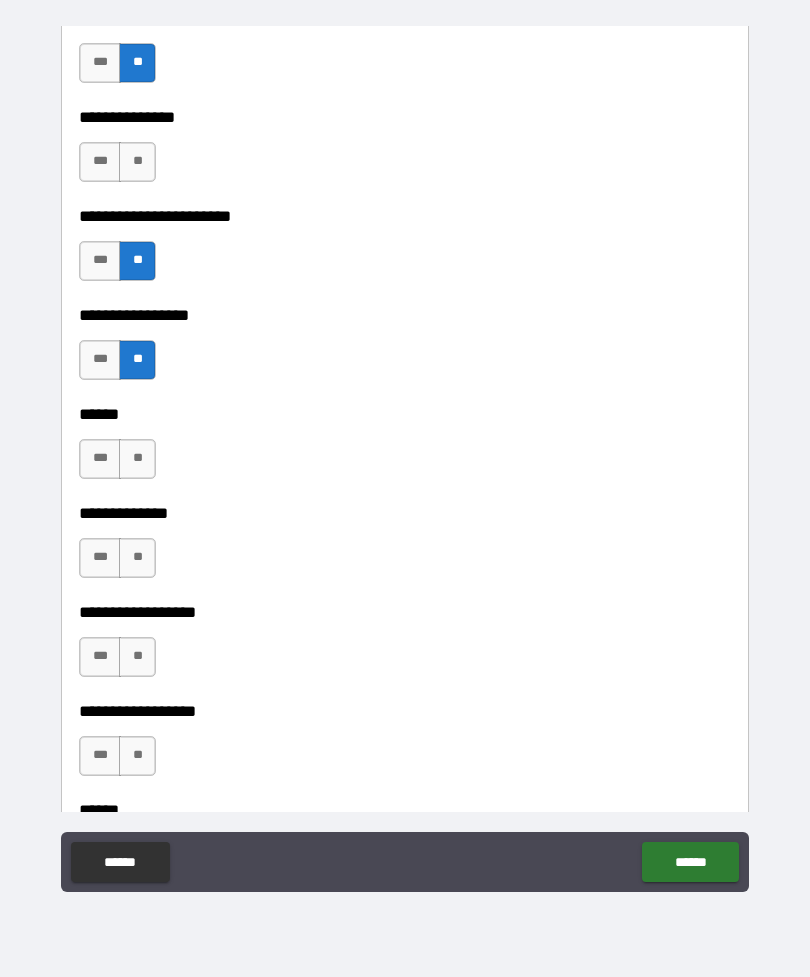 scroll, scrollTop: 4303, scrollLeft: 0, axis: vertical 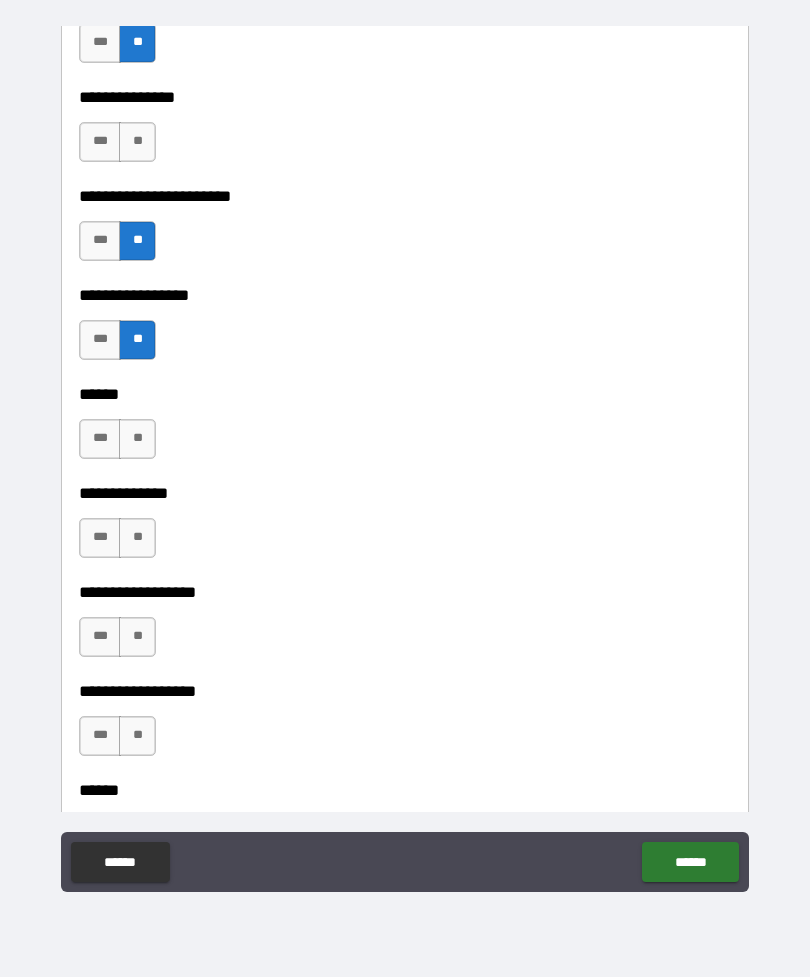 click on "**" at bounding box center (137, 439) 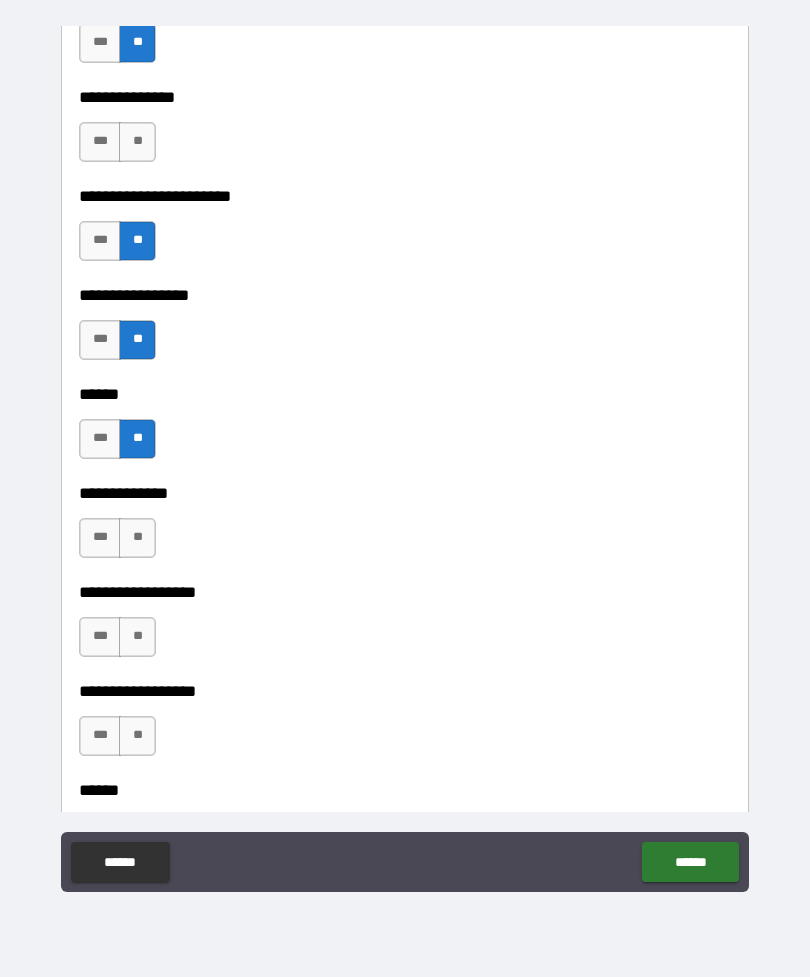 click on "**" at bounding box center (137, 538) 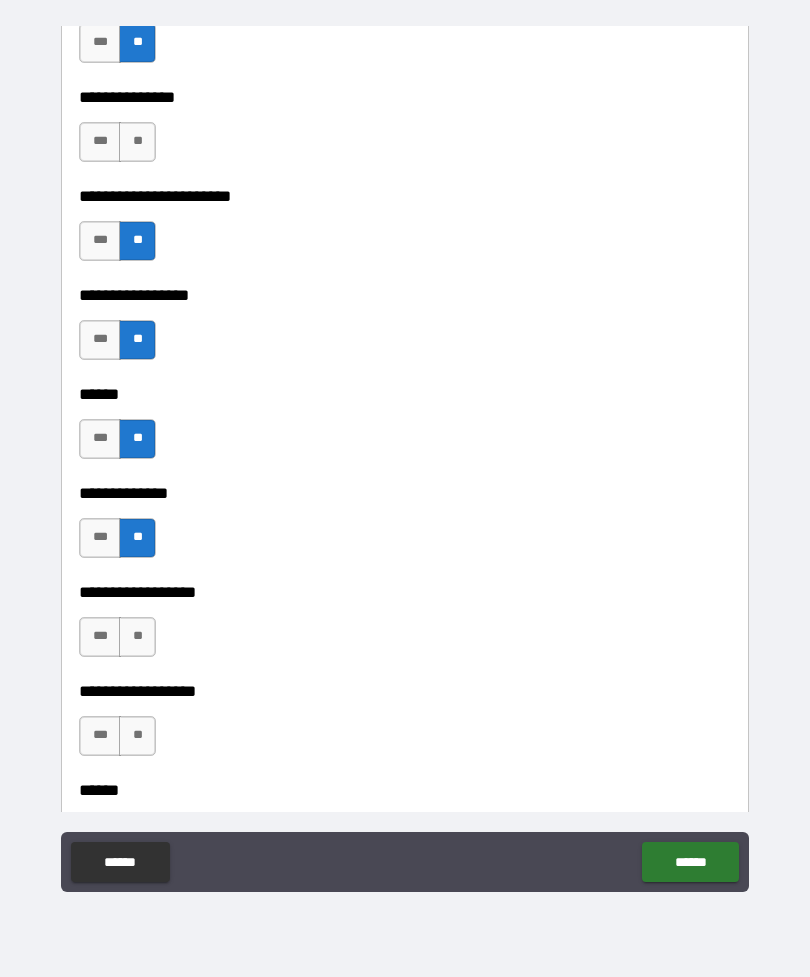 click on "**" at bounding box center (137, 637) 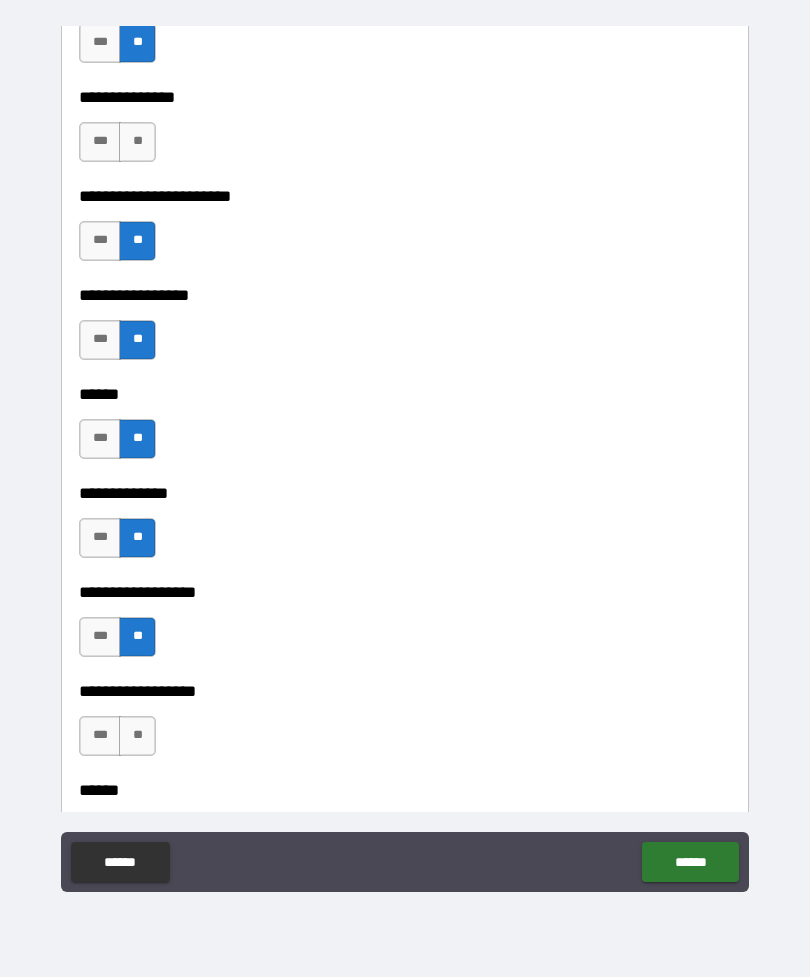 click on "**" at bounding box center [137, 736] 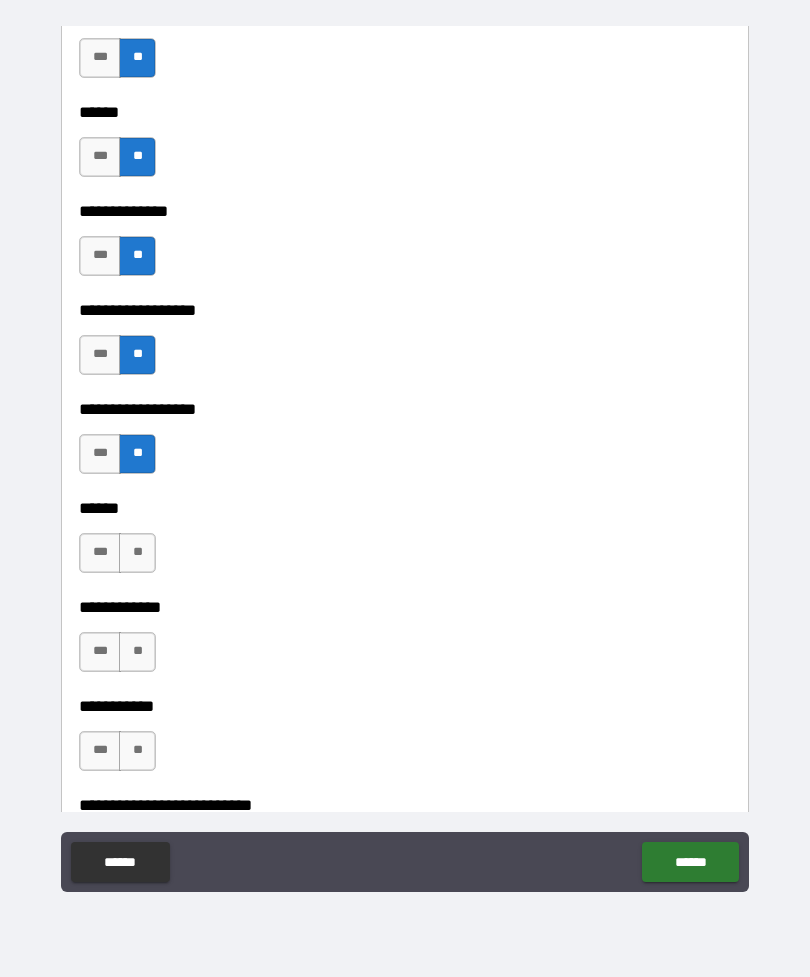 scroll, scrollTop: 4589, scrollLeft: 0, axis: vertical 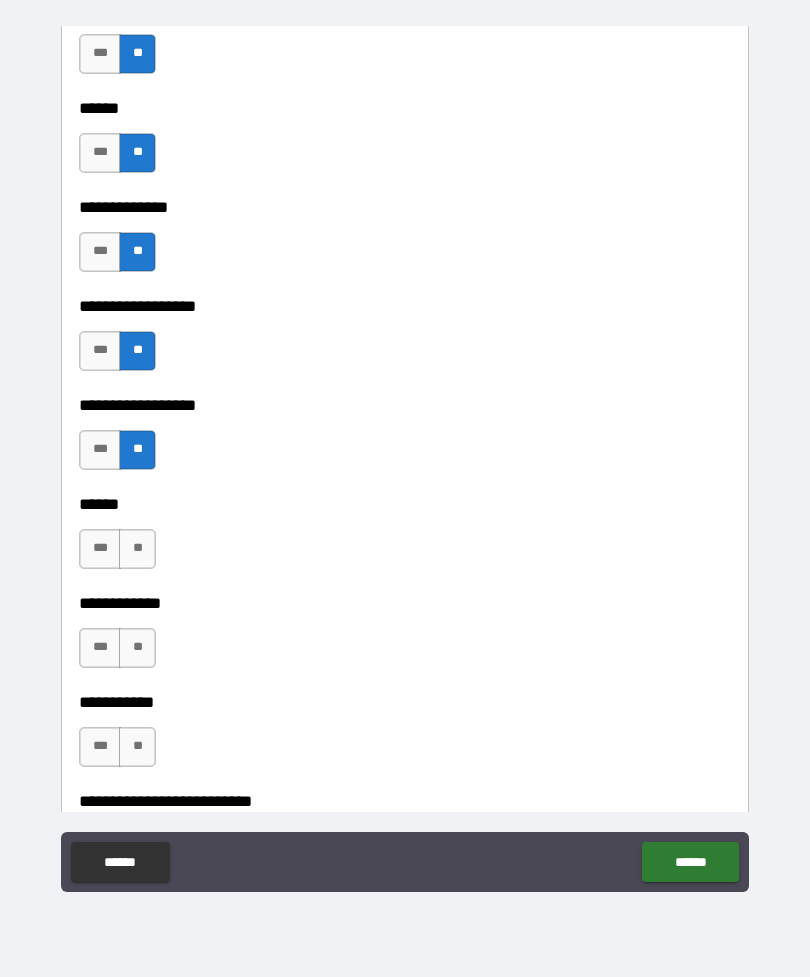 click on "**" at bounding box center (137, 549) 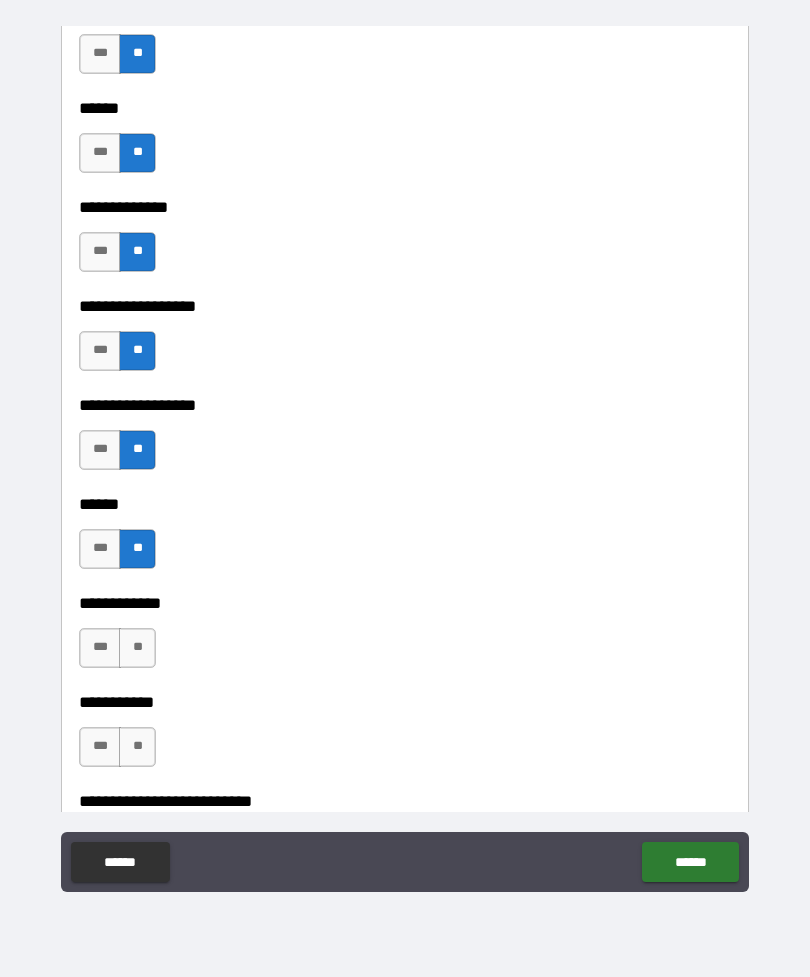 click on "**" at bounding box center (137, 648) 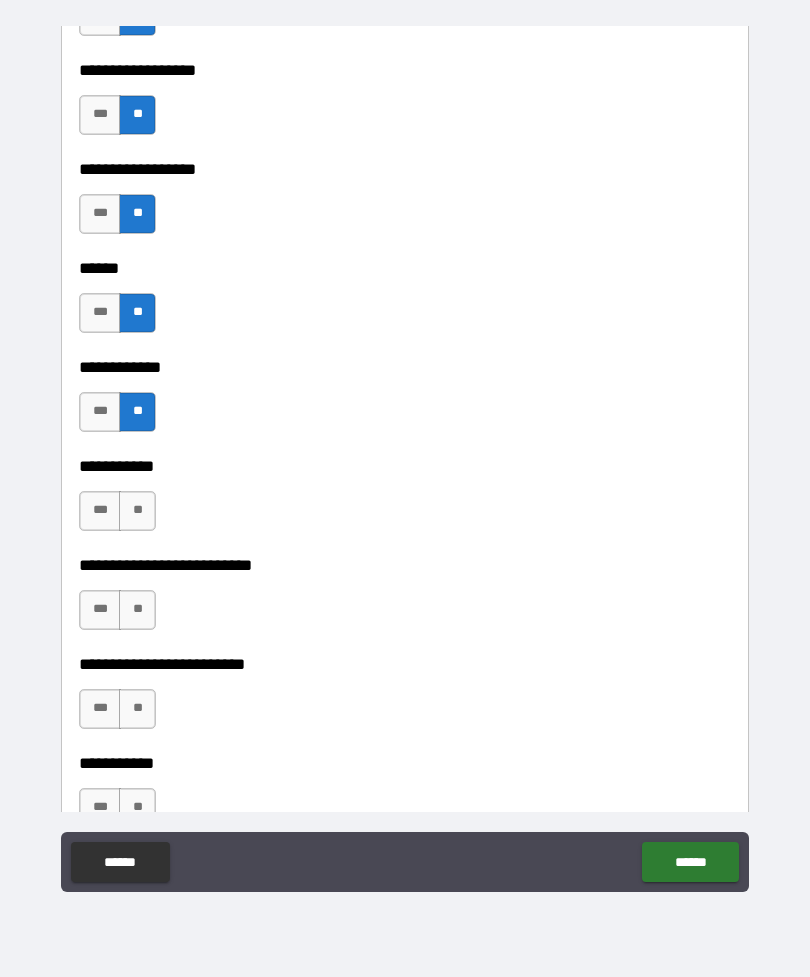 scroll, scrollTop: 4856, scrollLeft: 0, axis: vertical 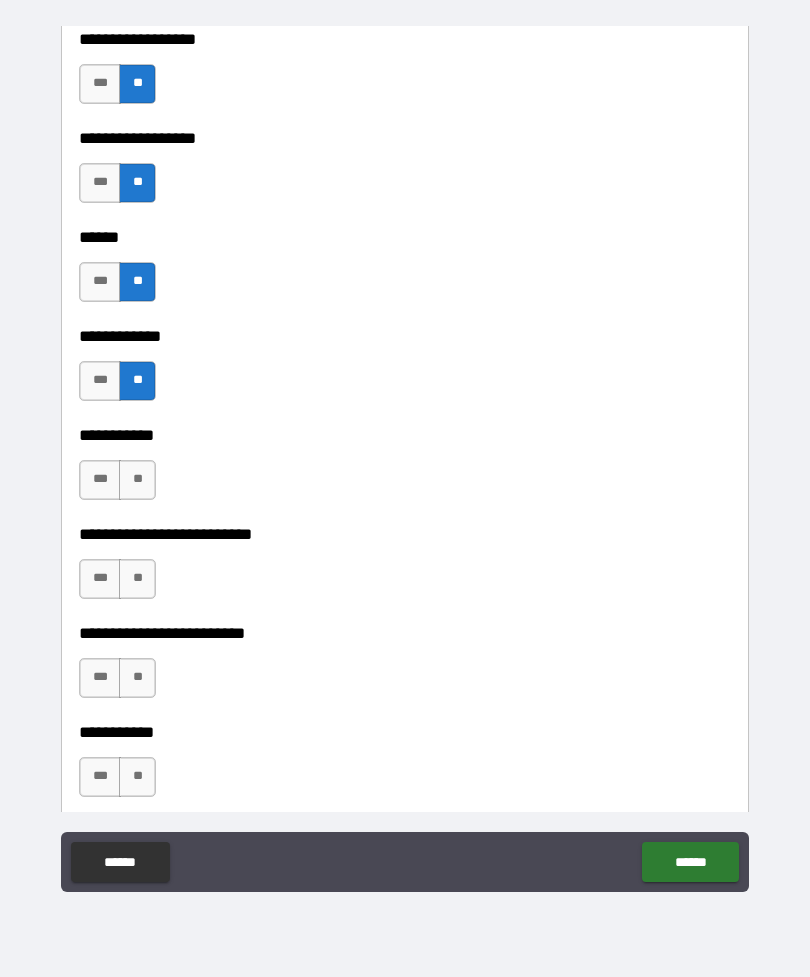 click on "**" at bounding box center (137, 480) 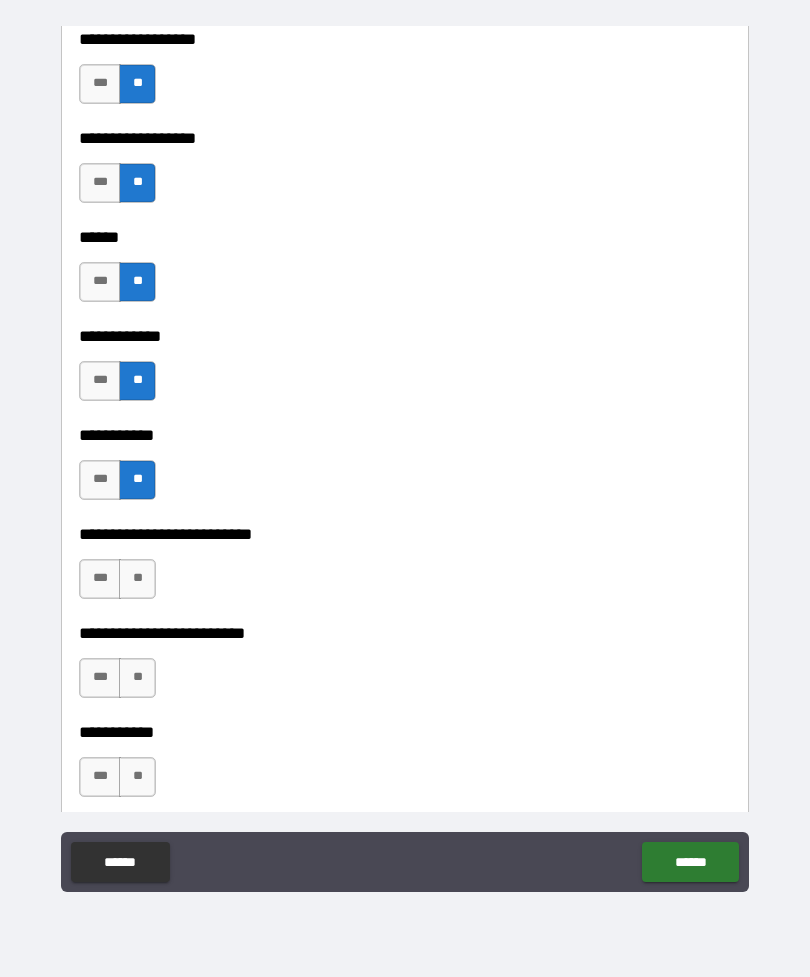 click on "**" at bounding box center [137, 579] 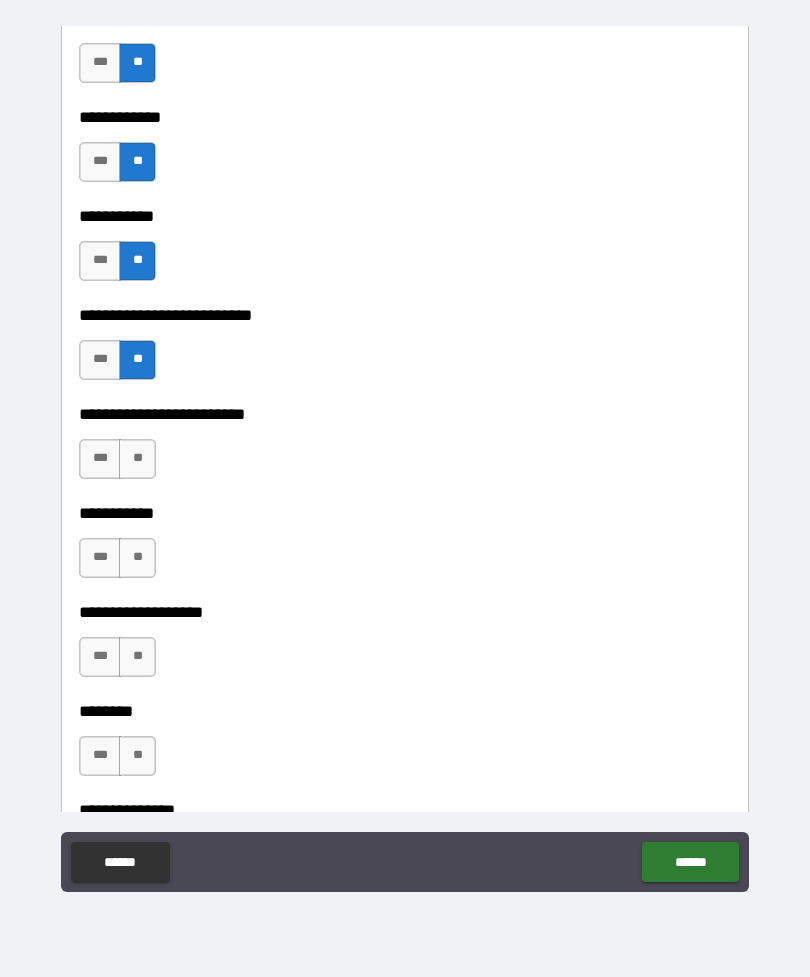 scroll, scrollTop: 5095, scrollLeft: 0, axis: vertical 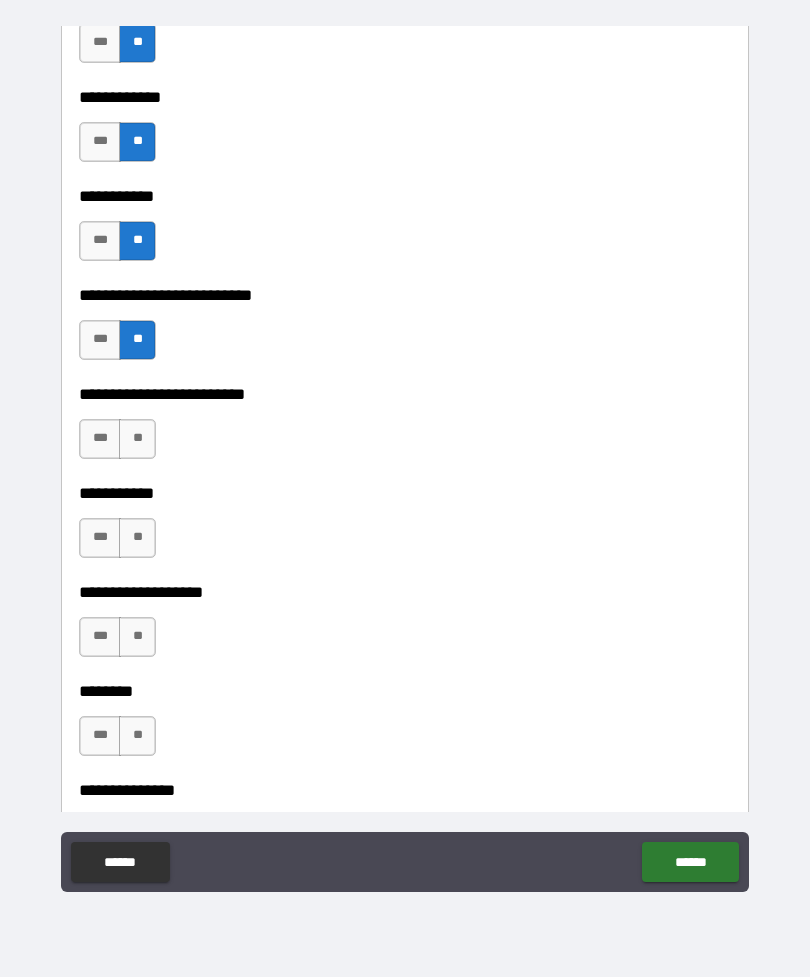 click on "**" at bounding box center (137, 439) 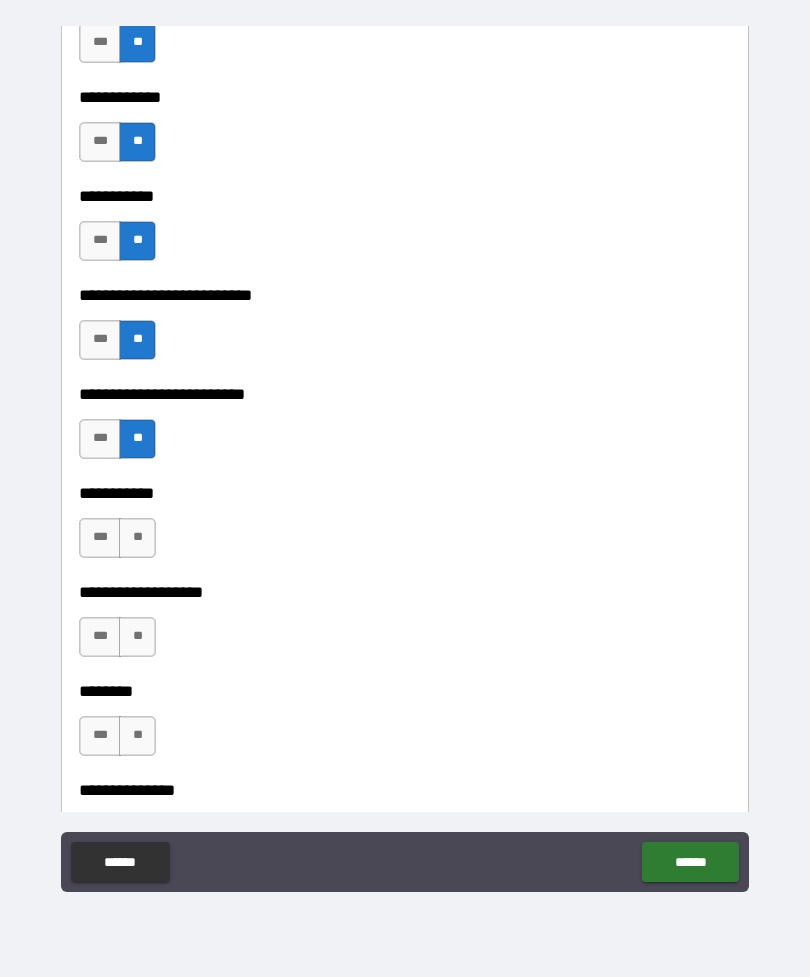 click on "**" at bounding box center [137, 538] 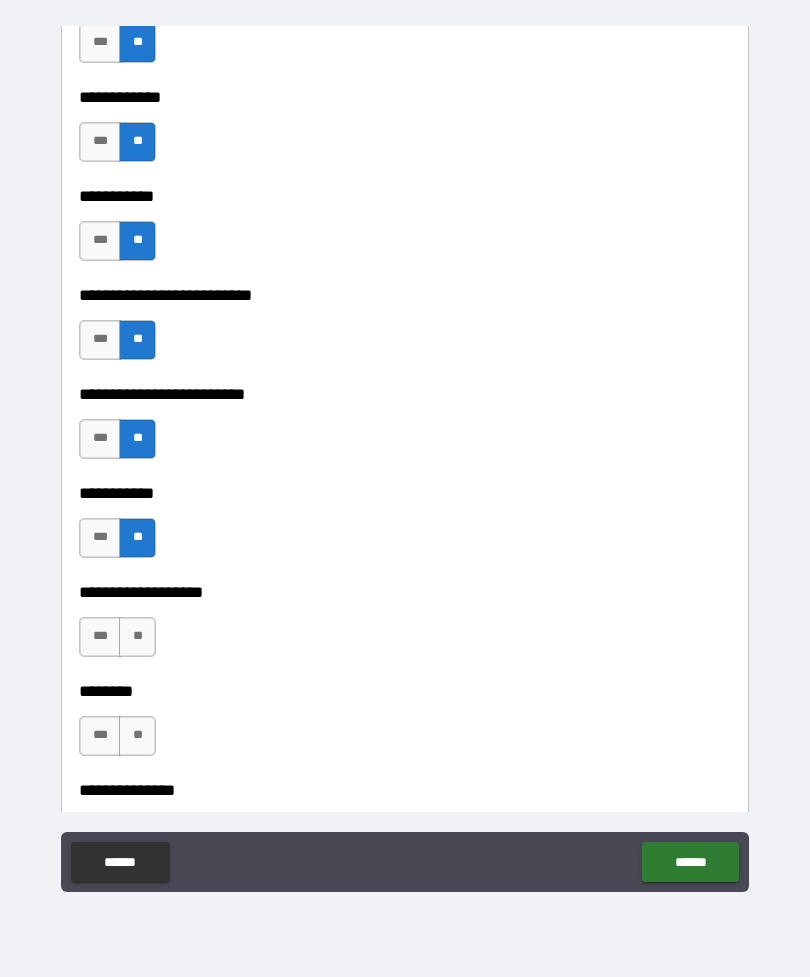 click on "**" at bounding box center [137, 637] 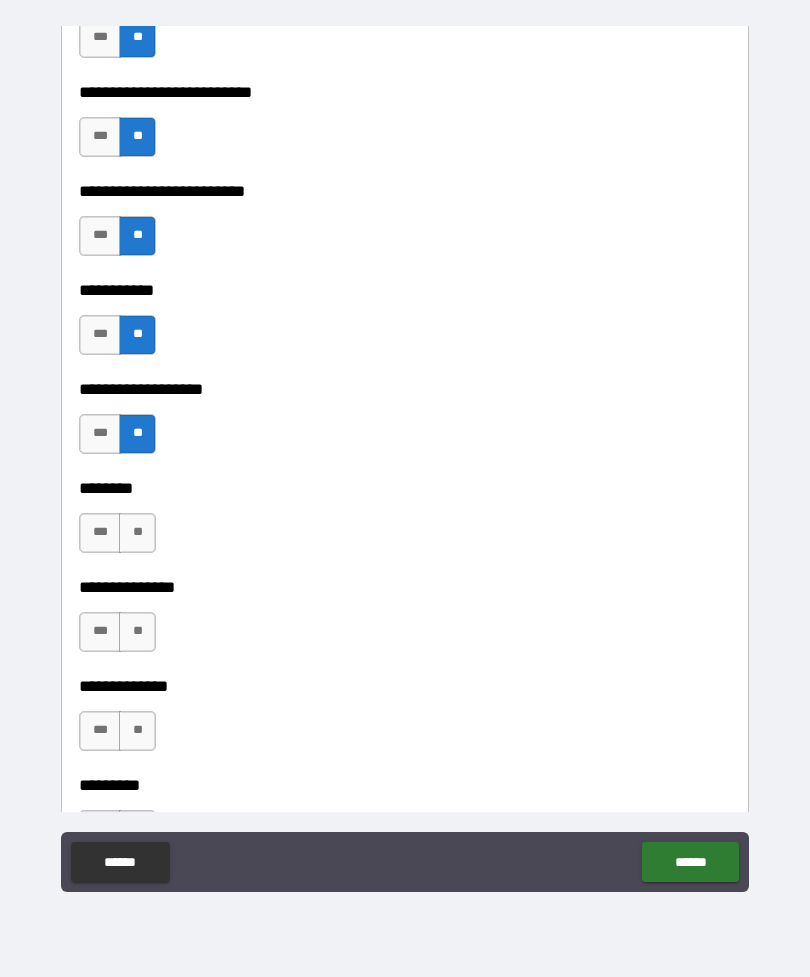 scroll, scrollTop: 5319, scrollLeft: 0, axis: vertical 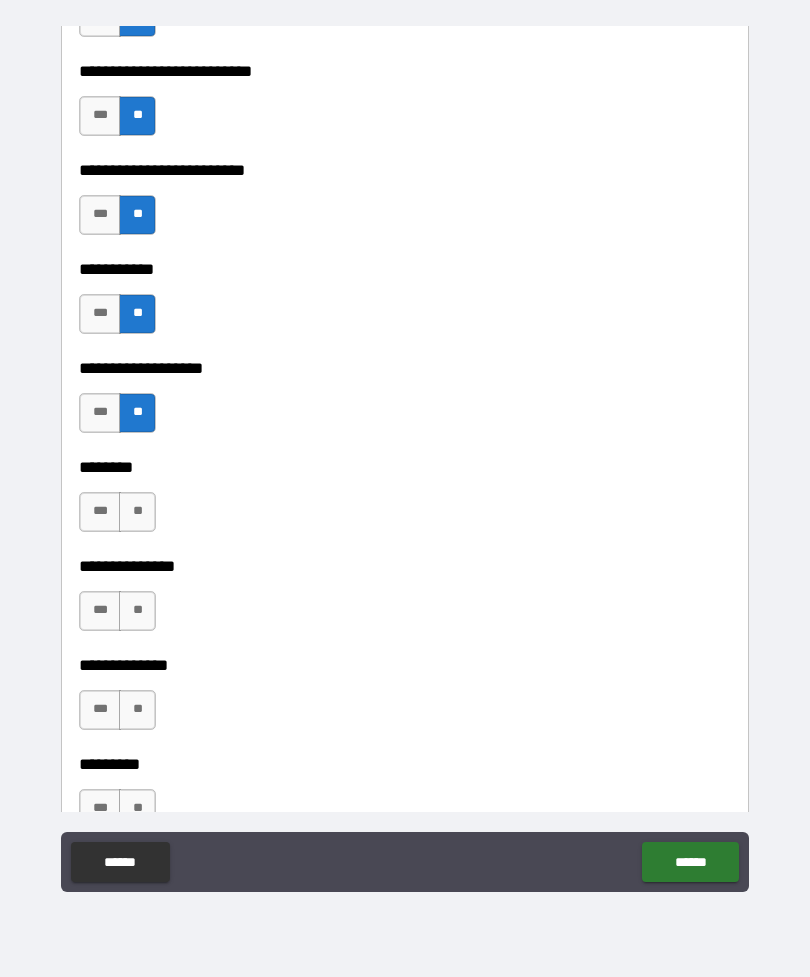 click on "**" at bounding box center (137, 512) 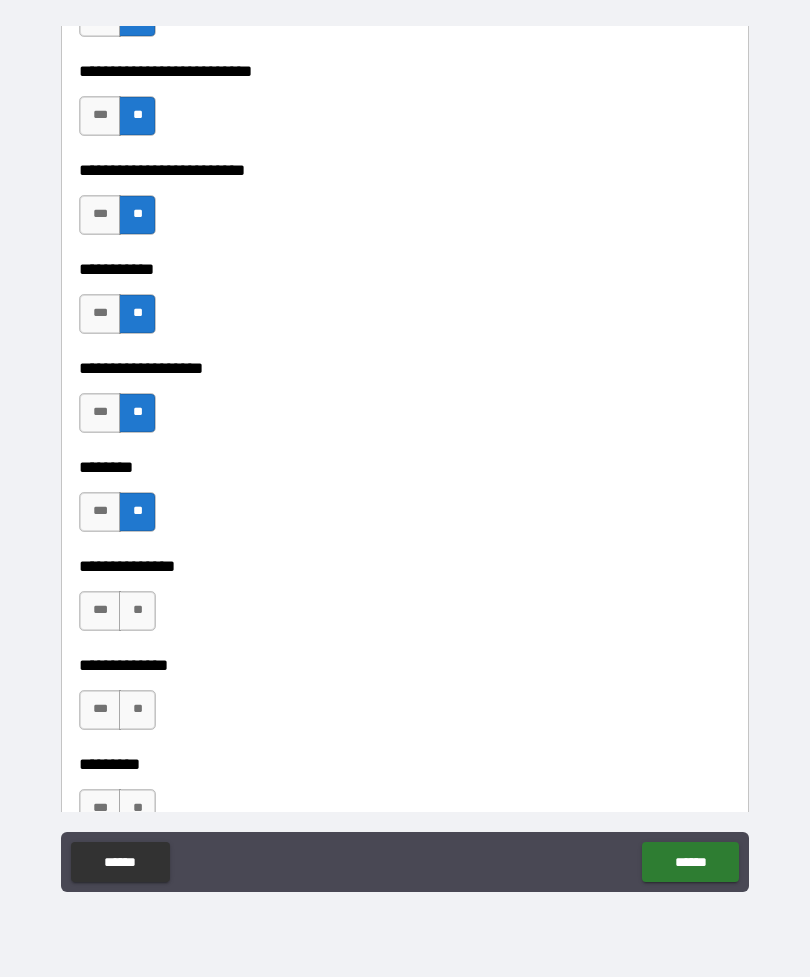 click on "**" at bounding box center (137, 611) 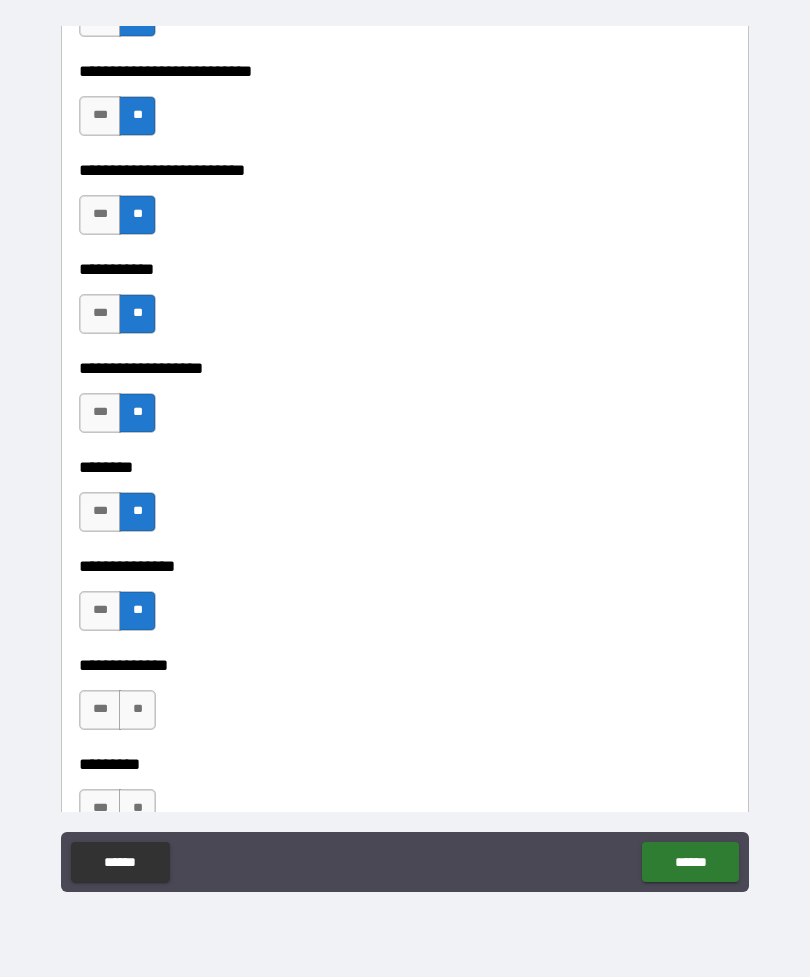 click on "**" at bounding box center [137, 710] 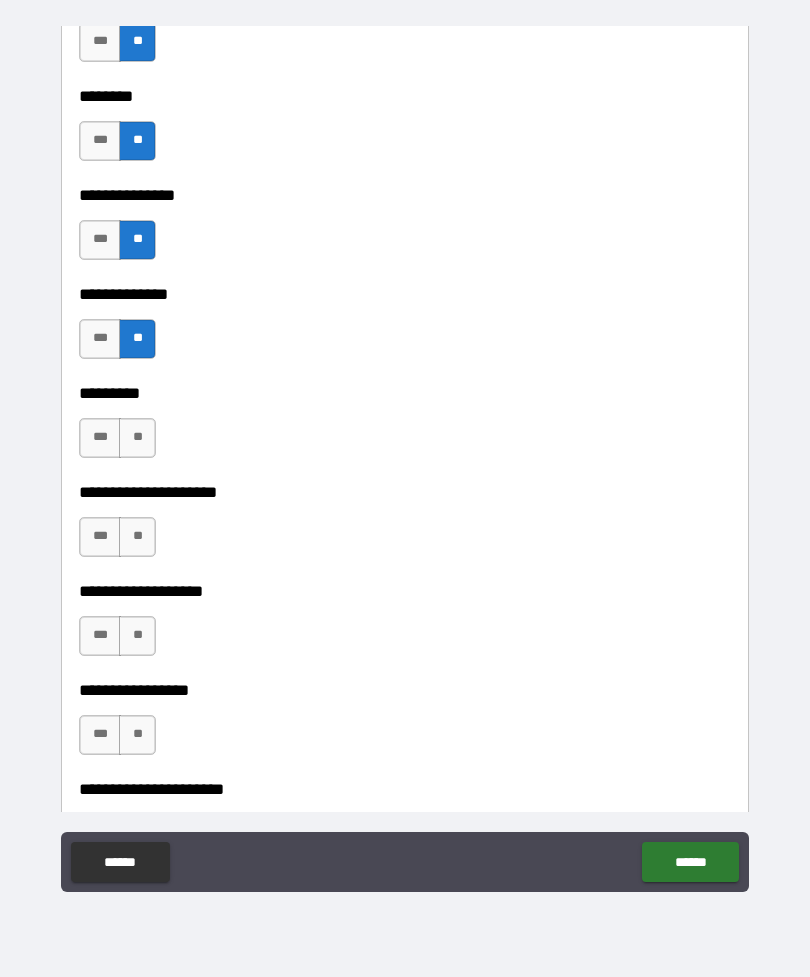scroll, scrollTop: 5698, scrollLeft: 0, axis: vertical 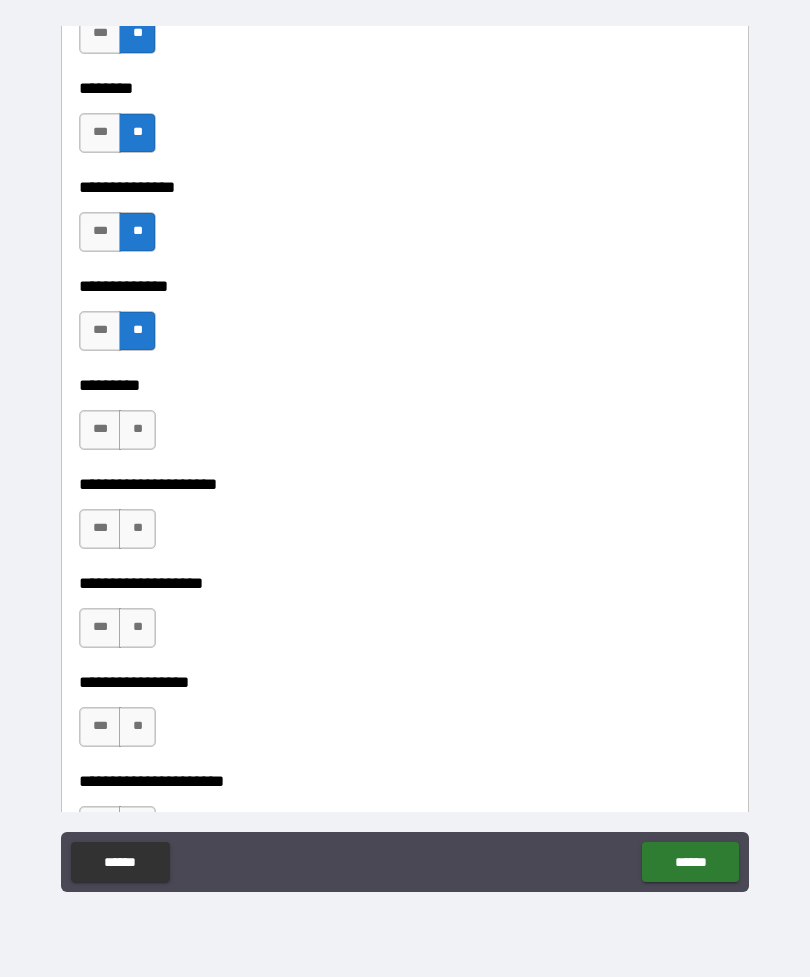 click on "**" at bounding box center (137, 430) 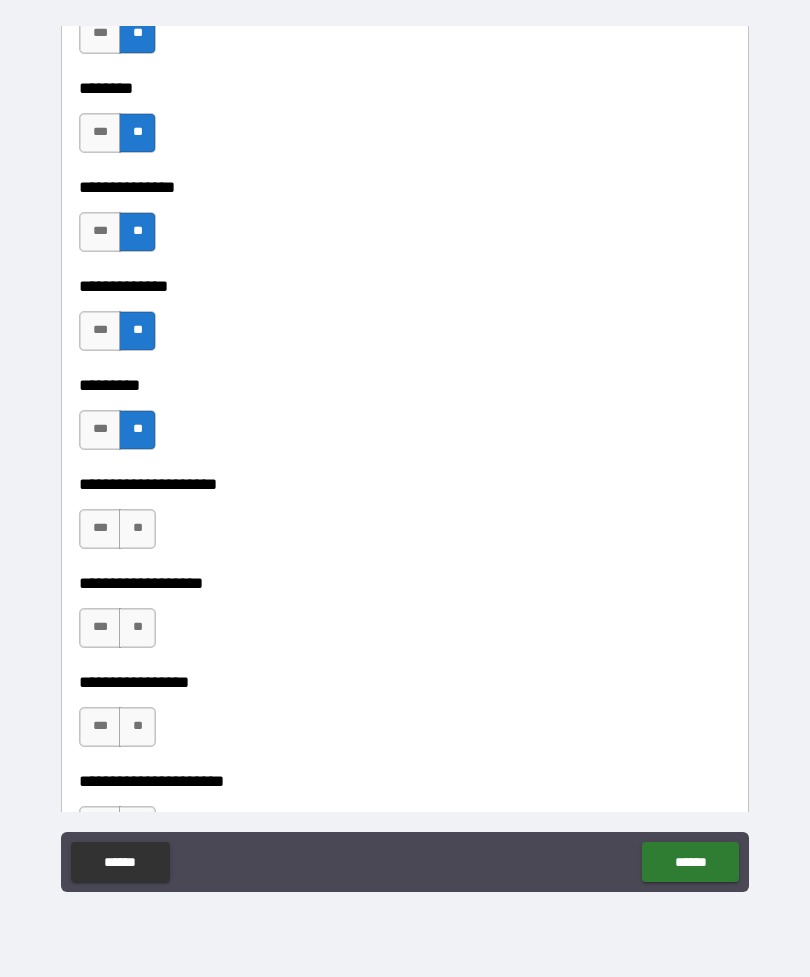 click on "**" at bounding box center (137, 529) 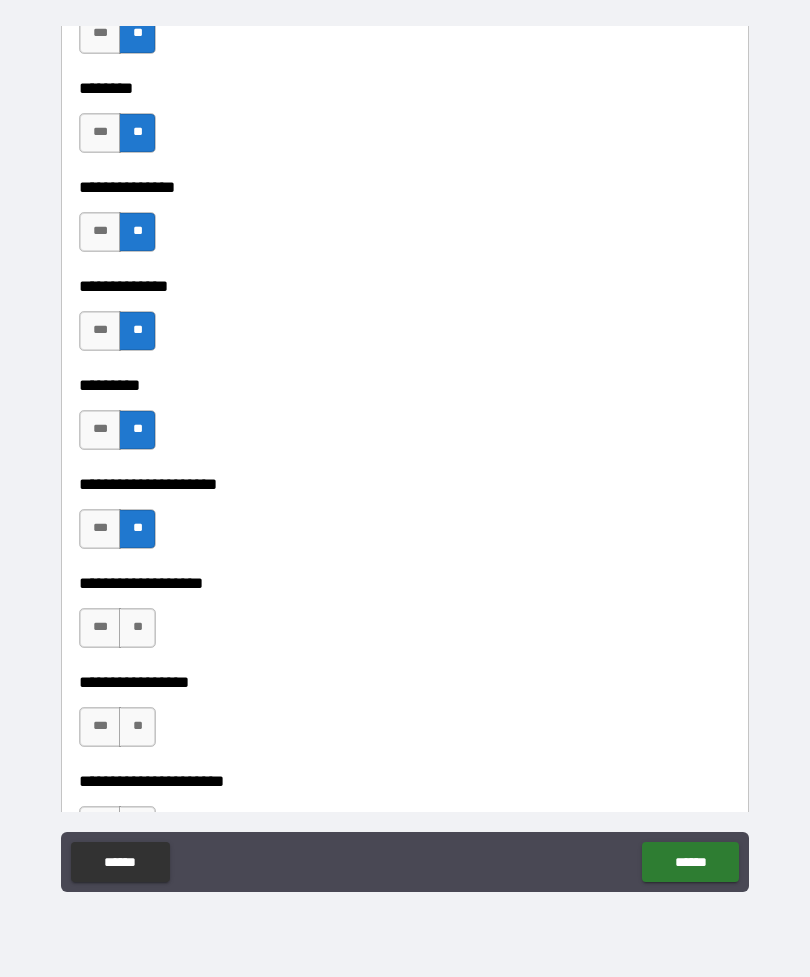 click on "**" at bounding box center [137, 628] 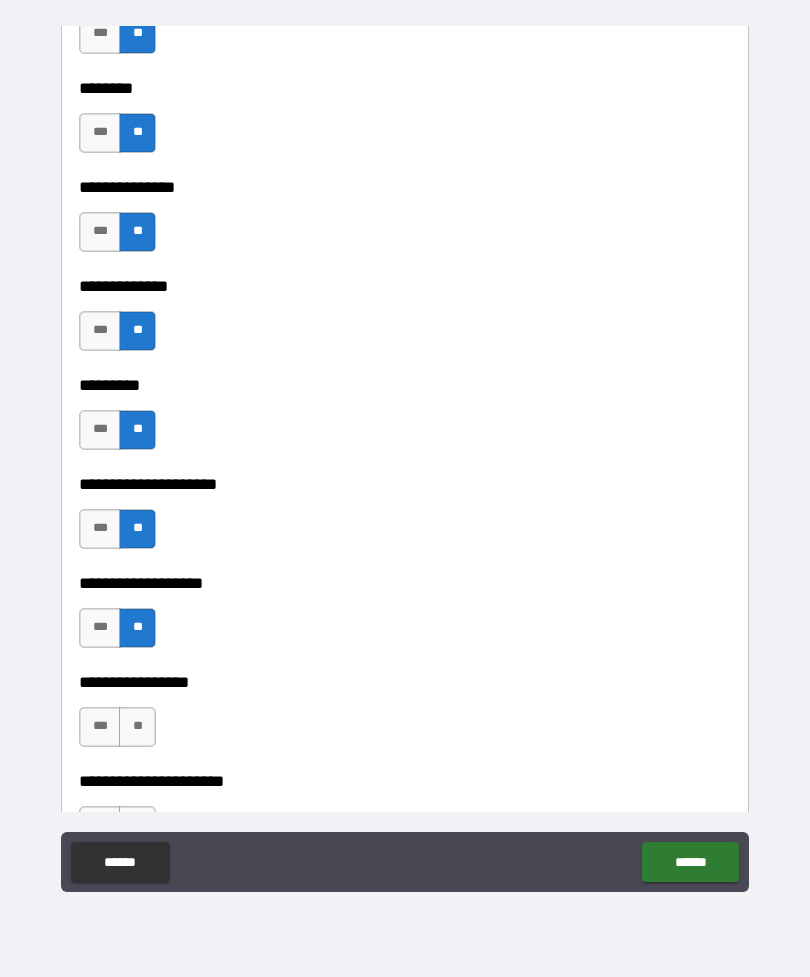 click on "**" at bounding box center (137, 727) 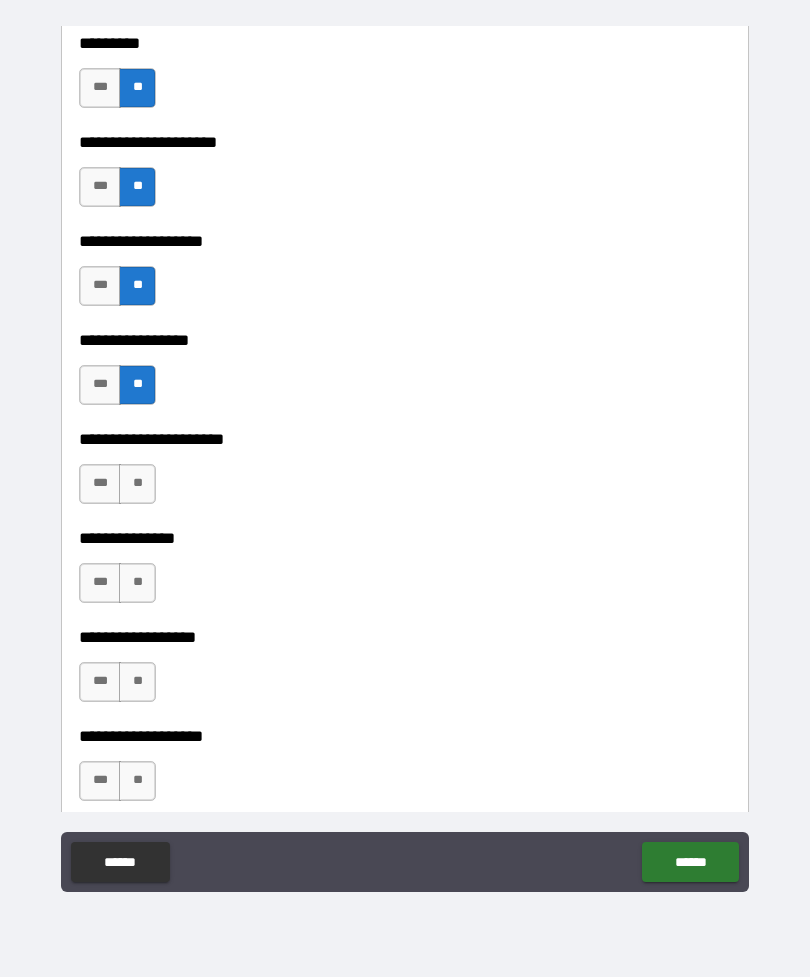 scroll, scrollTop: 6067, scrollLeft: 0, axis: vertical 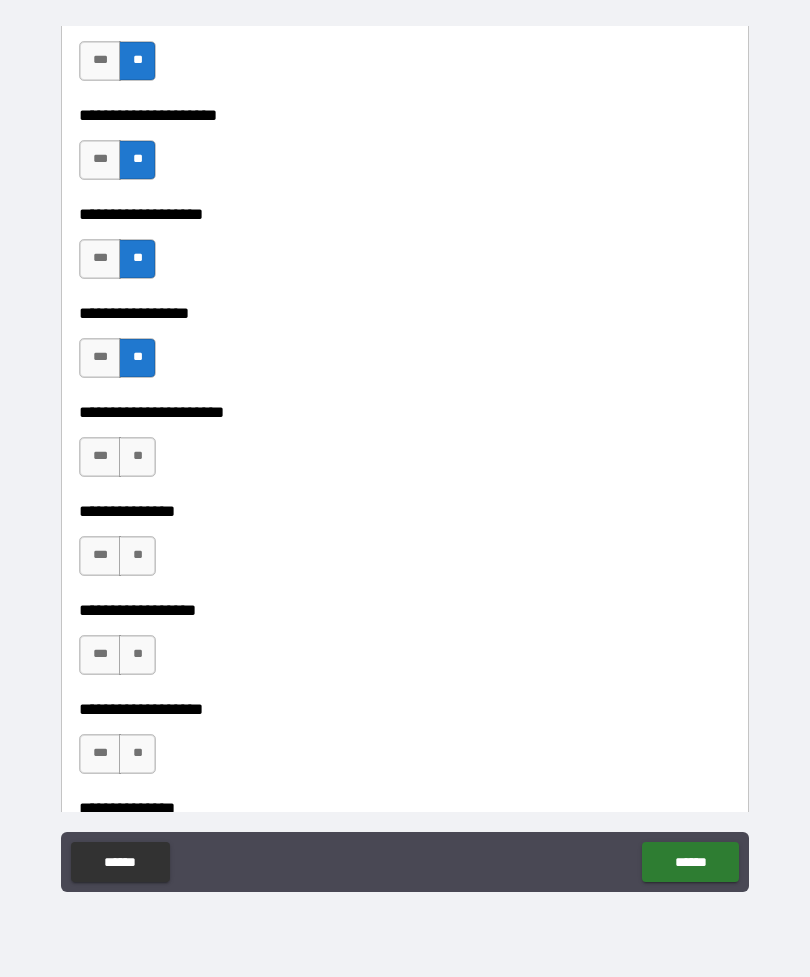 click on "**" at bounding box center [137, 457] 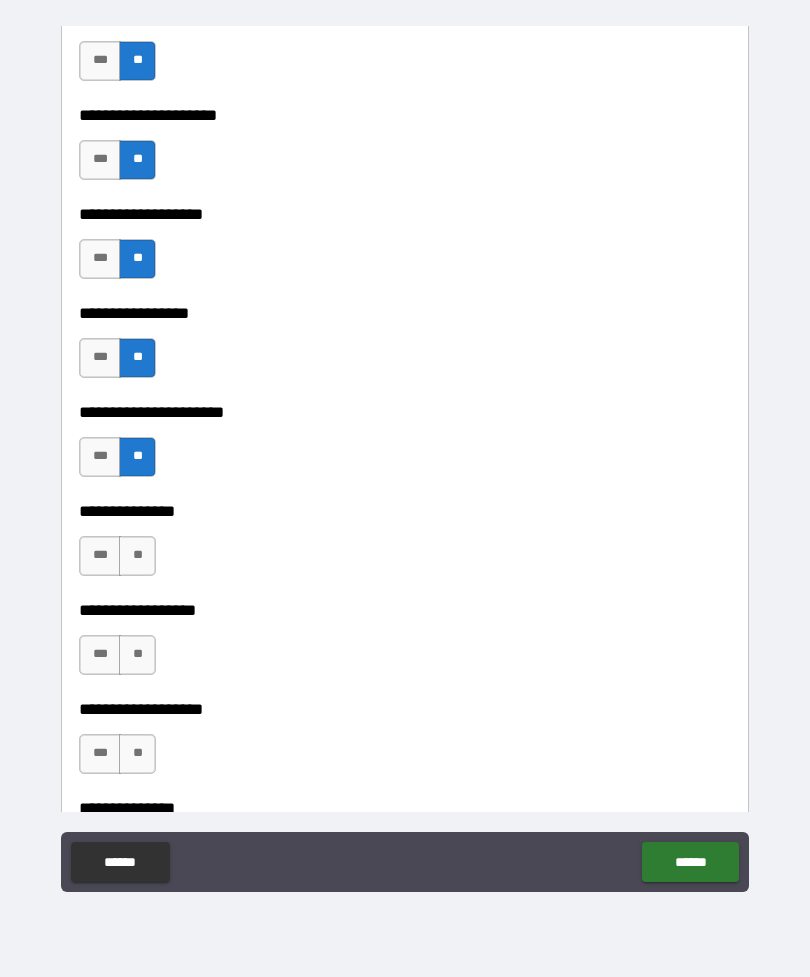 click on "**" at bounding box center [137, 556] 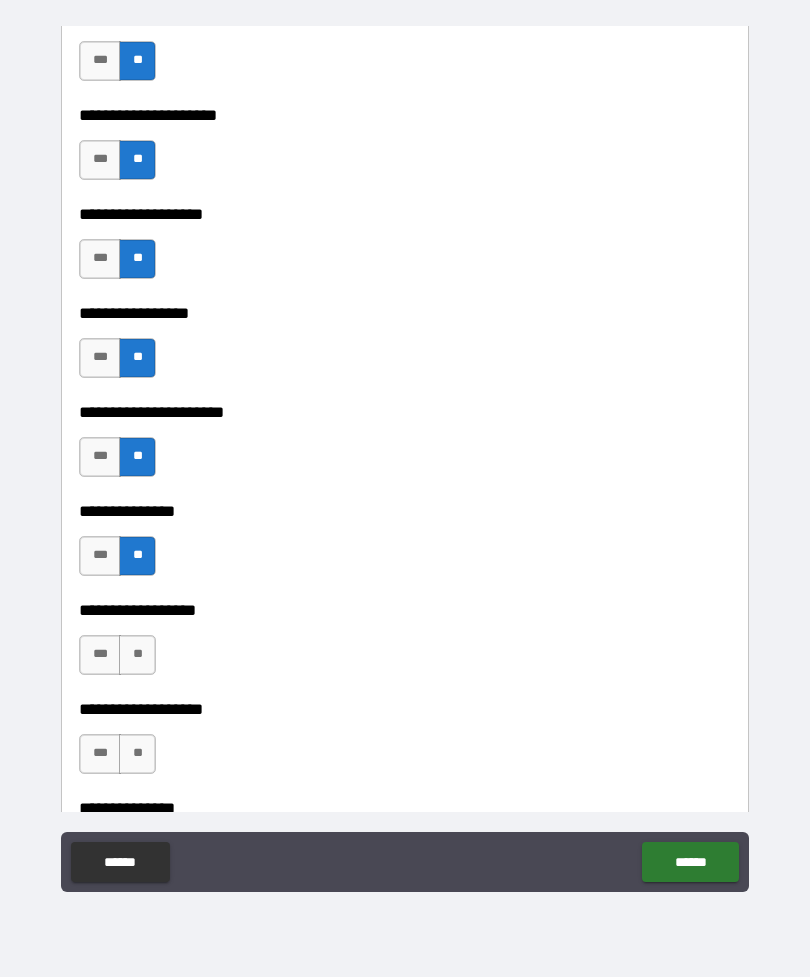 click on "**" at bounding box center (137, 655) 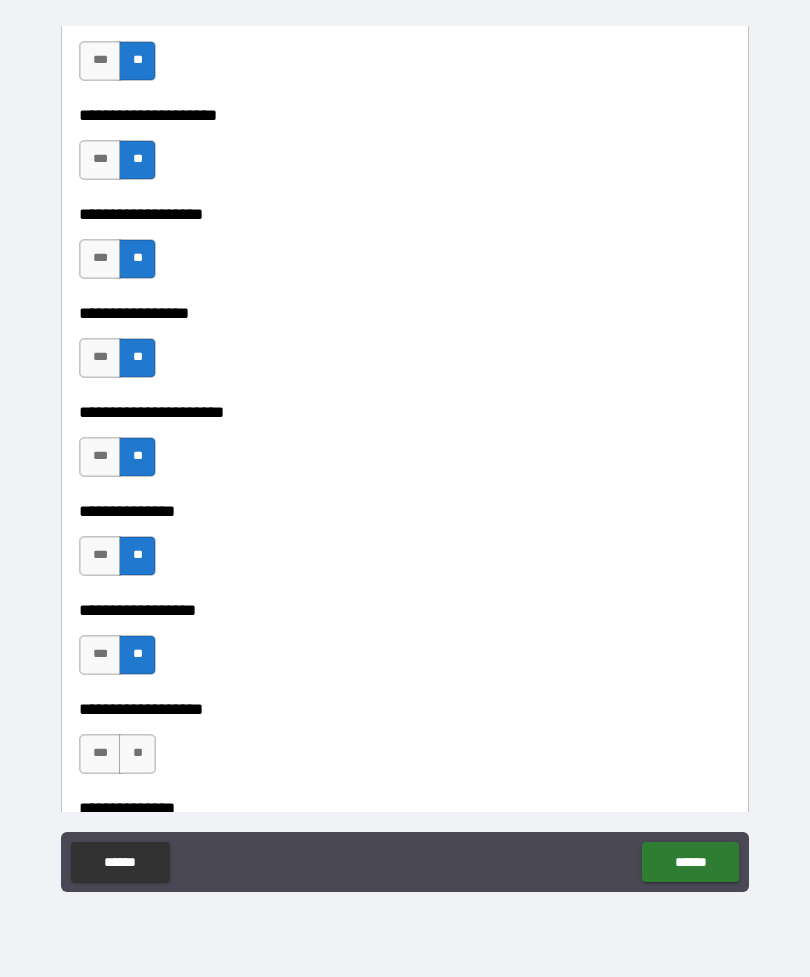 click on "**" at bounding box center [137, 754] 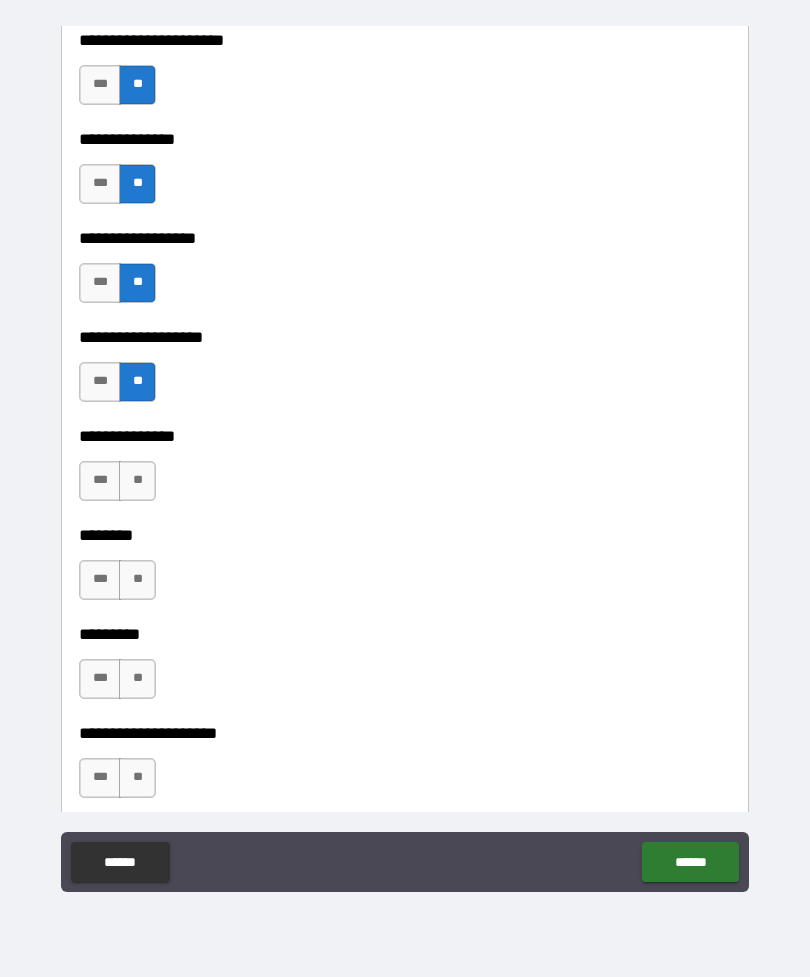 scroll, scrollTop: 6449, scrollLeft: 0, axis: vertical 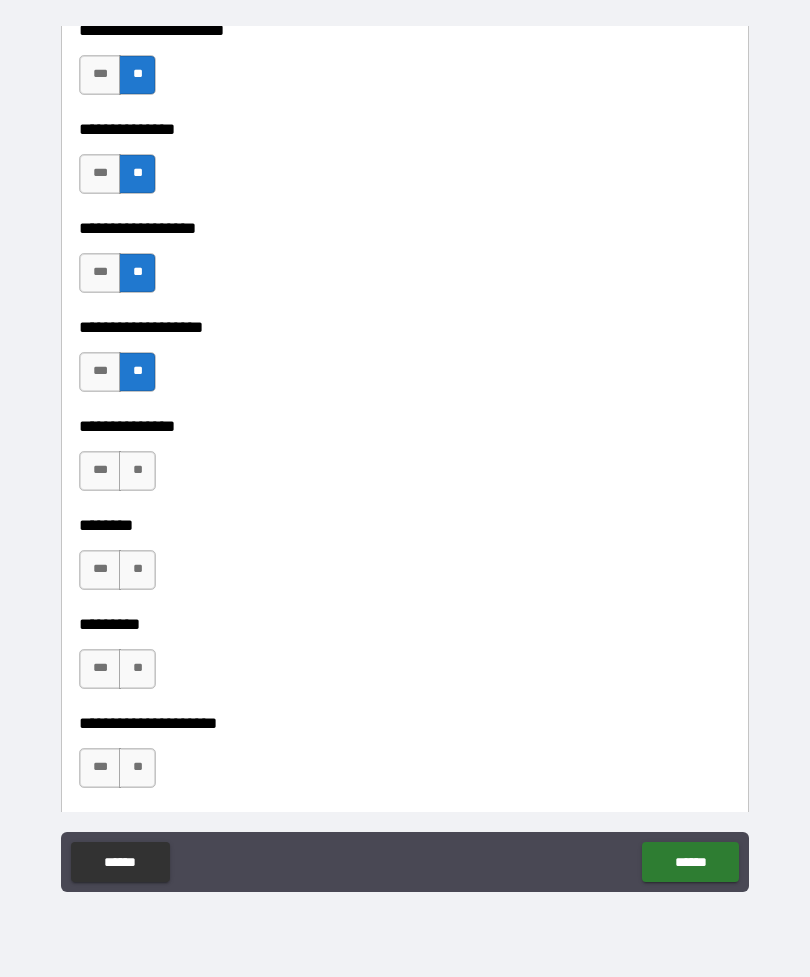 click on "**" at bounding box center (137, 471) 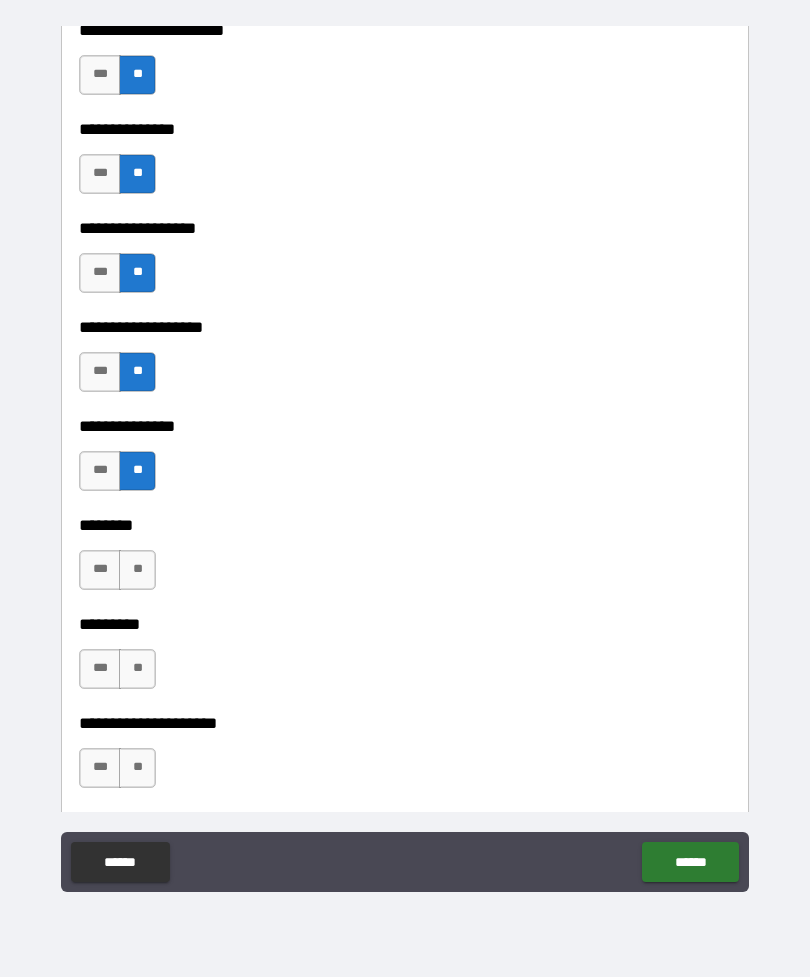 click on "**" at bounding box center [137, 570] 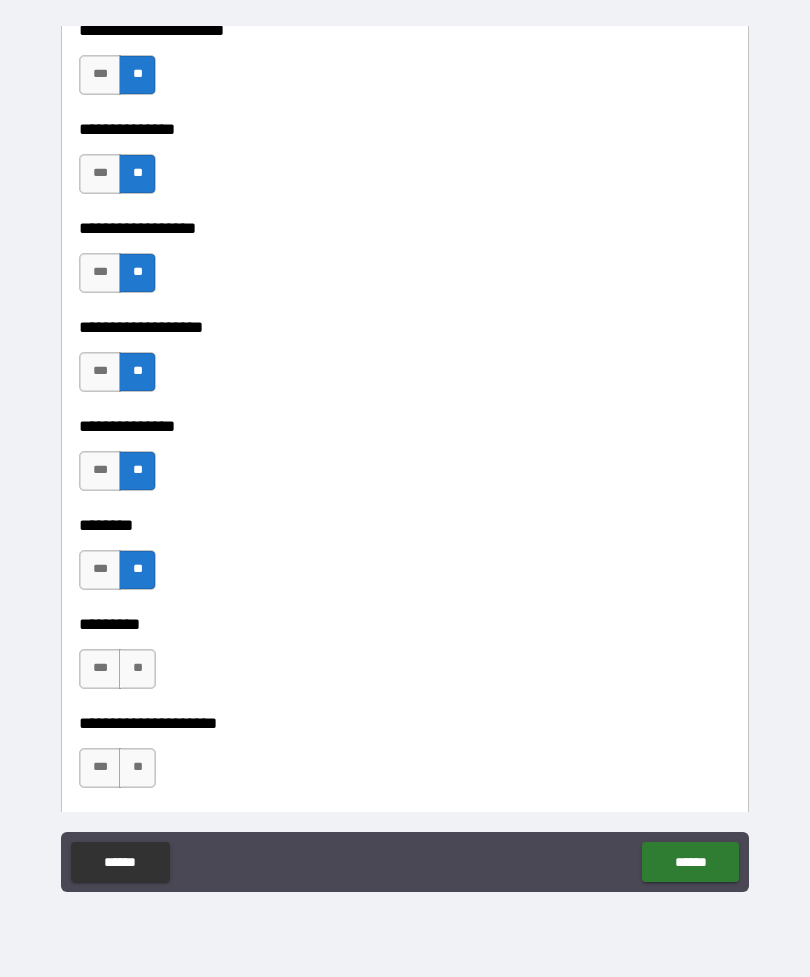 click on "**" at bounding box center [137, 669] 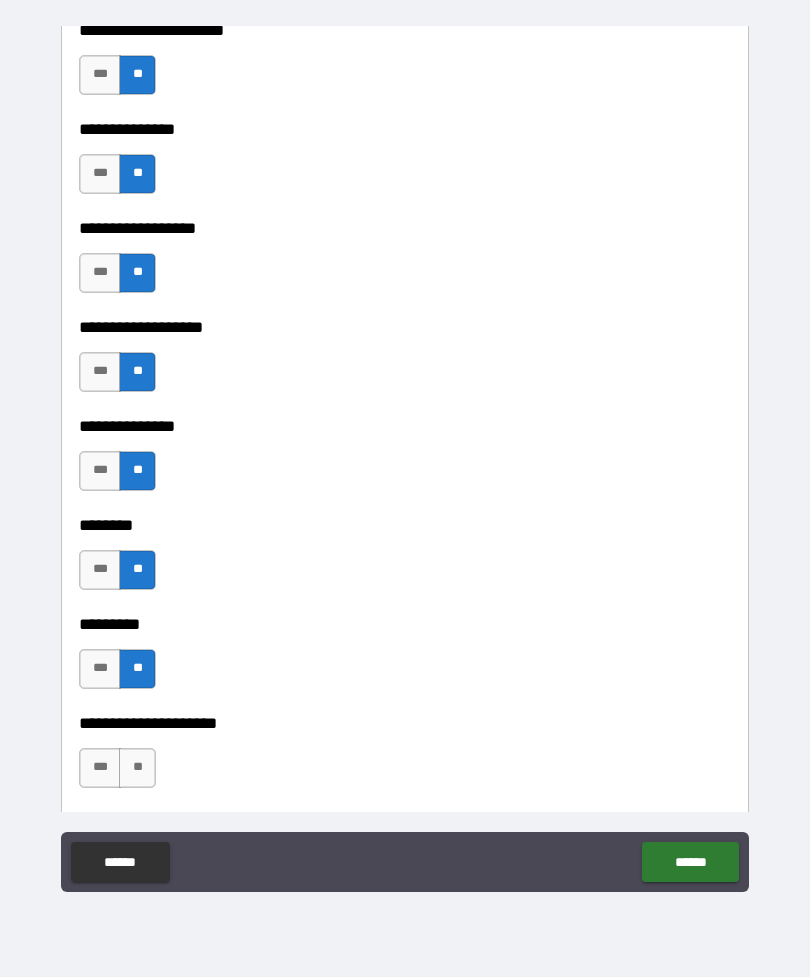 click on "**" at bounding box center (137, 768) 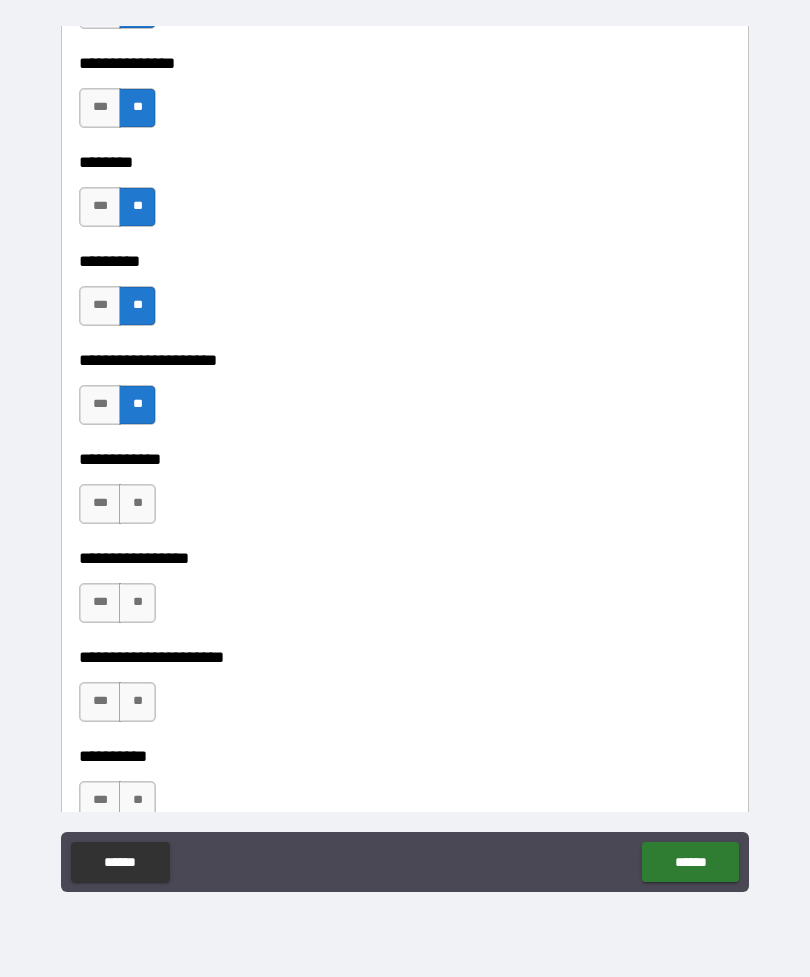 scroll, scrollTop: 6819, scrollLeft: 0, axis: vertical 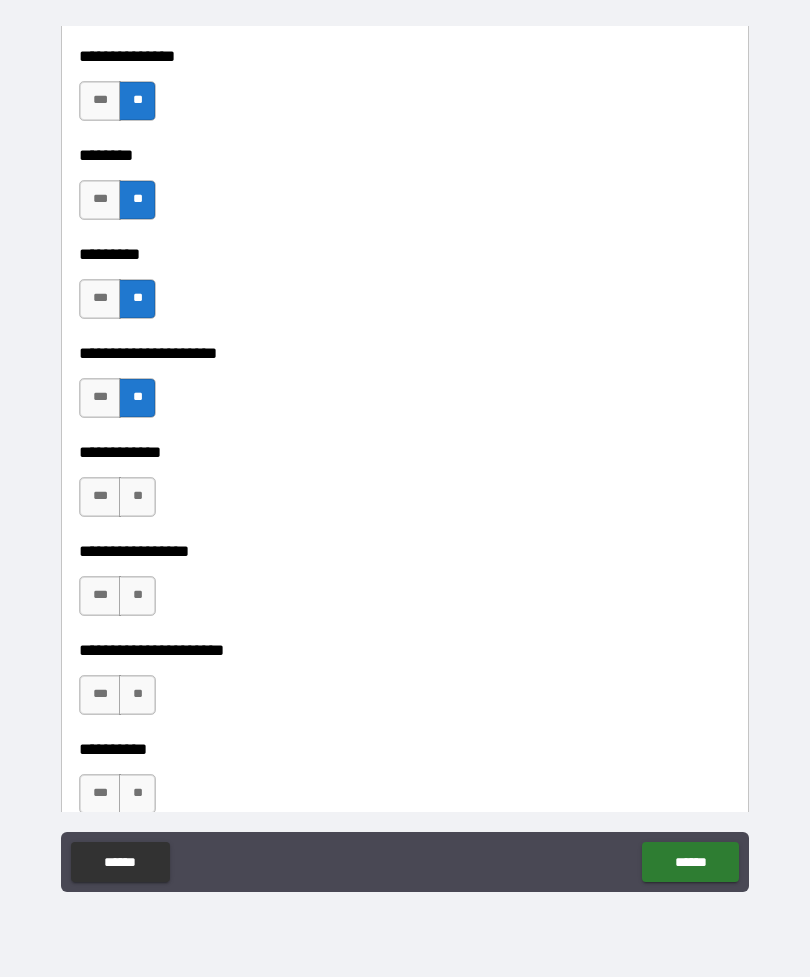 click on "**" at bounding box center (137, 497) 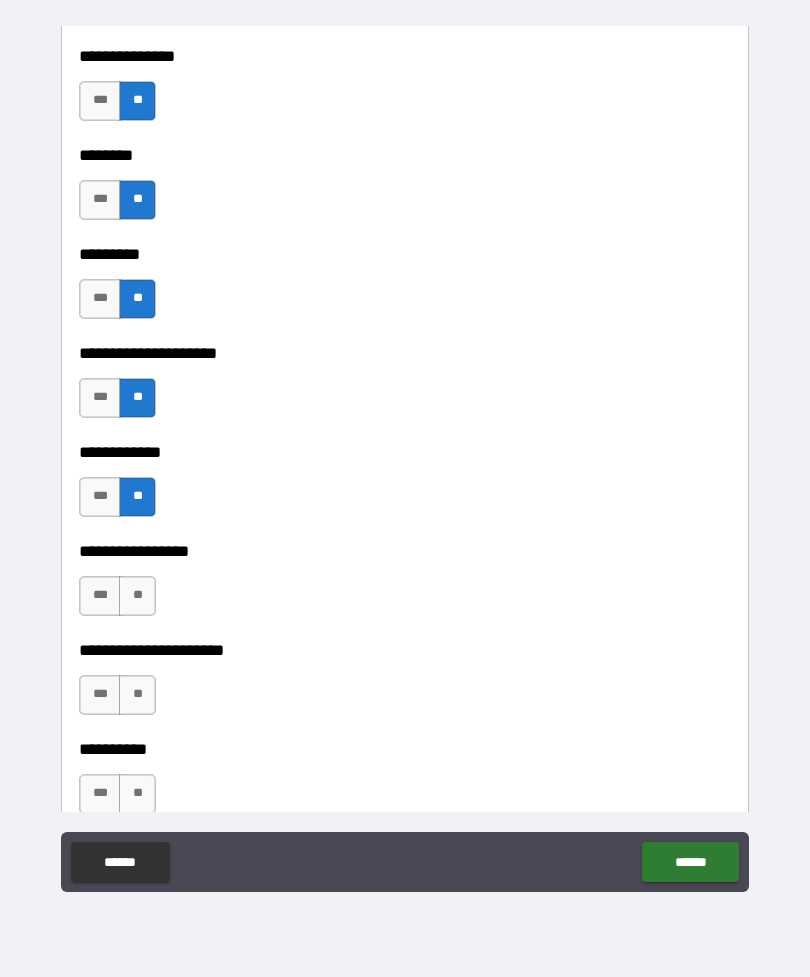 click on "**" at bounding box center [137, 596] 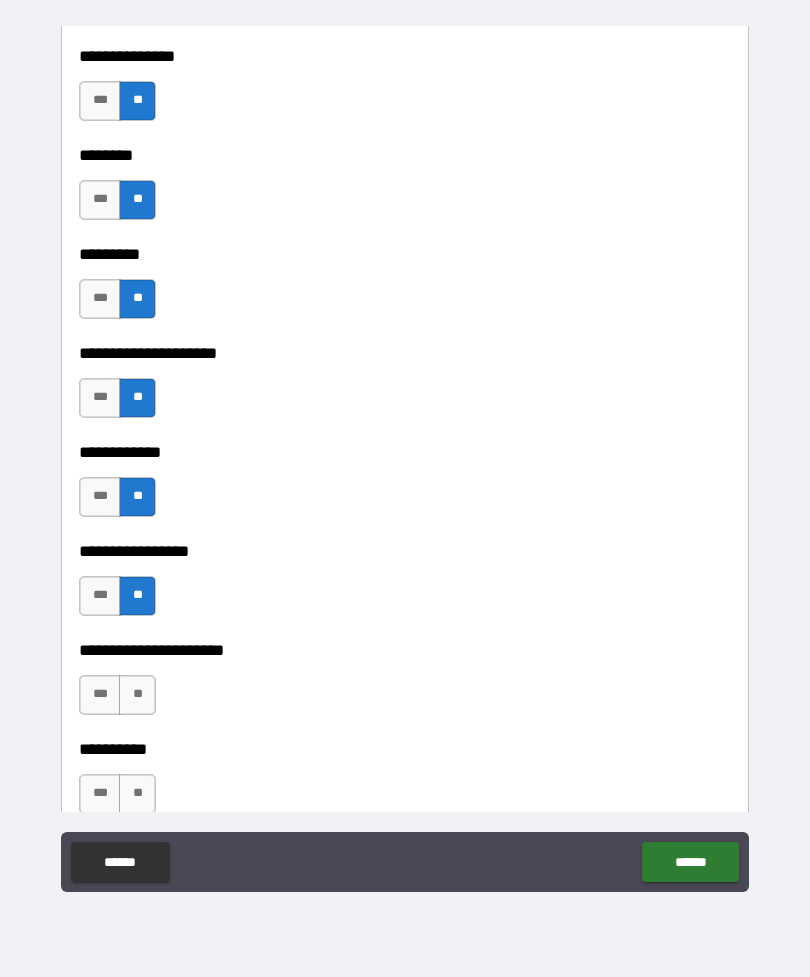click on "**" at bounding box center [137, 695] 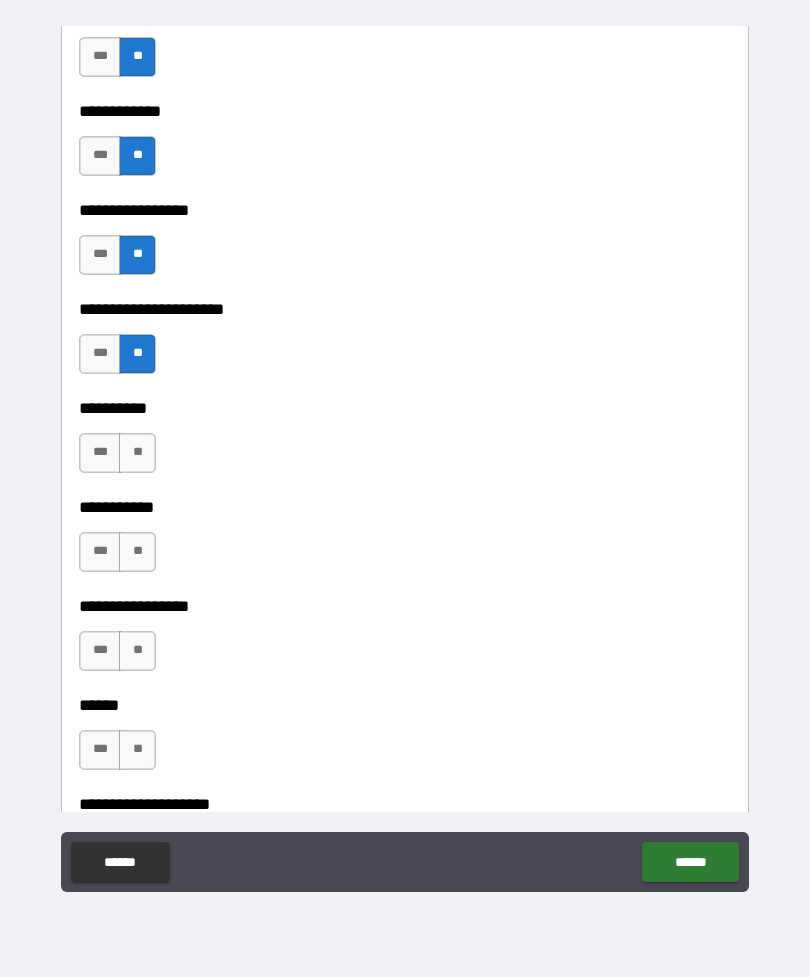 scroll, scrollTop: 7195, scrollLeft: 0, axis: vertical 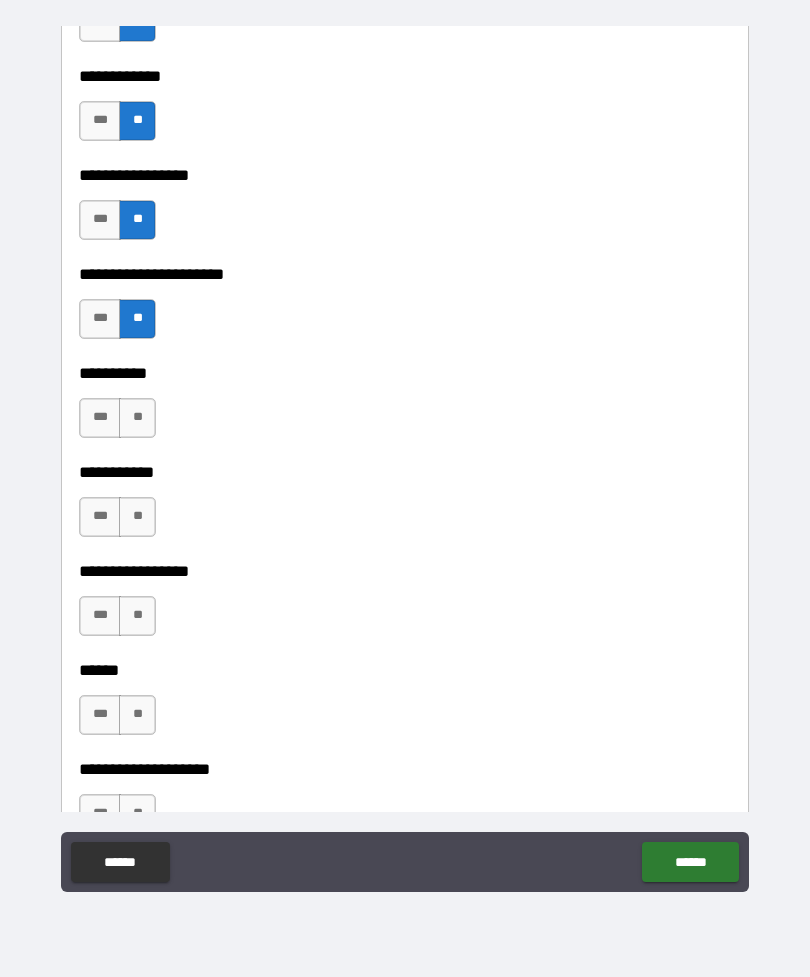 click on "**" at bounding box center (137, 418) 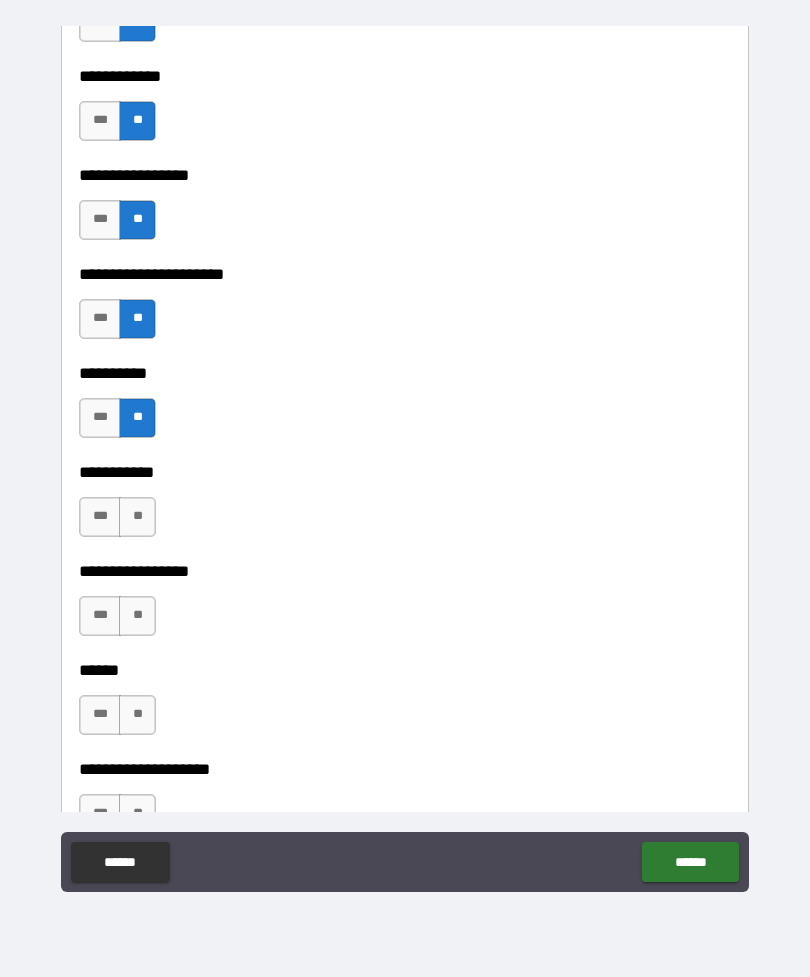 click on "**" at bounding box center [137, 517] 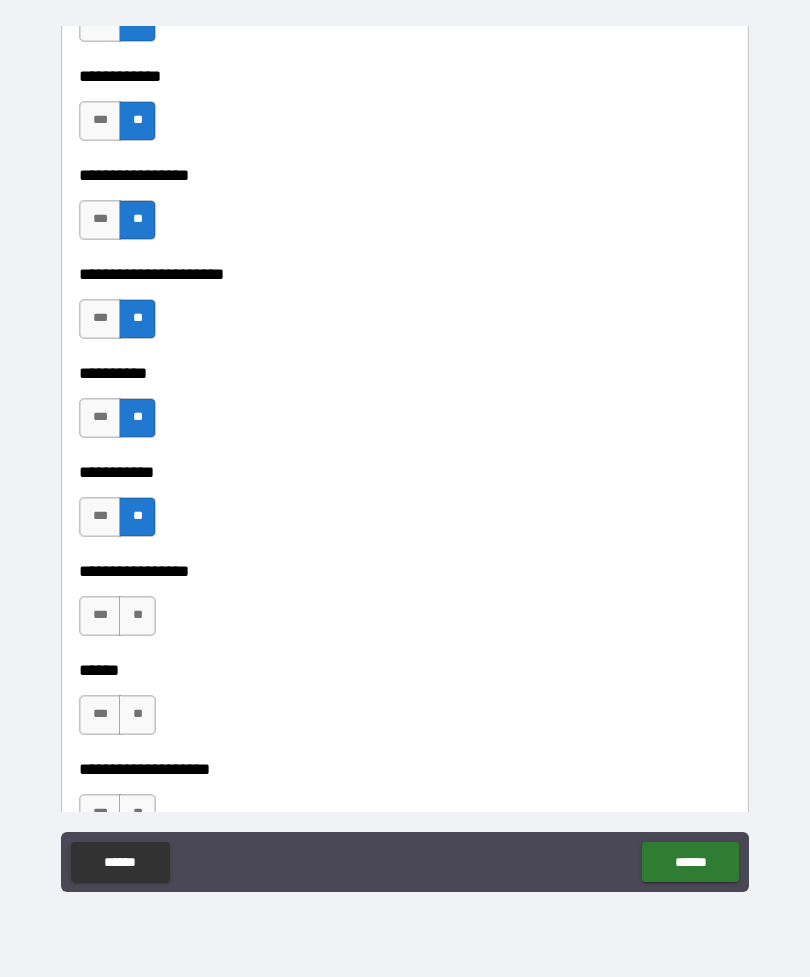 click on "**" at bounding box center (137, 616) 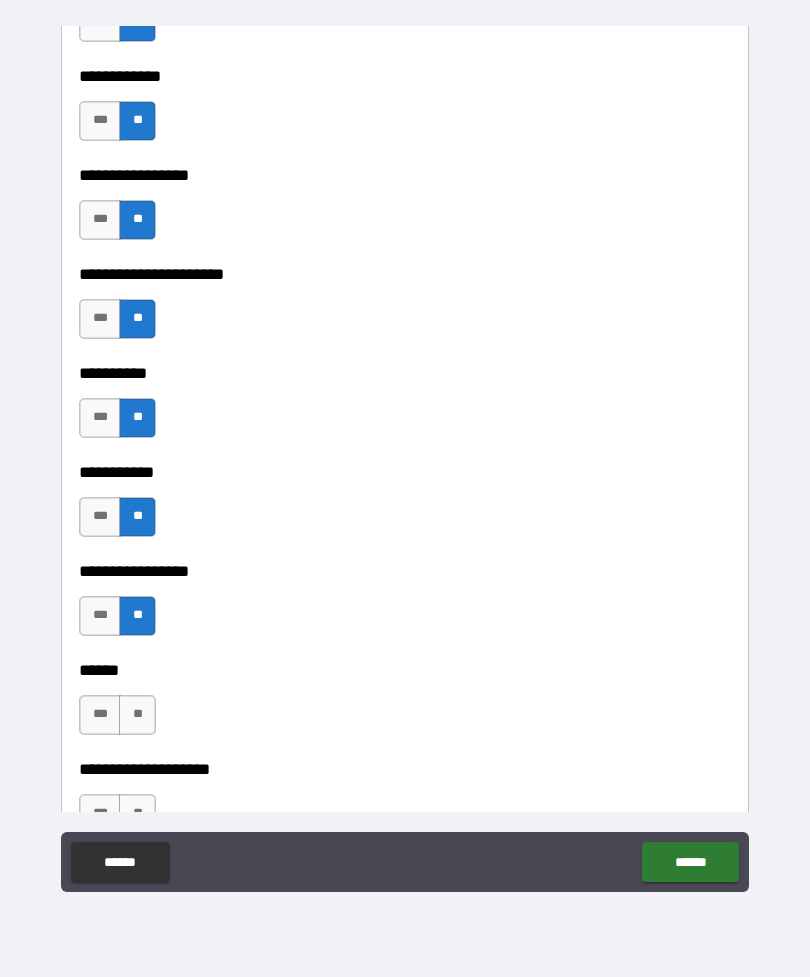 click on "**" at bounding box center [137, 715] 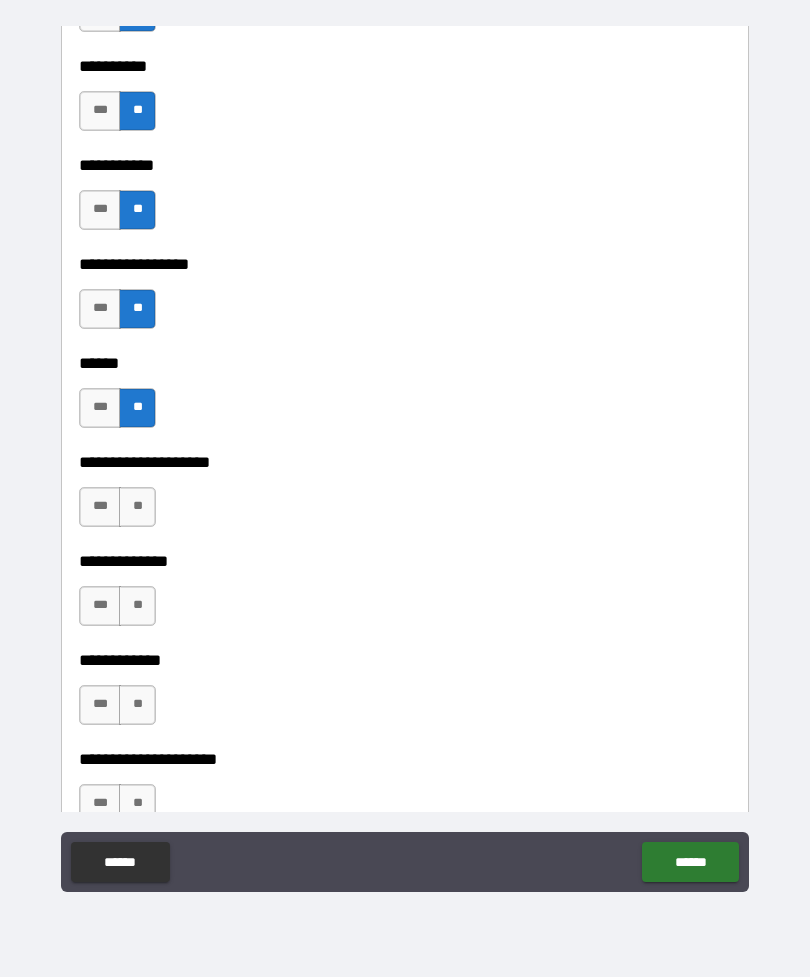 scroll, scrollTop: 7503, scrollLeft: 0, axis: vertical 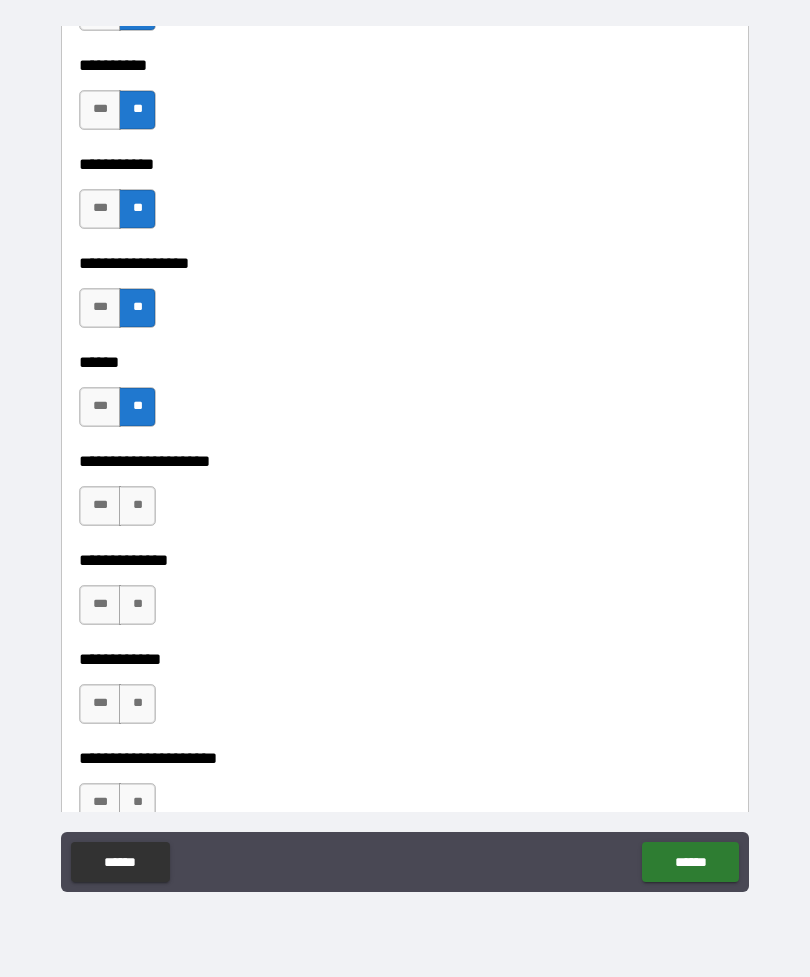 click on "**" at bounding box center (137, 506) 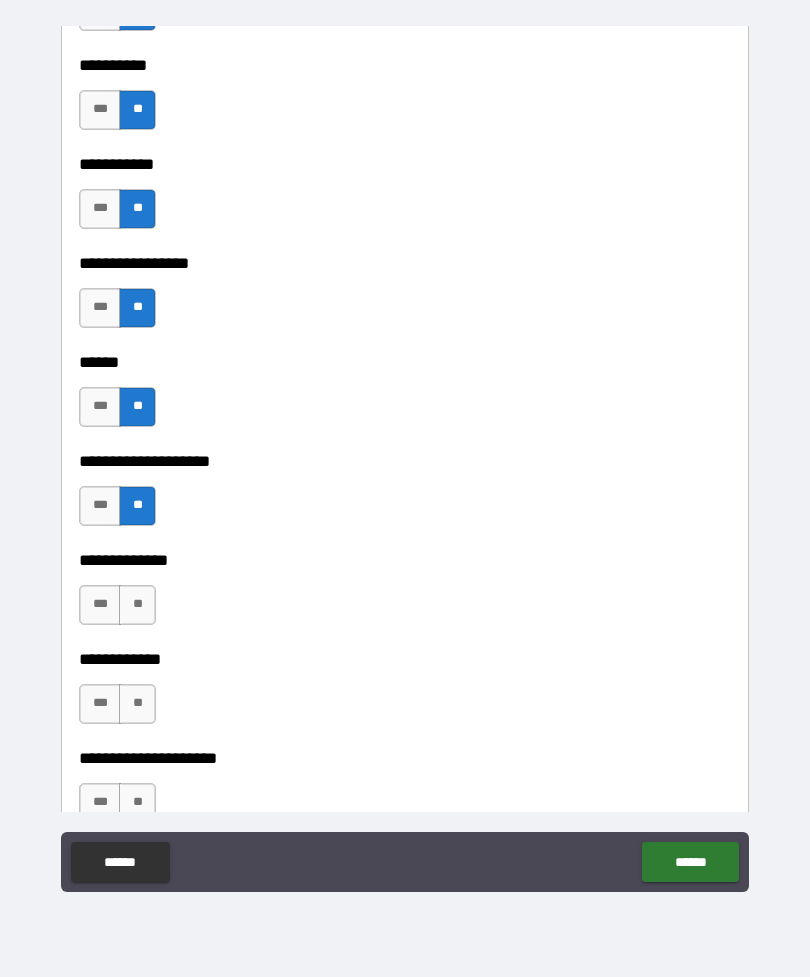 click on "**" at bounding box center [137, 605] 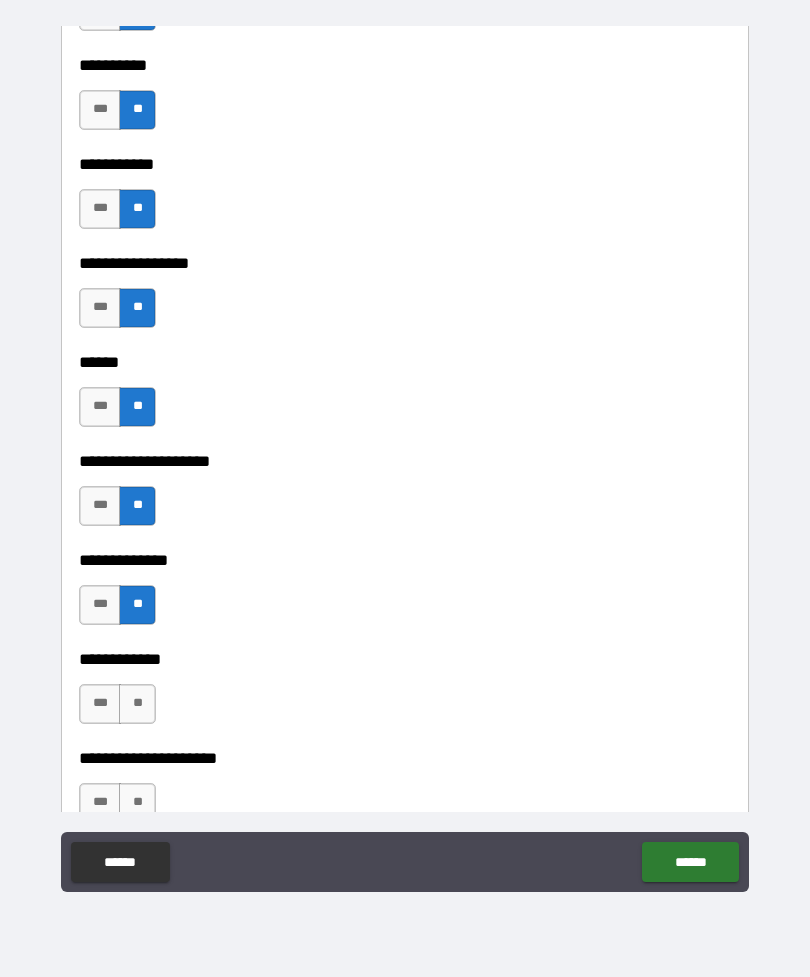 click on "**" at bounding box center [137, 704] 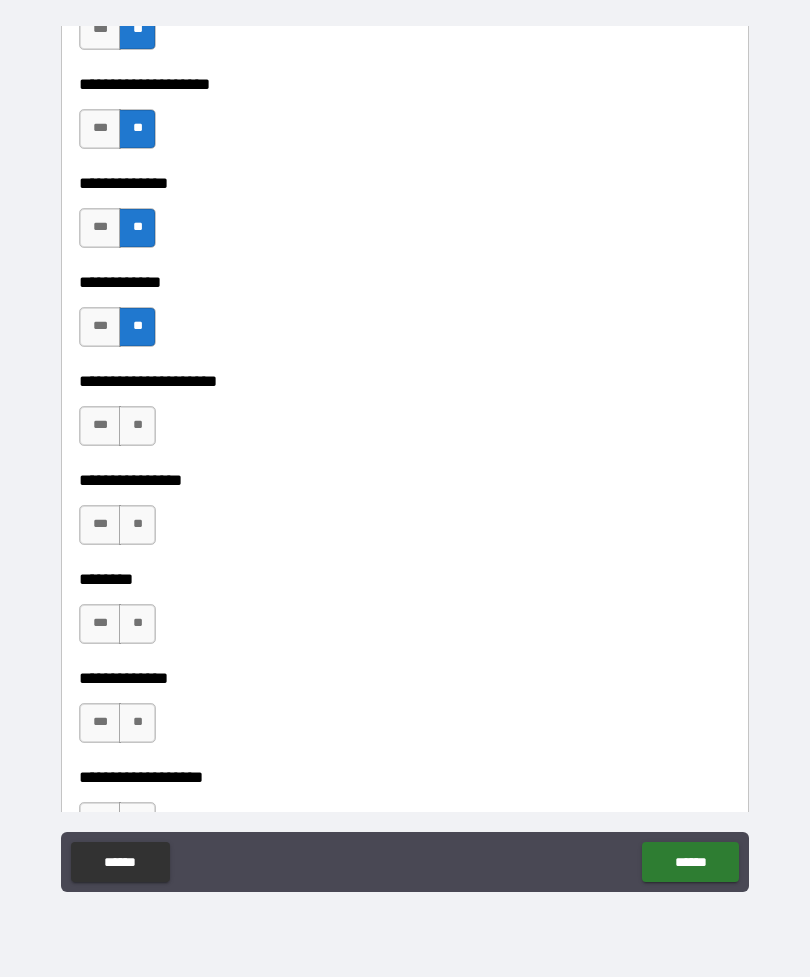 scroll, scrollTop: 7881, scrollLeft: 0, axis: vertical 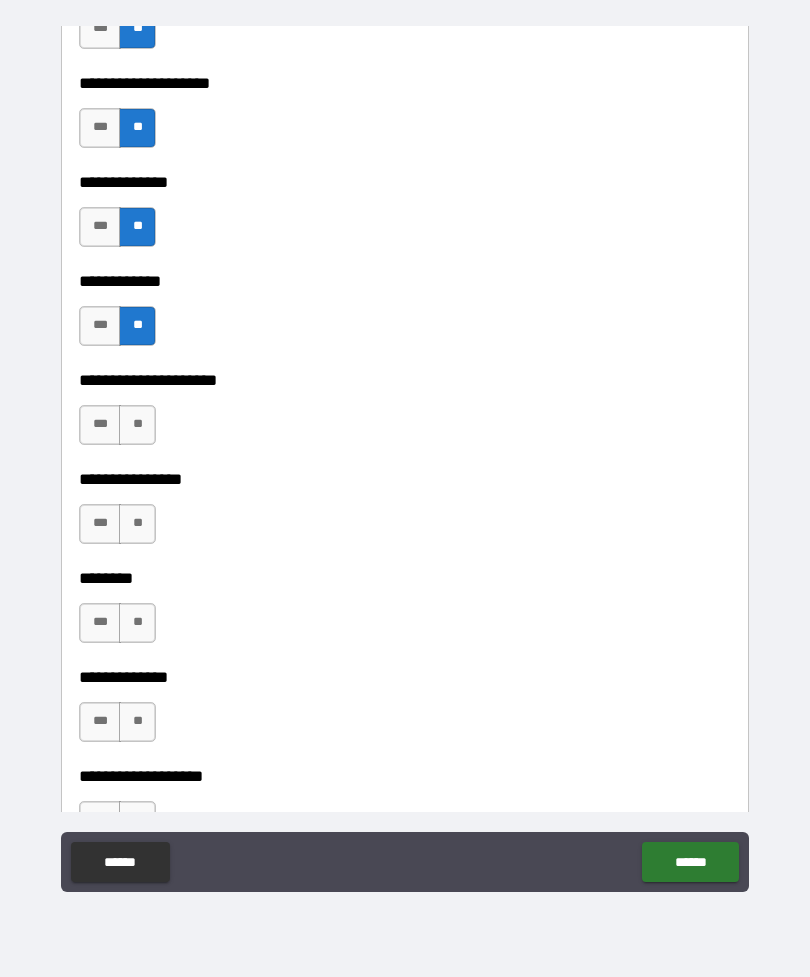 click on "**" at bounding box center [137, 425] 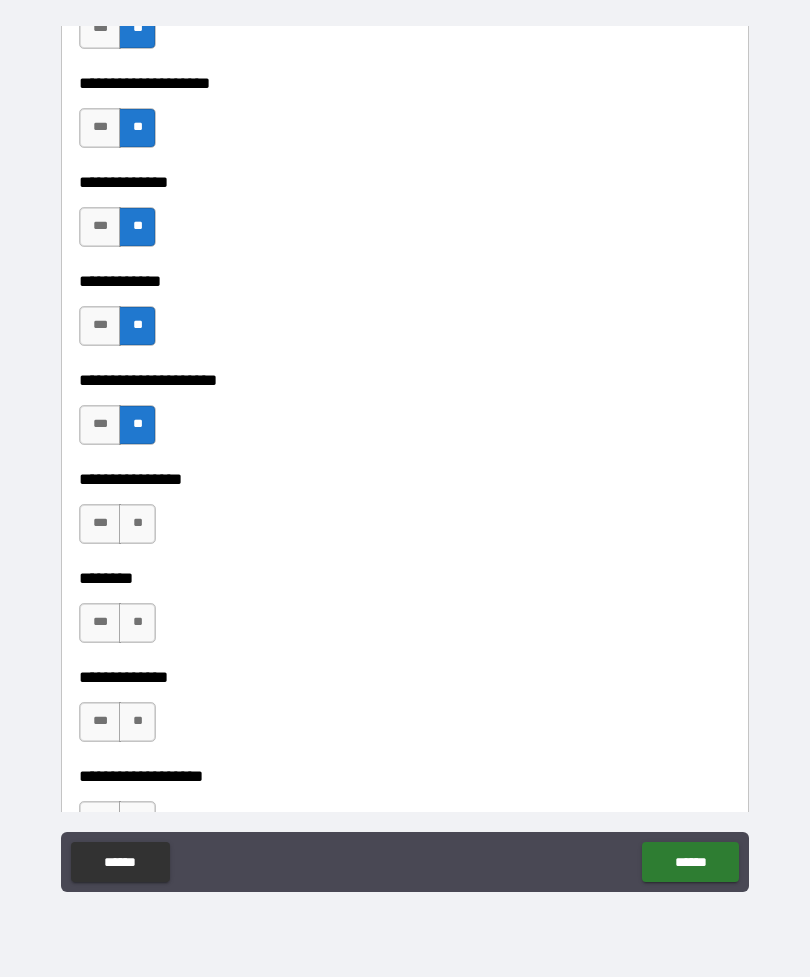 click on "**" at bounding box center [137, 524] 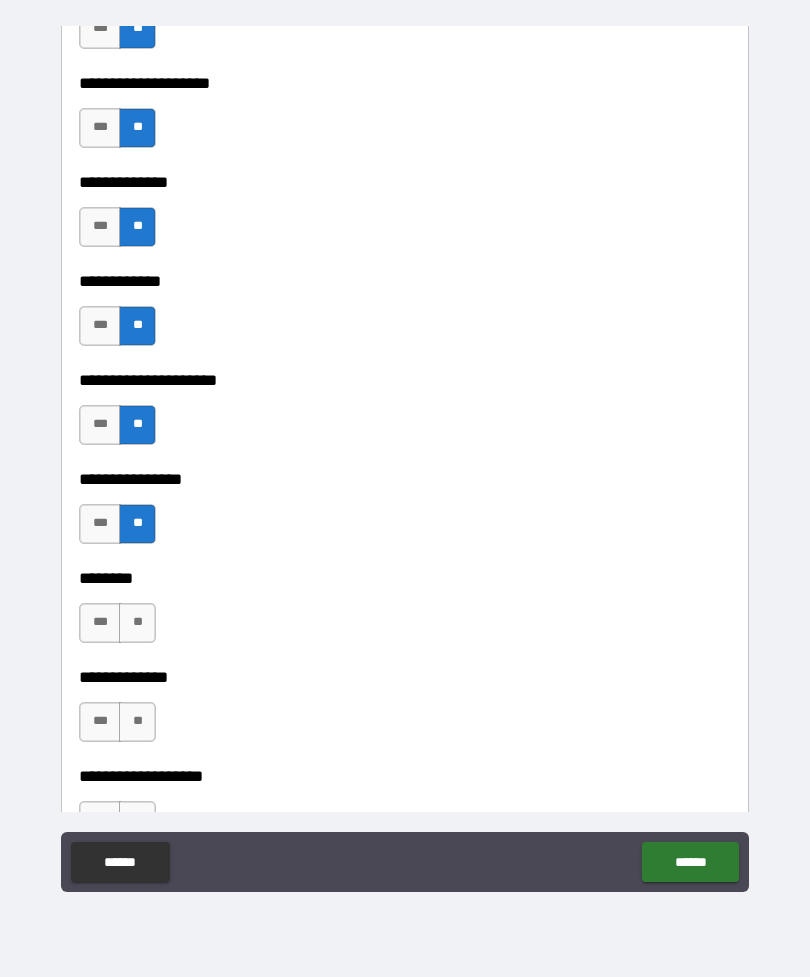 click on "**" at bounding box center (137, 623) 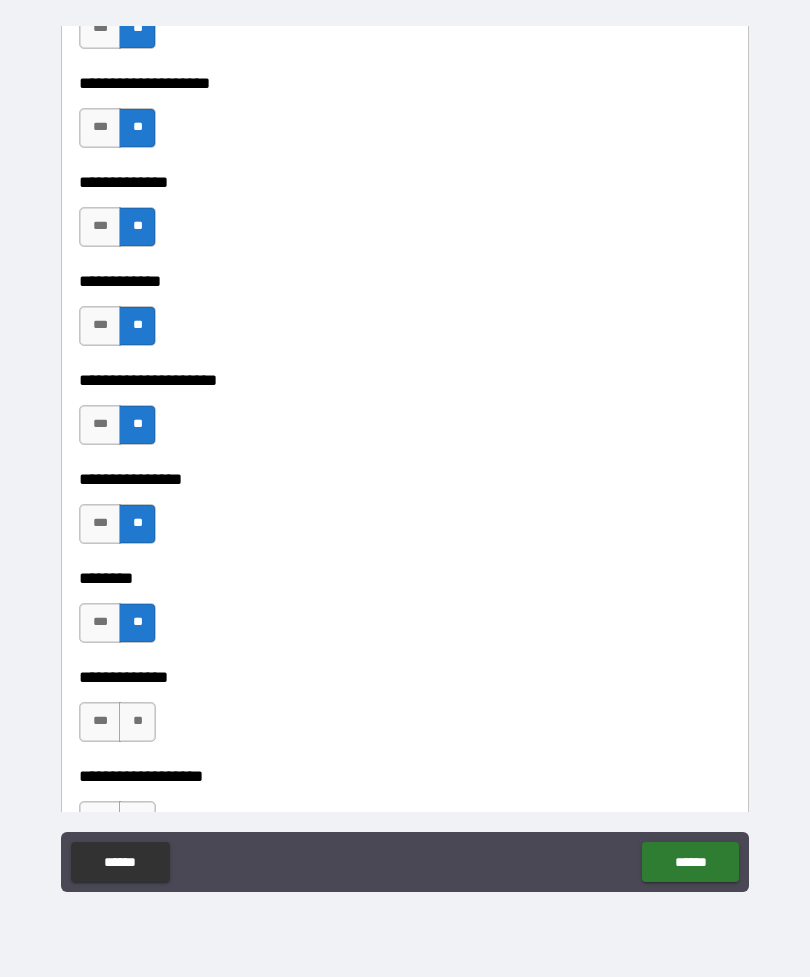 click on "**" at bounding box center [137, 722] 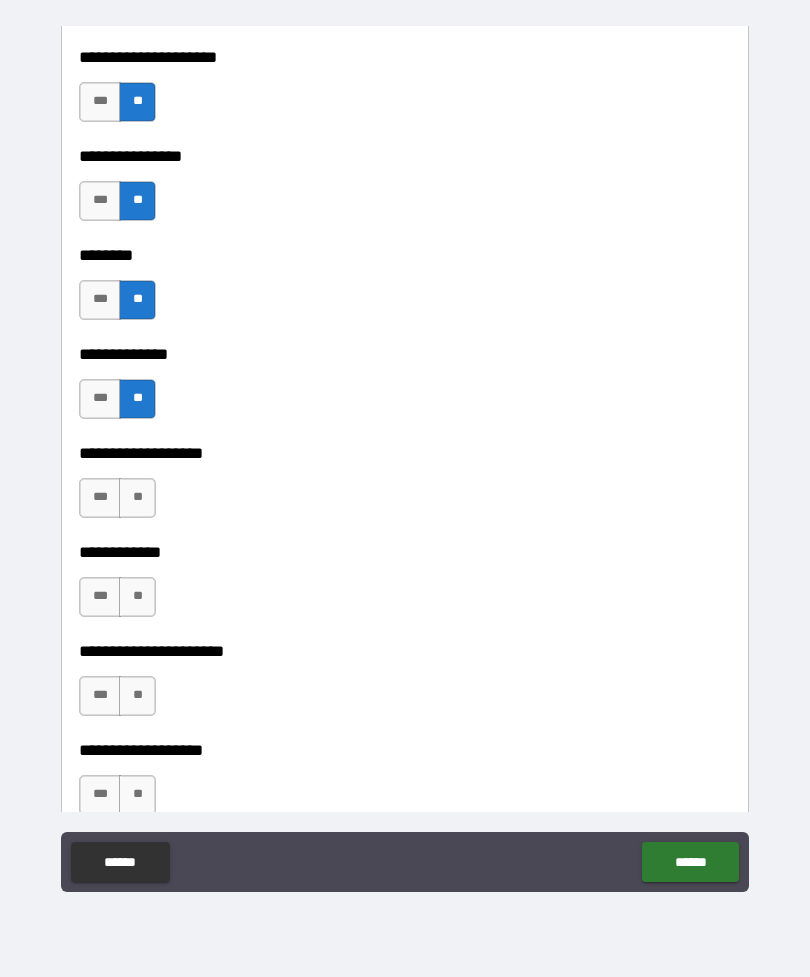 scroll, scrollTop: 8214, scrollLeft: 0, axis: vertical 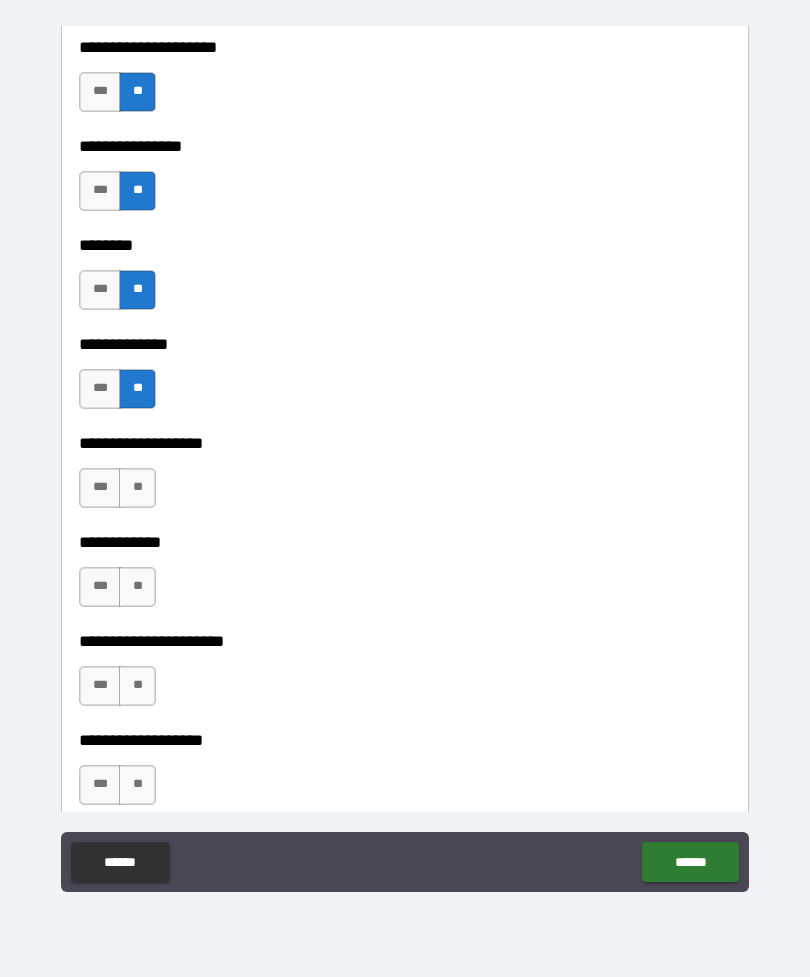 click on "**" at bounding box center (137, 488) 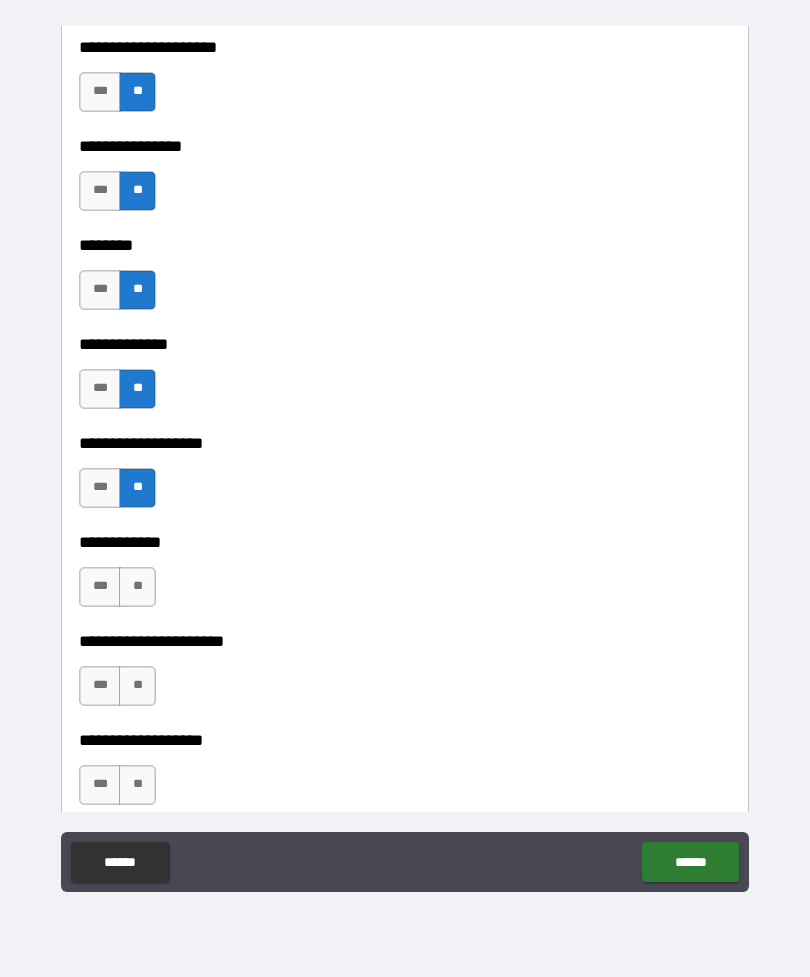 click on "**" at bounding box center [137, 587] 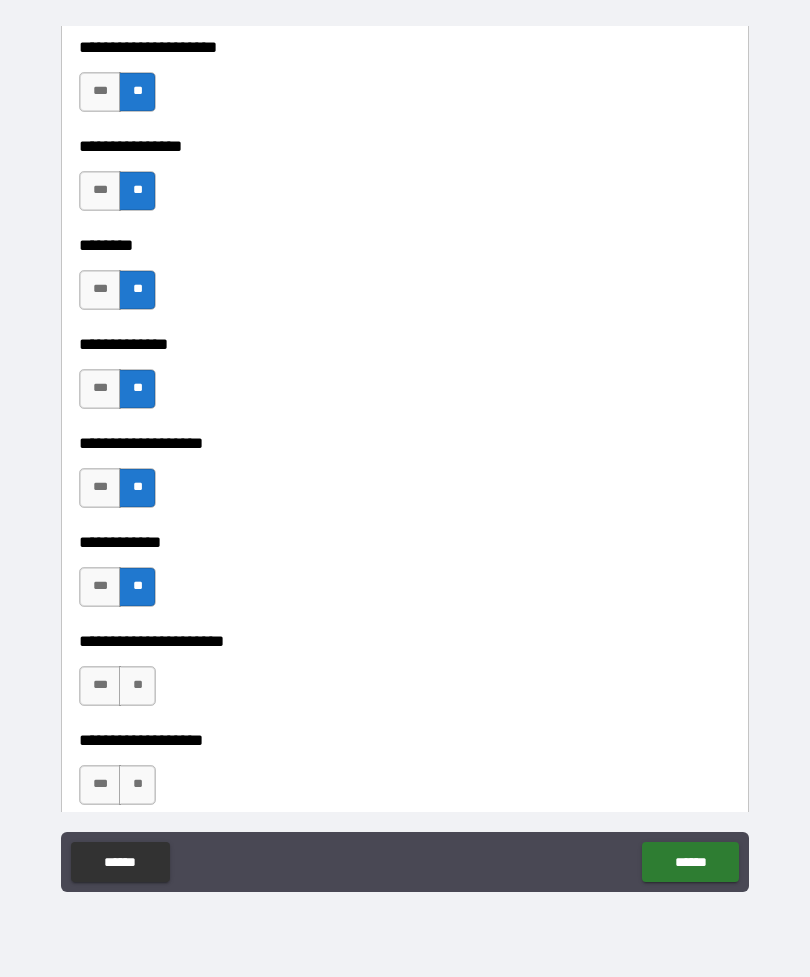 click on "**" at bounding box center [137, 686] 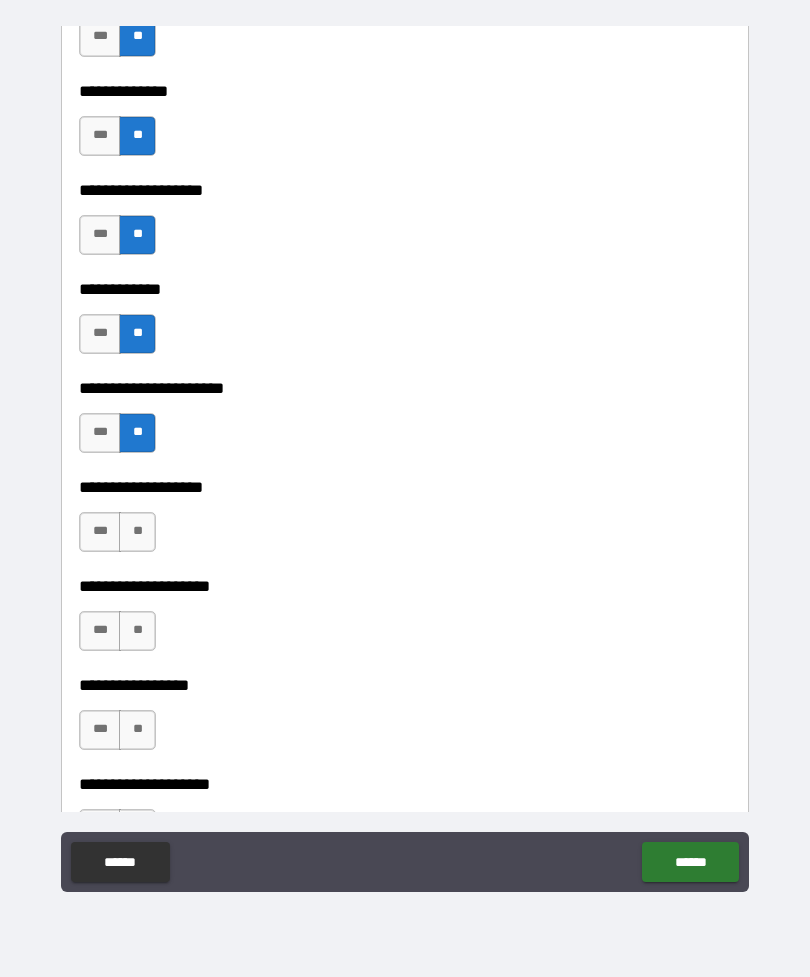 scroll, scrollTop: 8485, scrollLeft: 0, axis: vertical 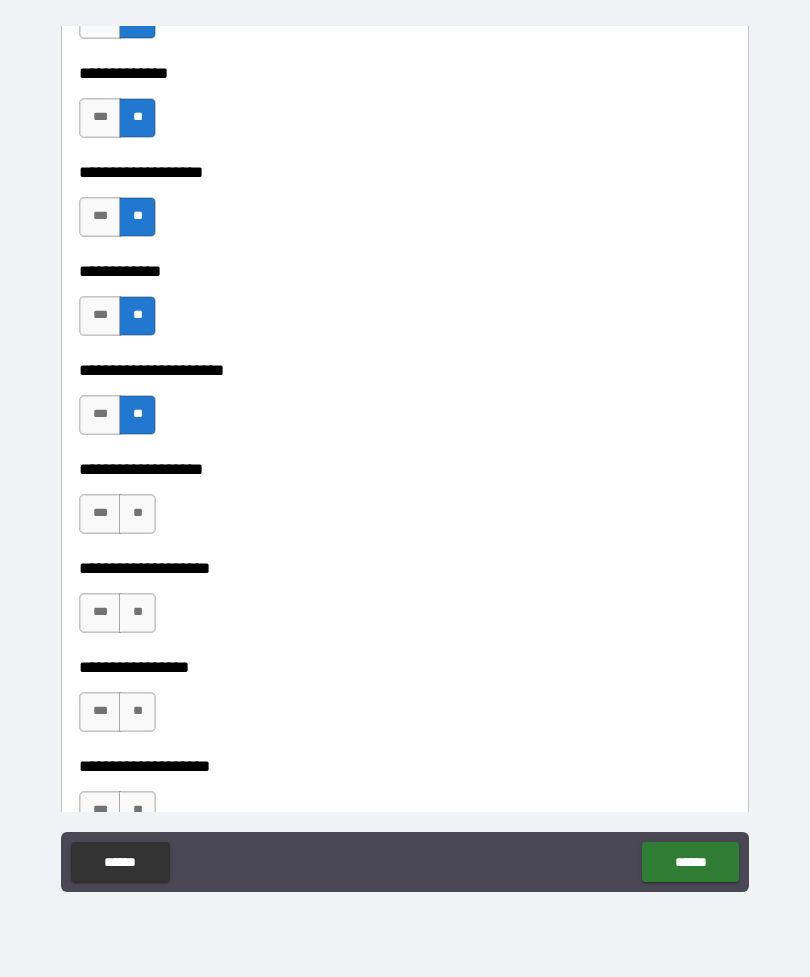 click on "**" at bounding box center [137, 514] 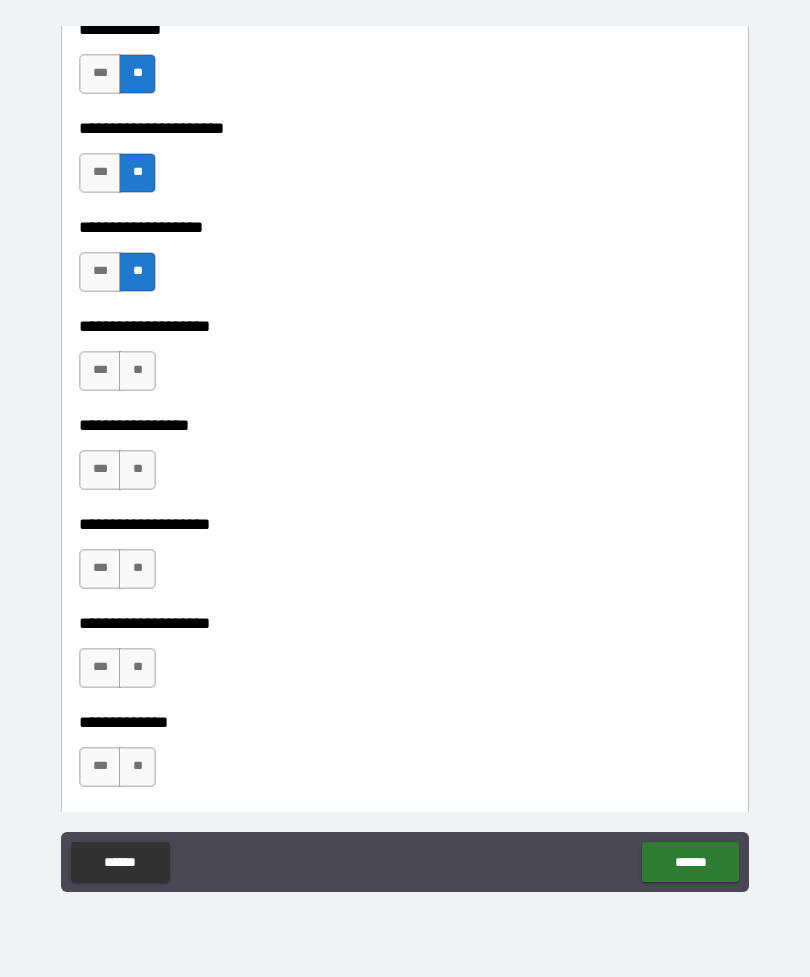 scroll, scrollTop: 8726, scrollLeft: 0, axis: vertical 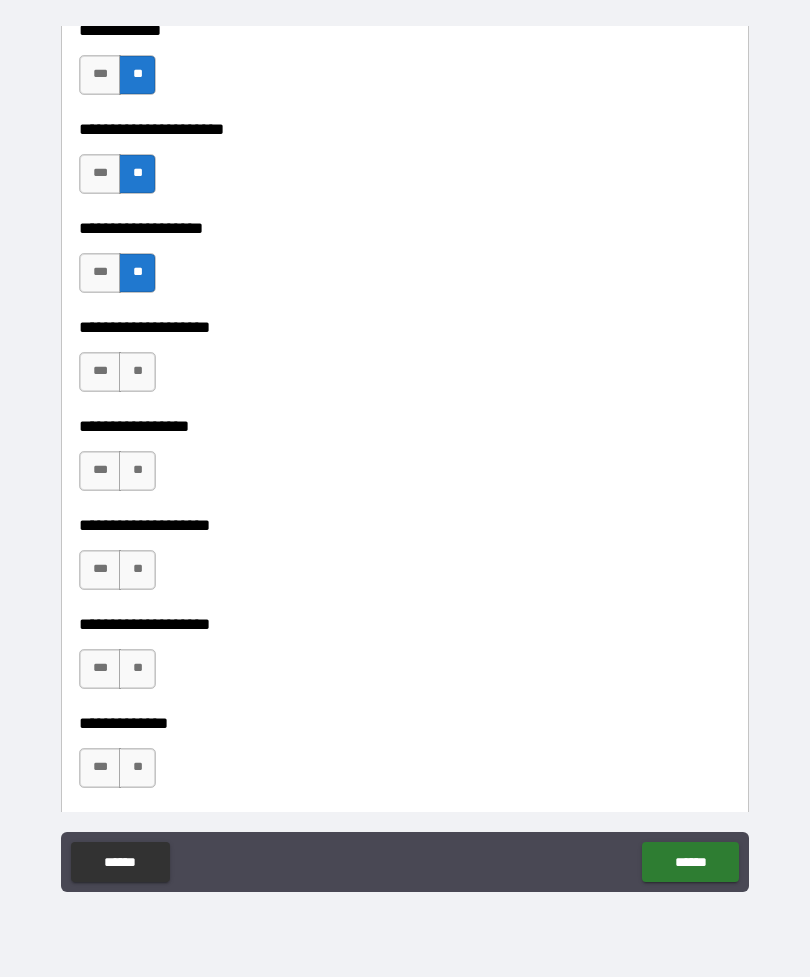 click on "**" at bounding box center [137, 372] 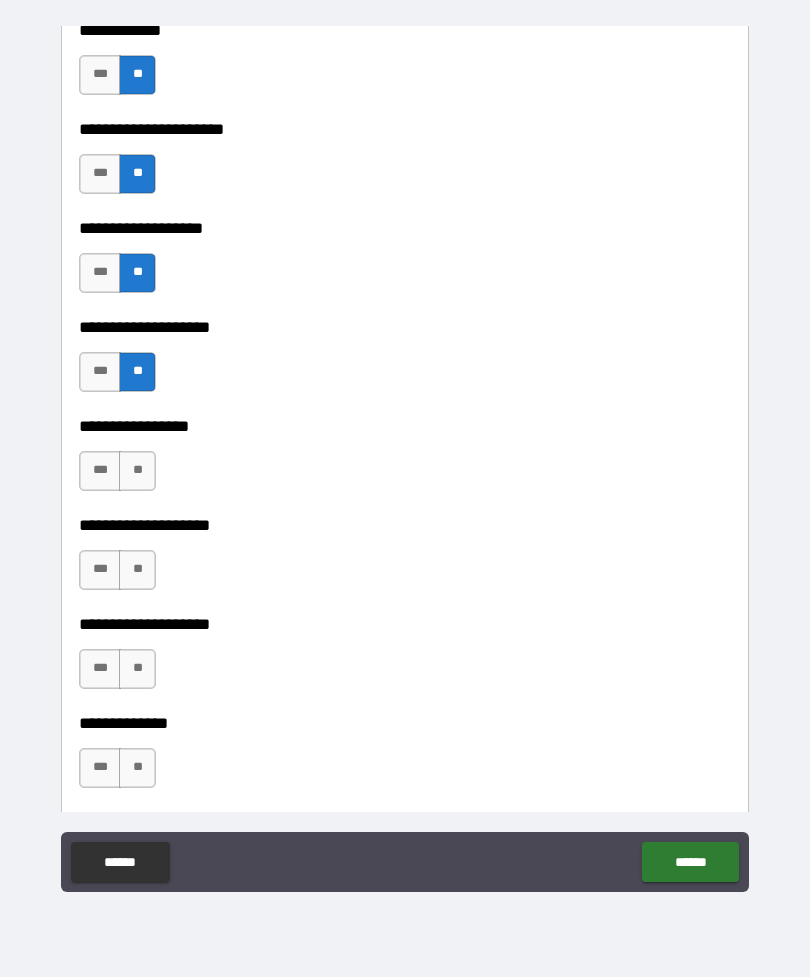 click on "**" at bounding box center (137, 471) 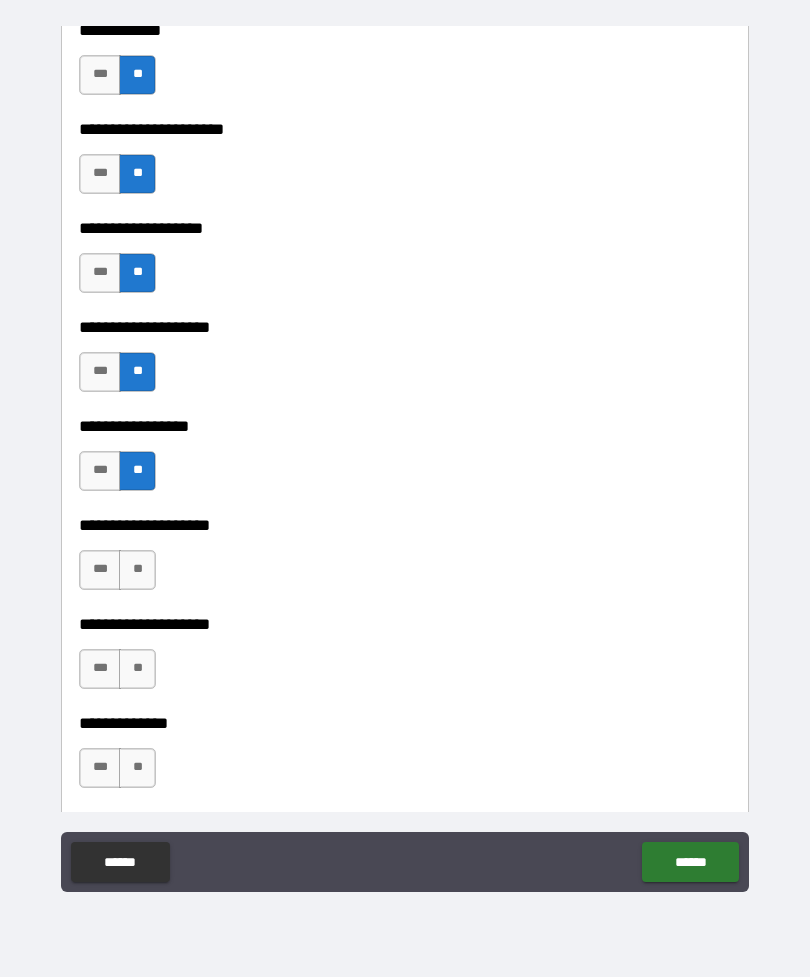 click on "**" at bounding box center (137, 570) 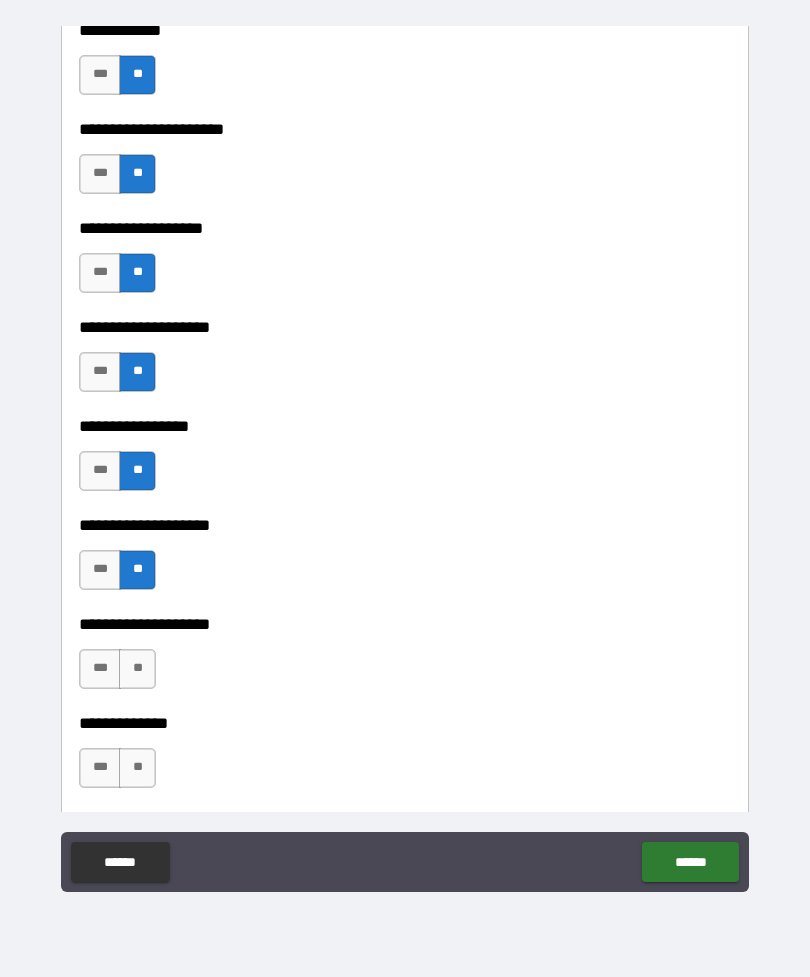 click on "**" at bounding box center (137, 669) 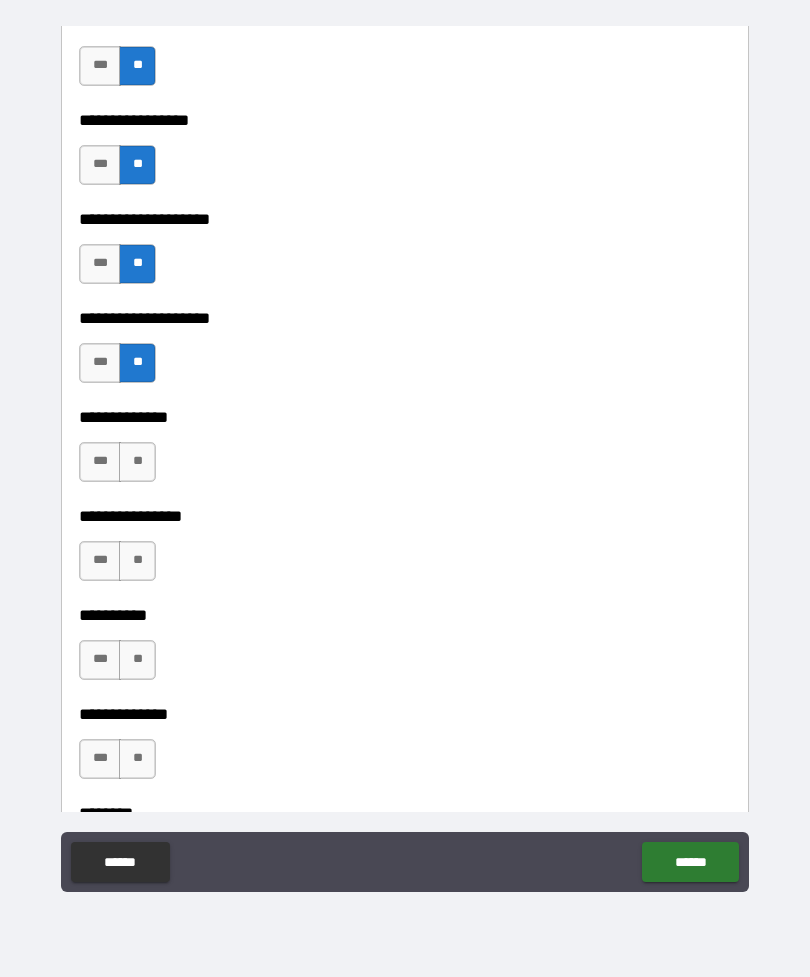 scroll, scrollTop: 9046, scrollLeft: 0, axis: vertical 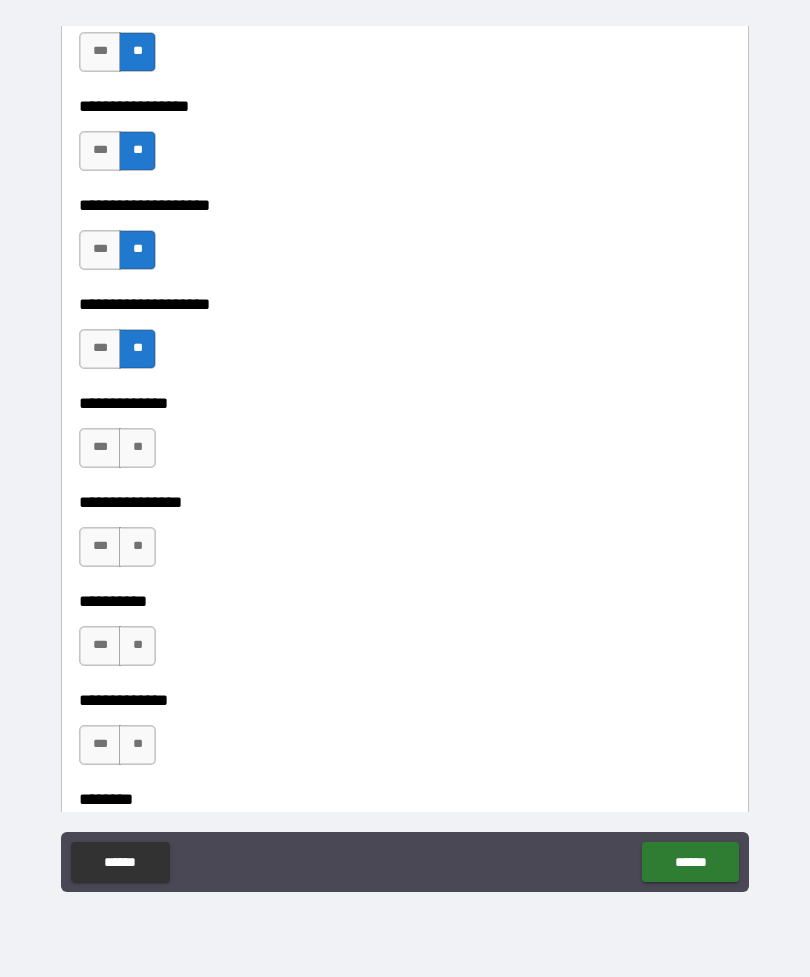 click on "**" at bounding box center (137, 448) 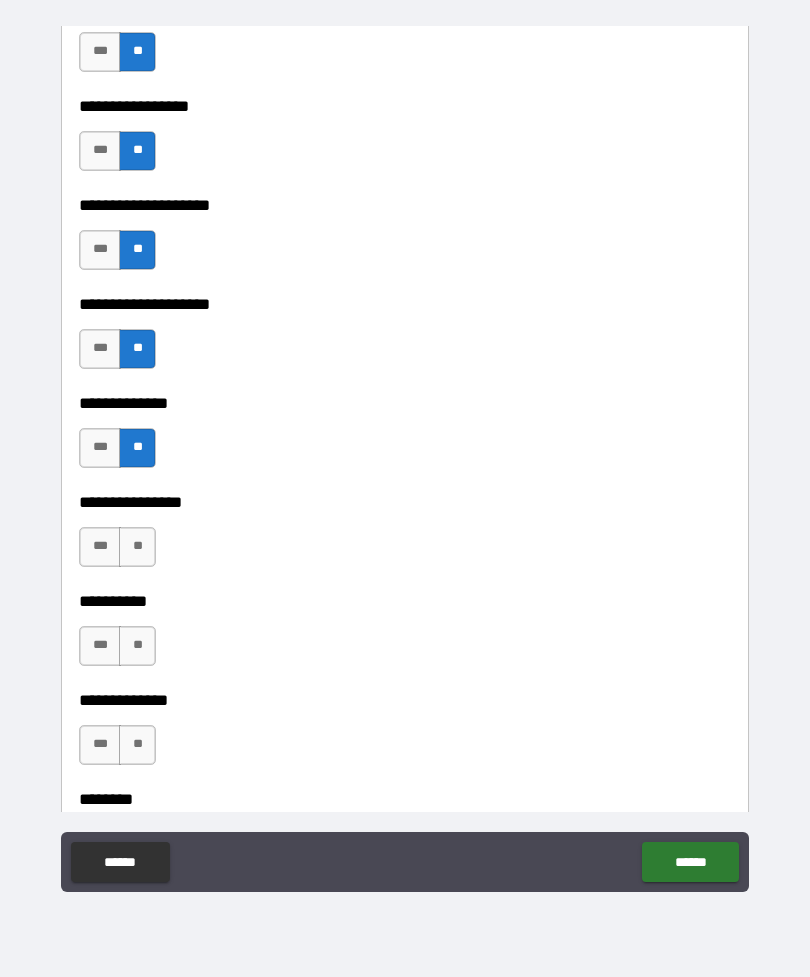 click on "**" at bounding box center (137, 547) 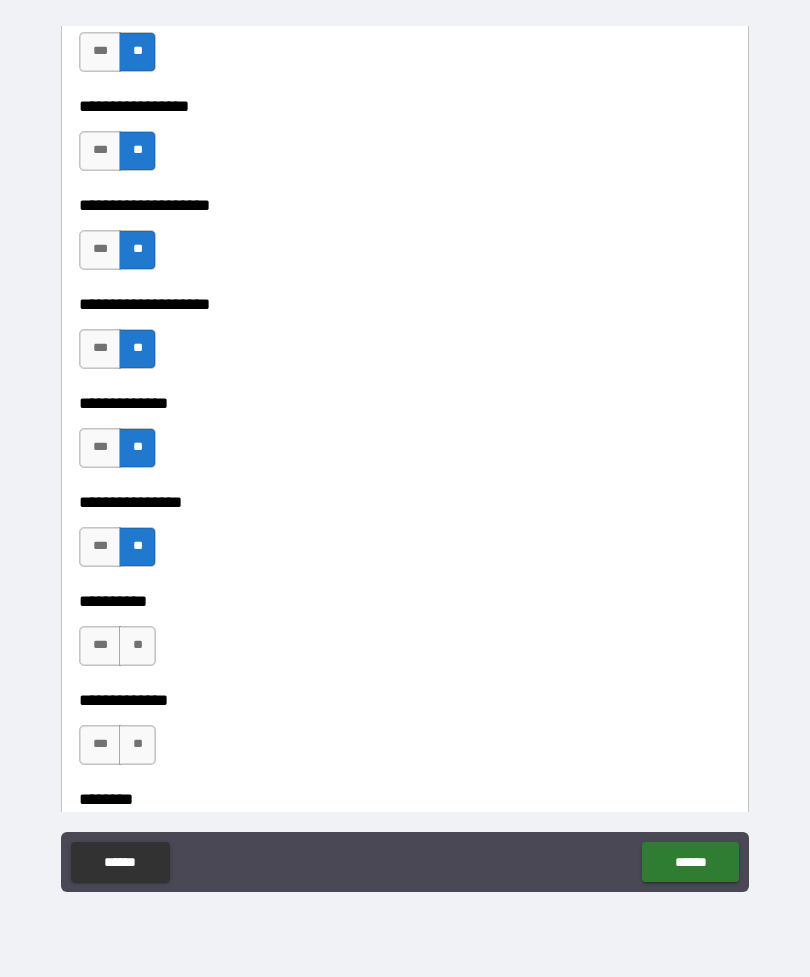click on "**" at bounding box center (137, 646) 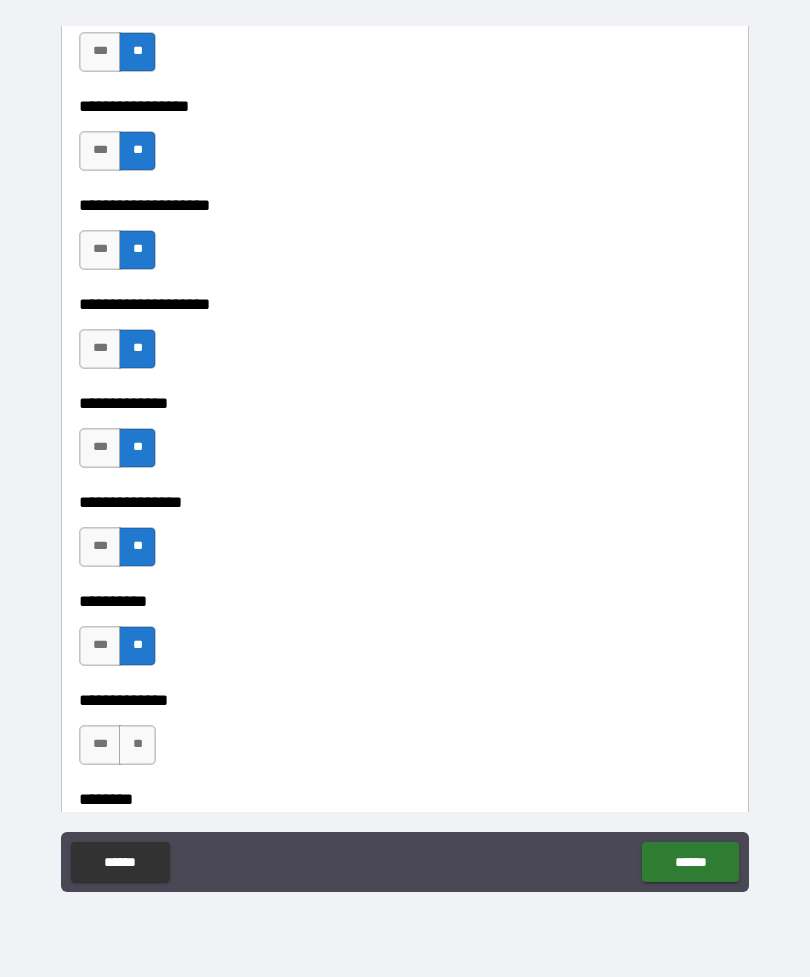 click on "**" at bounding box center (137, 745) 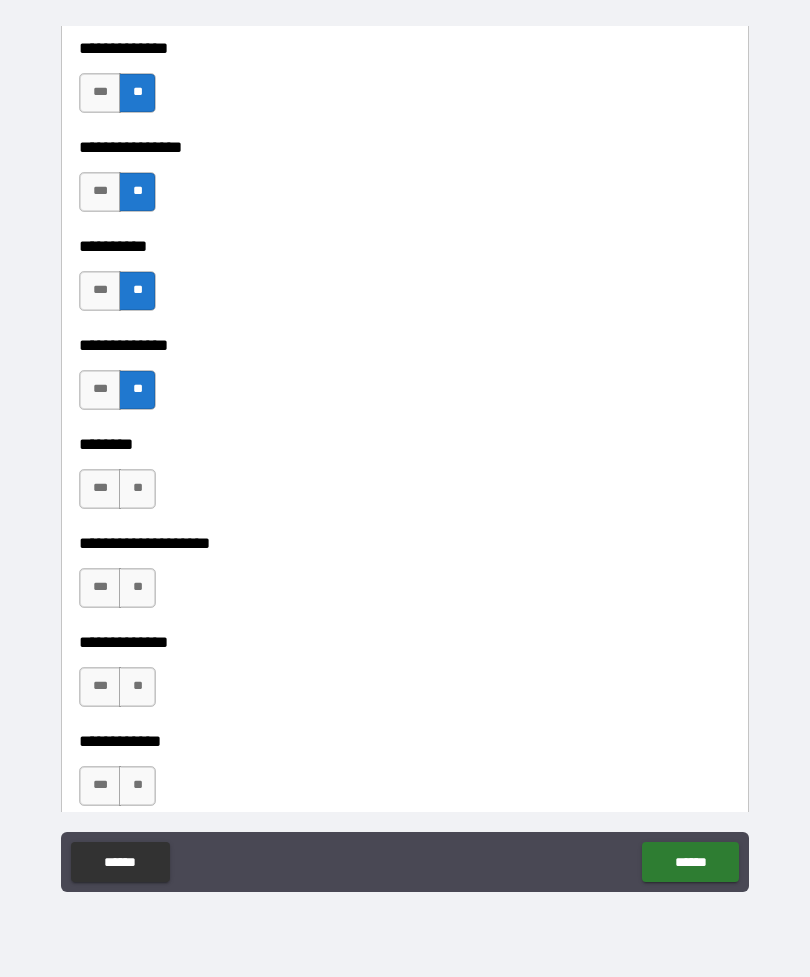 scroll, scrollTop: 9421, scrollLeft: 0, axis: vertical 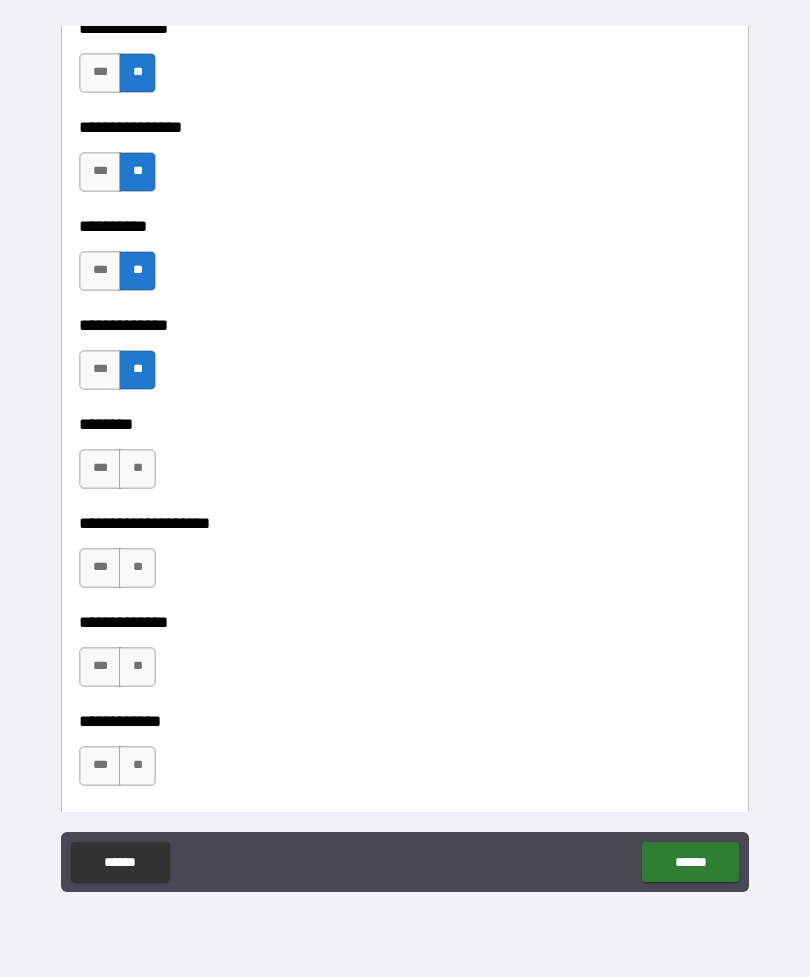 click on "**" at bounding box center (137, 469) 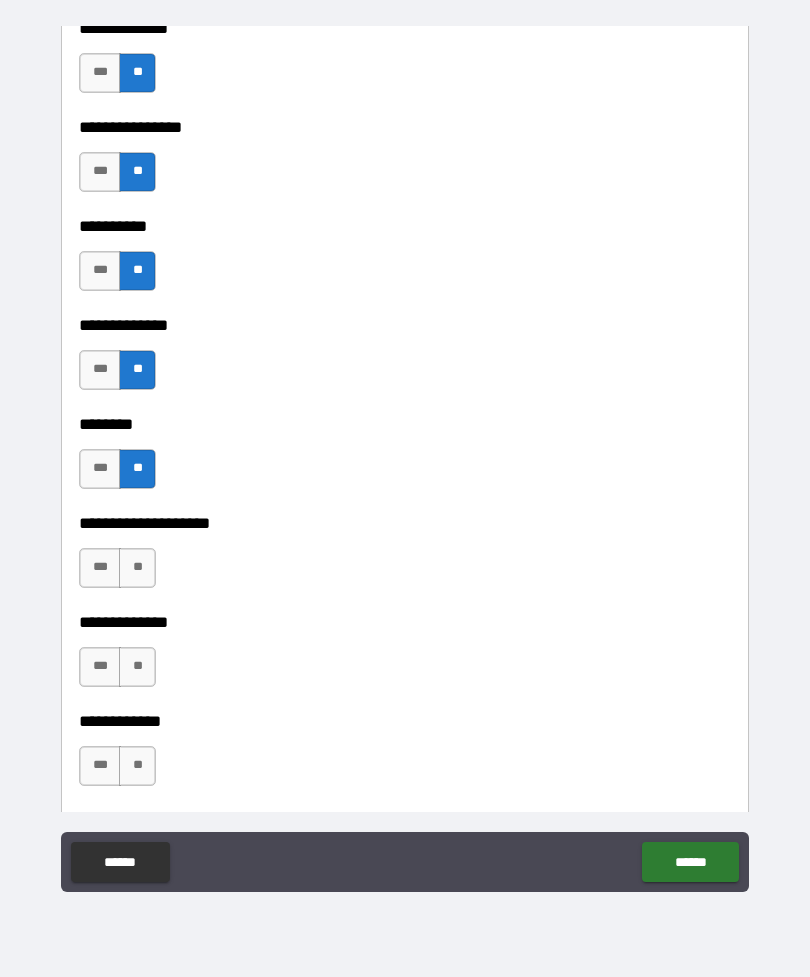 click on "**" at bounding box center (137, 568) 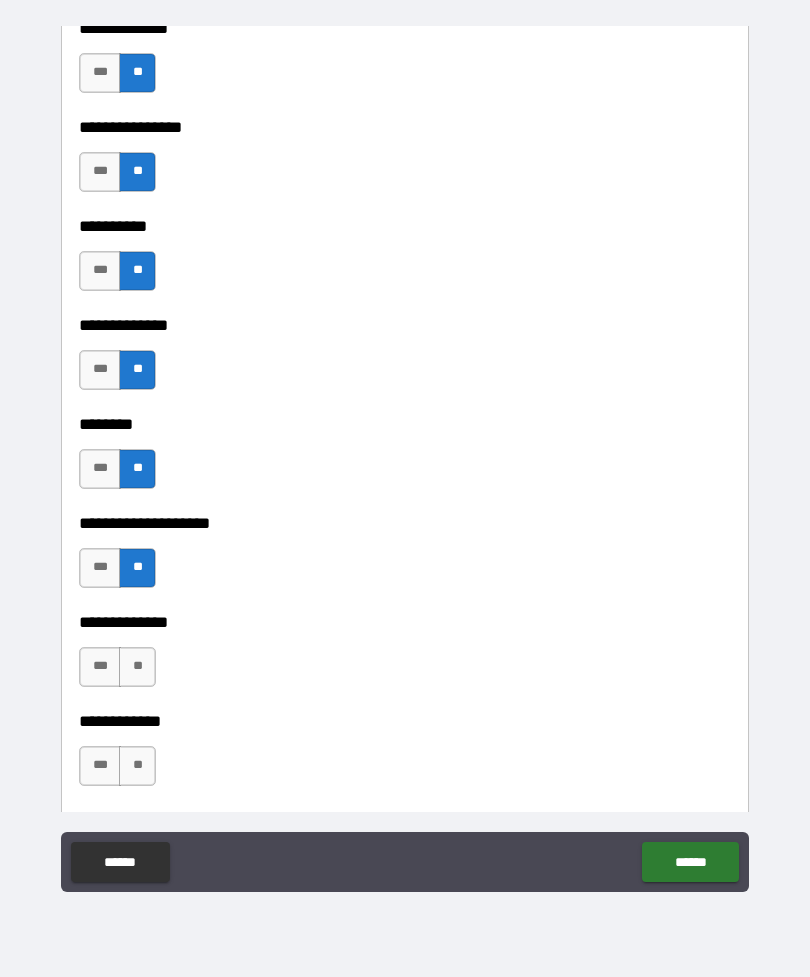 click on "**" at bounding box center (137, 667) 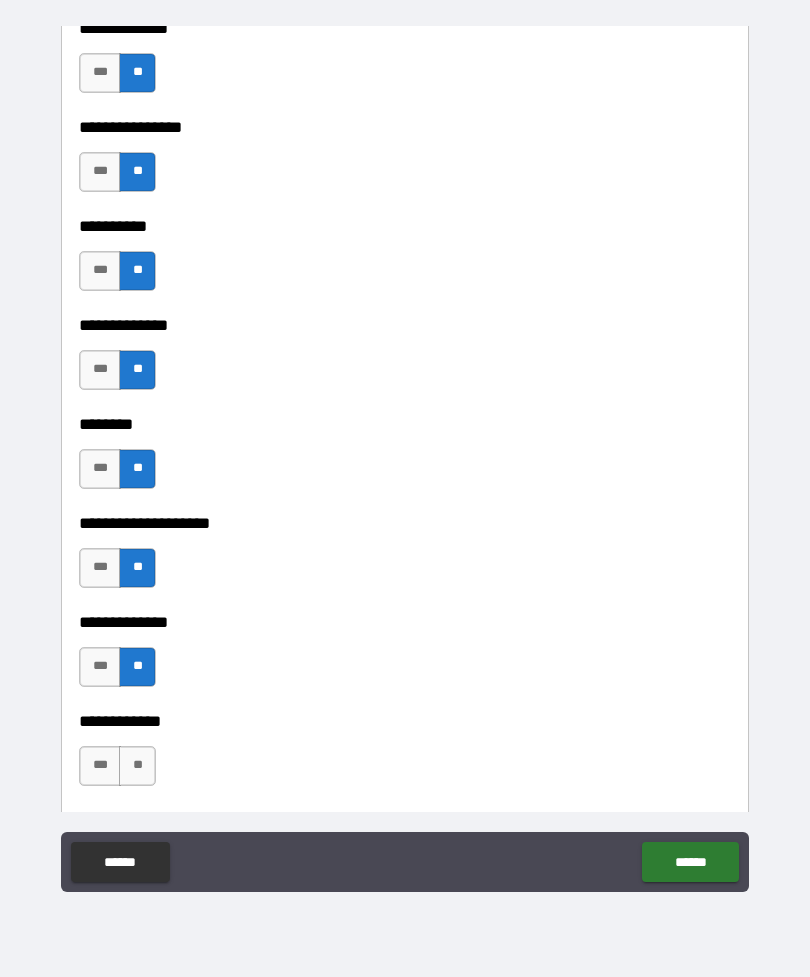 click on "**" at bounding box center (137, 766) 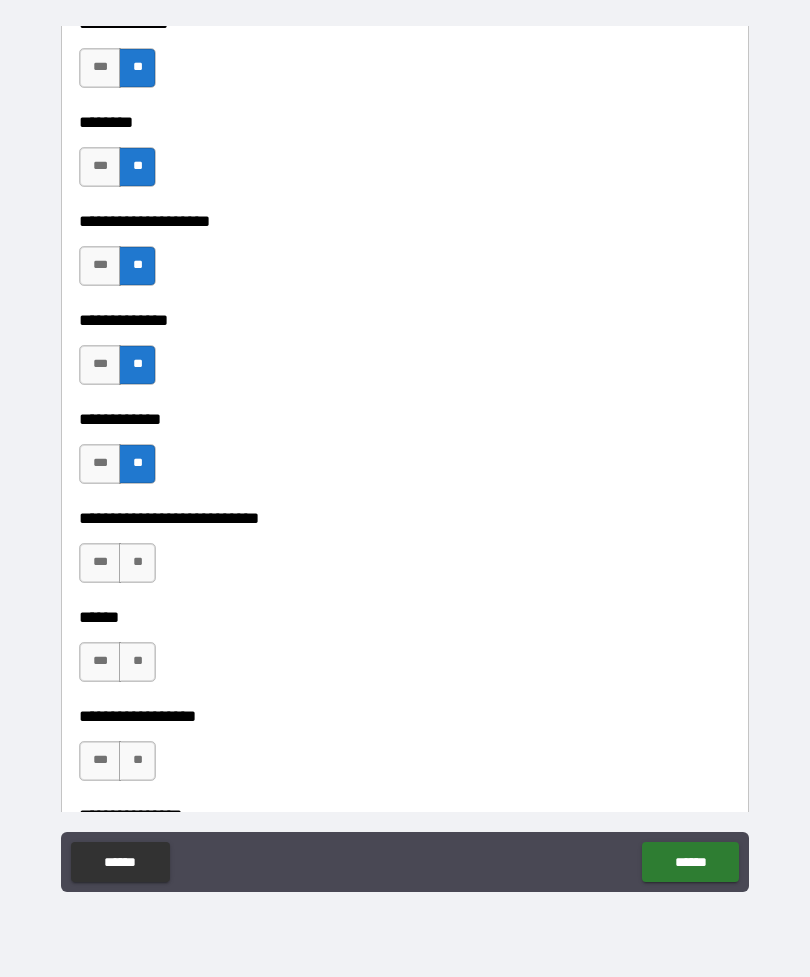 scroll, scrollTop: 9724, scrollLeft: 0, axis: vertical 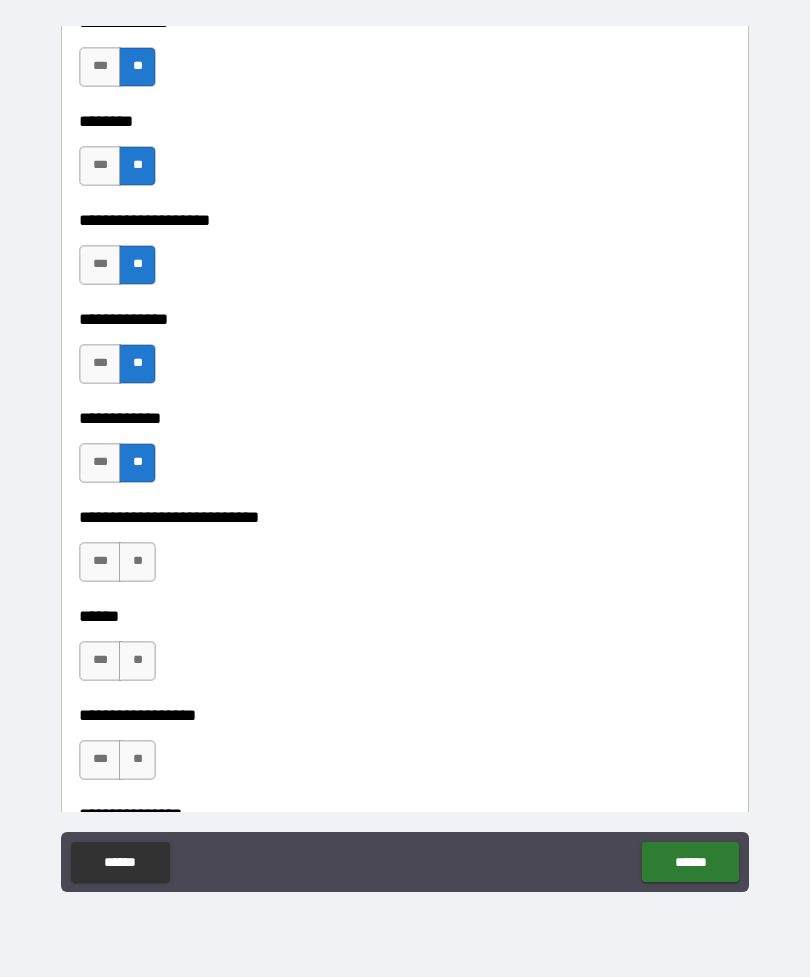 click on "**" at bounding box center [137, 562] 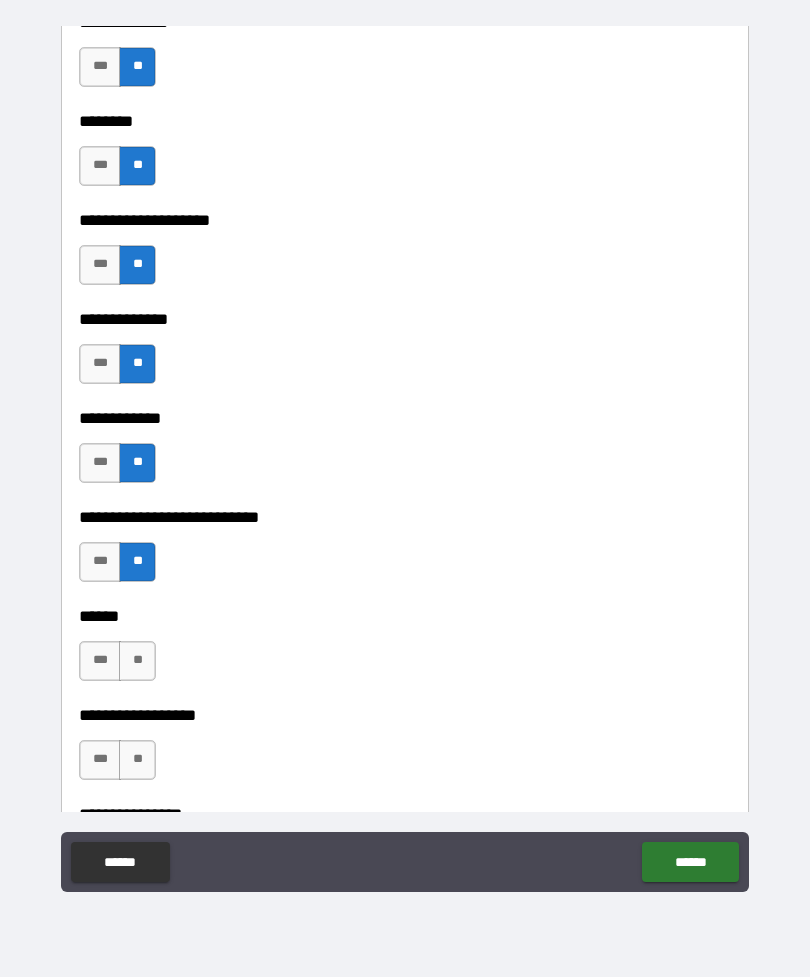 click on "**" at bounding box center (137, 661) 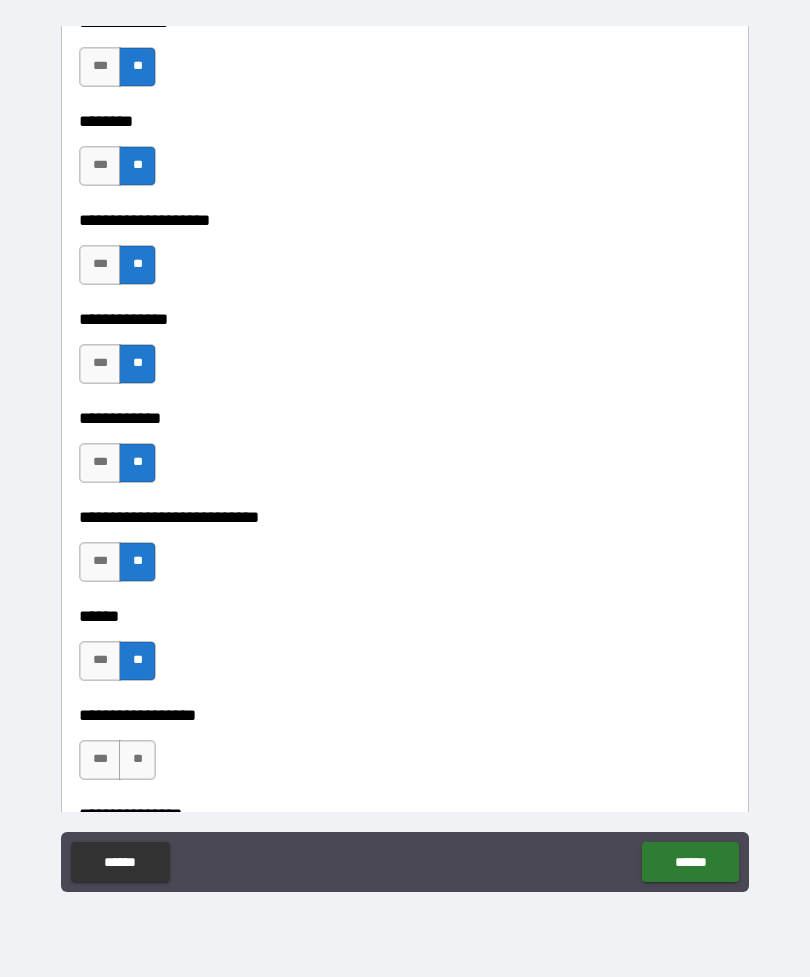 click on "**" at bounding box center [137, 760] 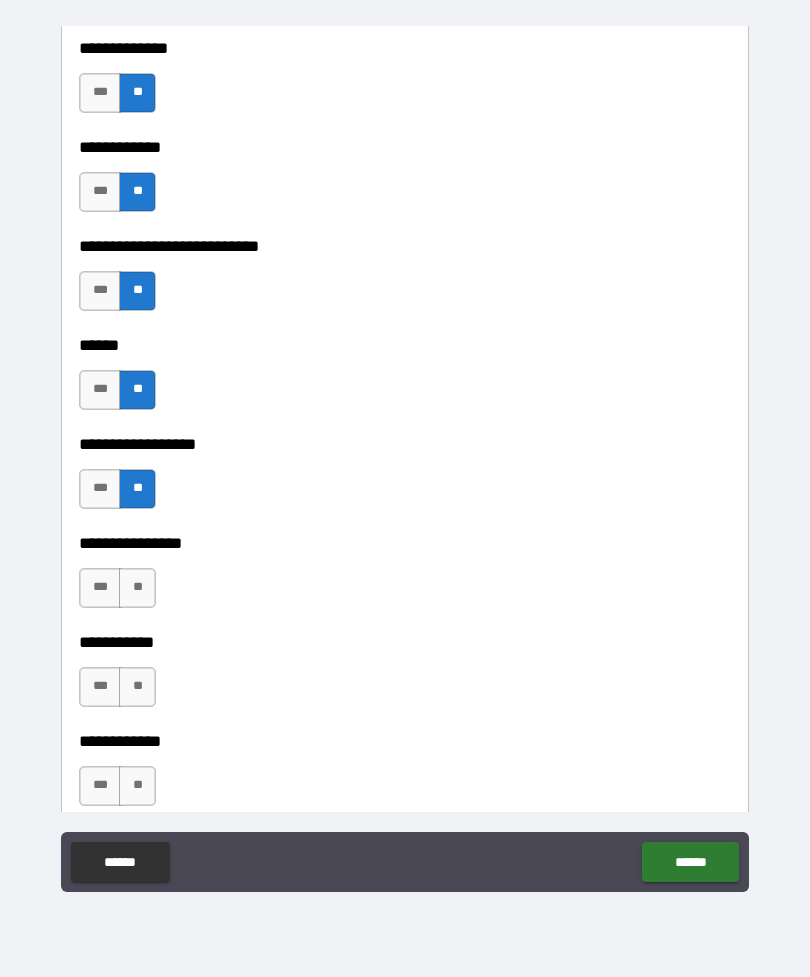 scroll, scrollTop: 10083, scrollLeft: 0, axis: vertical 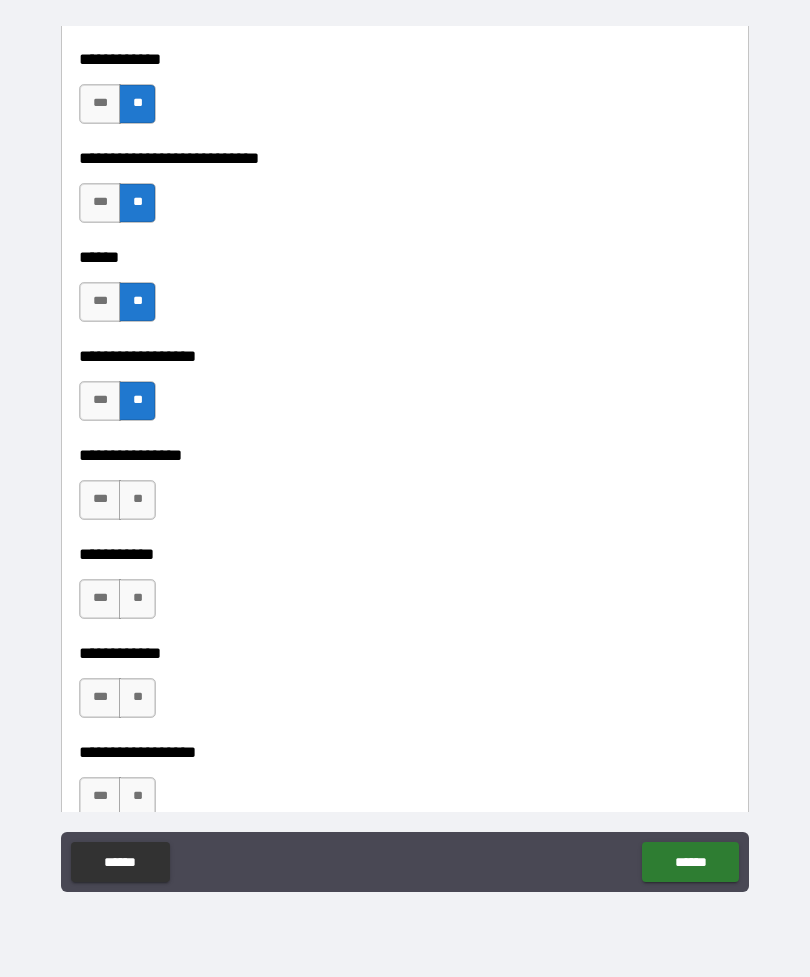 click on "**" at bounding box center [137, 500] 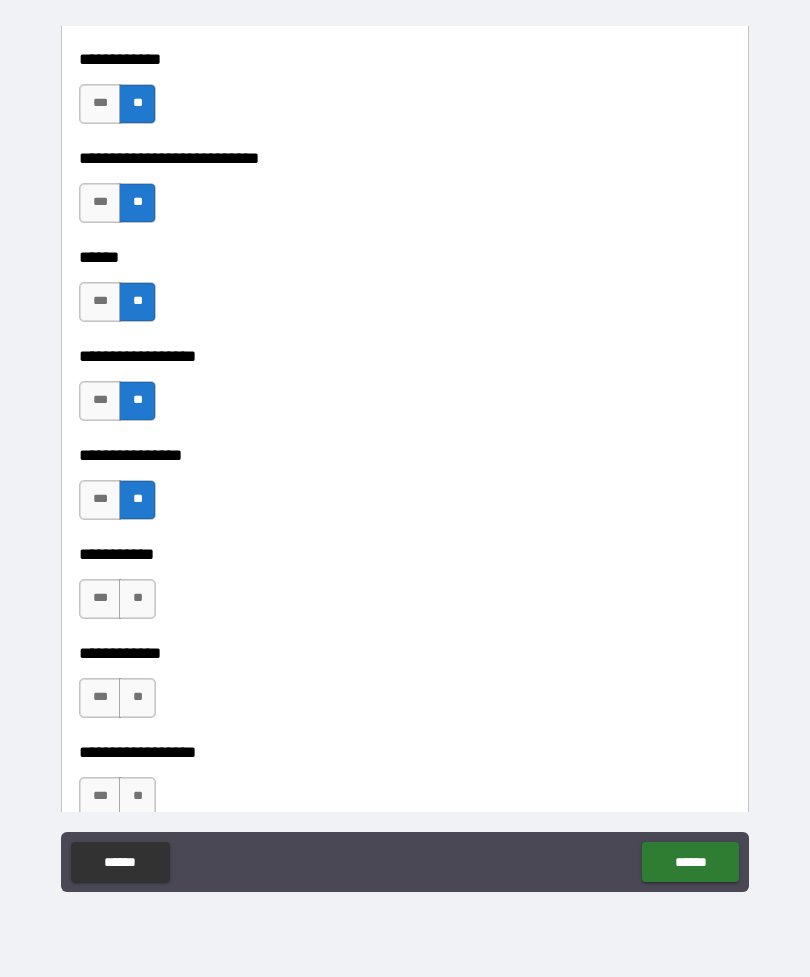 click on "**" at bounding box center [137, 599] 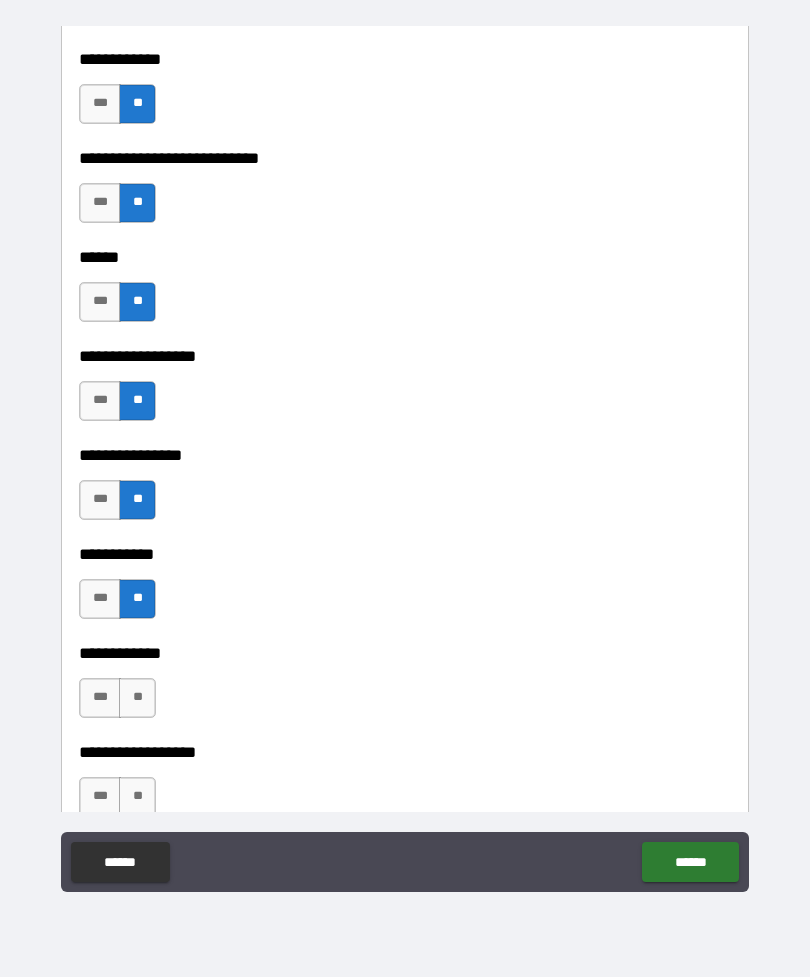 click on "**" at bounding box center [137, 698] 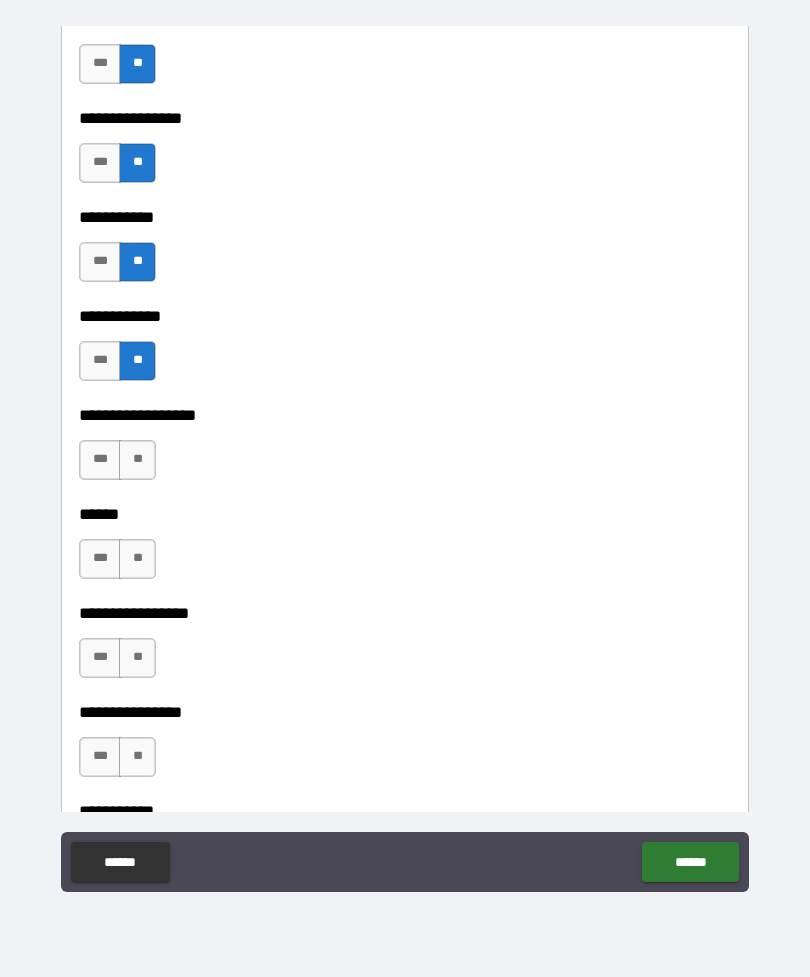scroll, scrollTop: 10421, scrollLeft: 0, axis: vertical 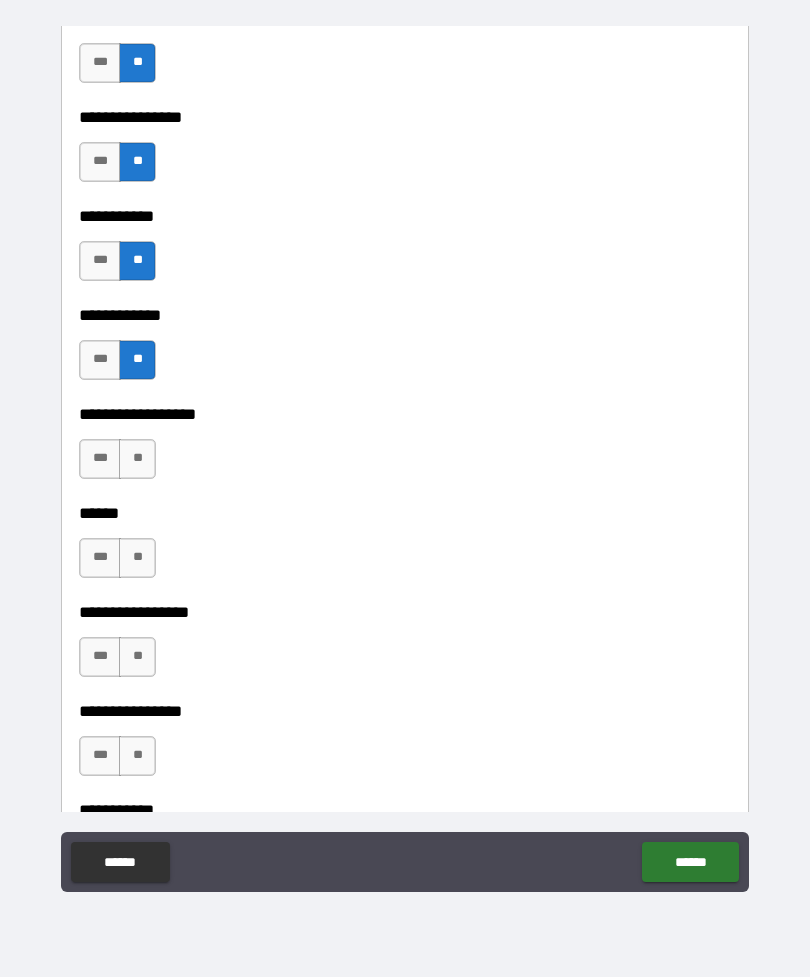 click on "**" at bounding box center [137, 459] 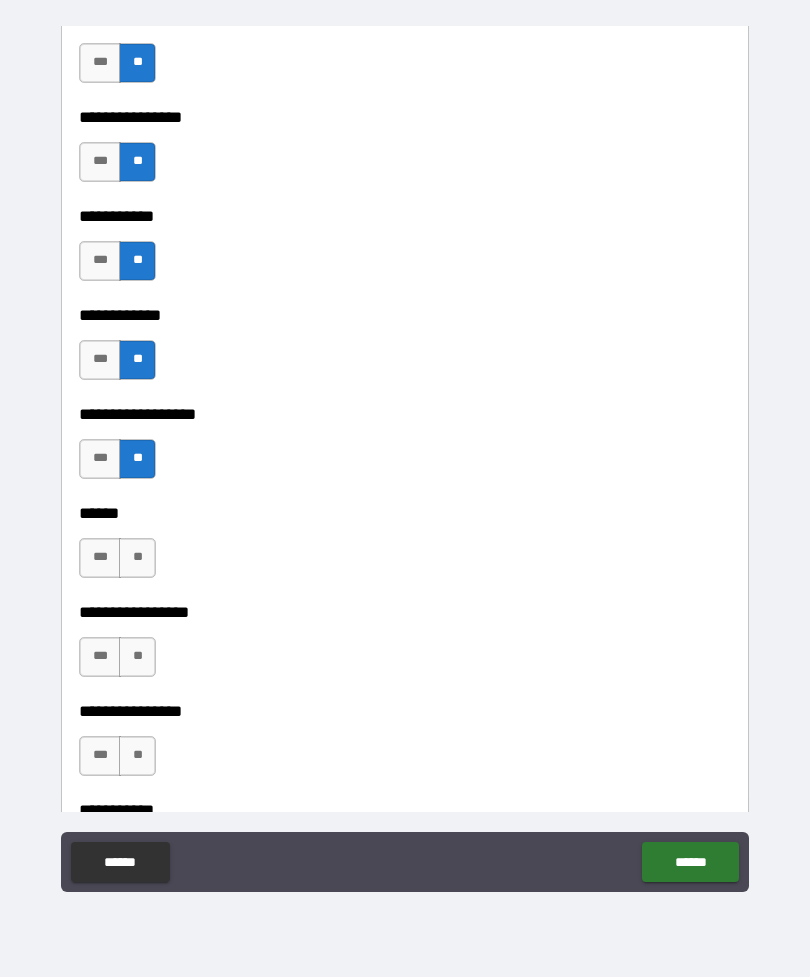 click on "**" at bounding box center [137, 558] 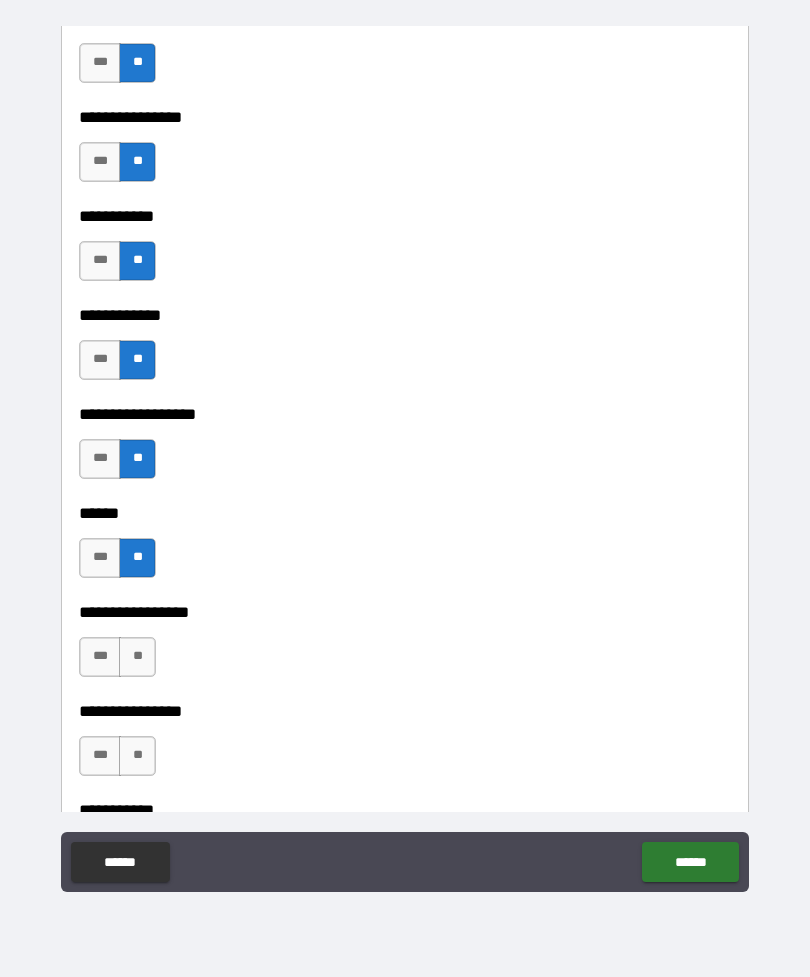 click on "**" at bounding box center (137, 657) 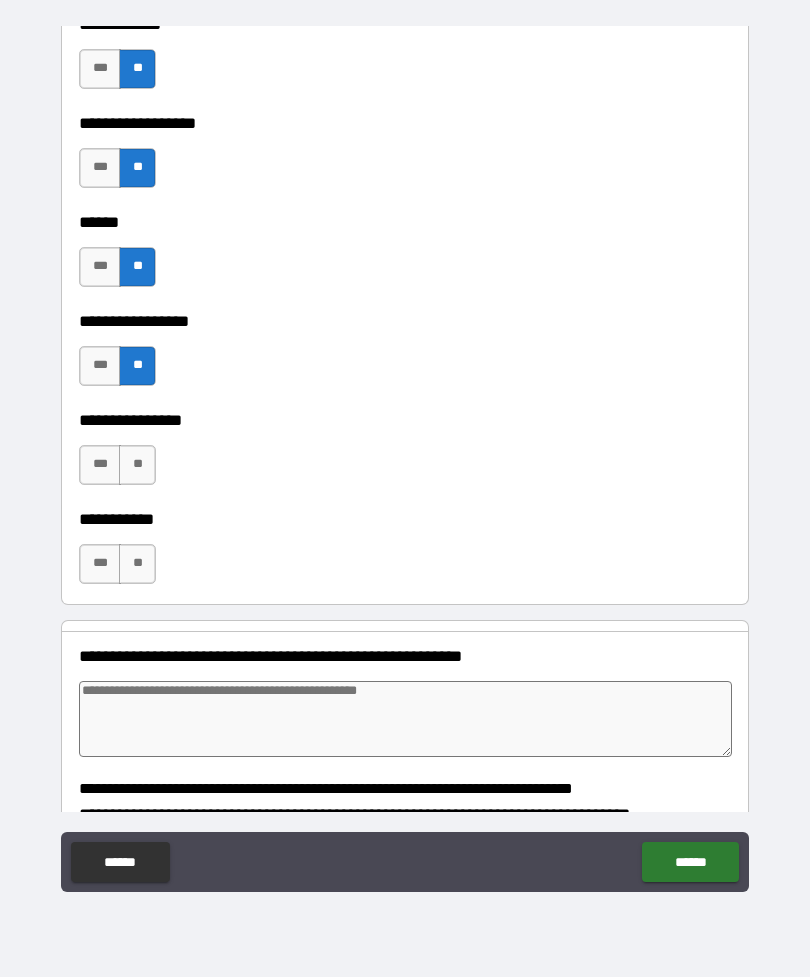 scroll, scrollTop: 10748, scrollLeft: 0, axis: vertical 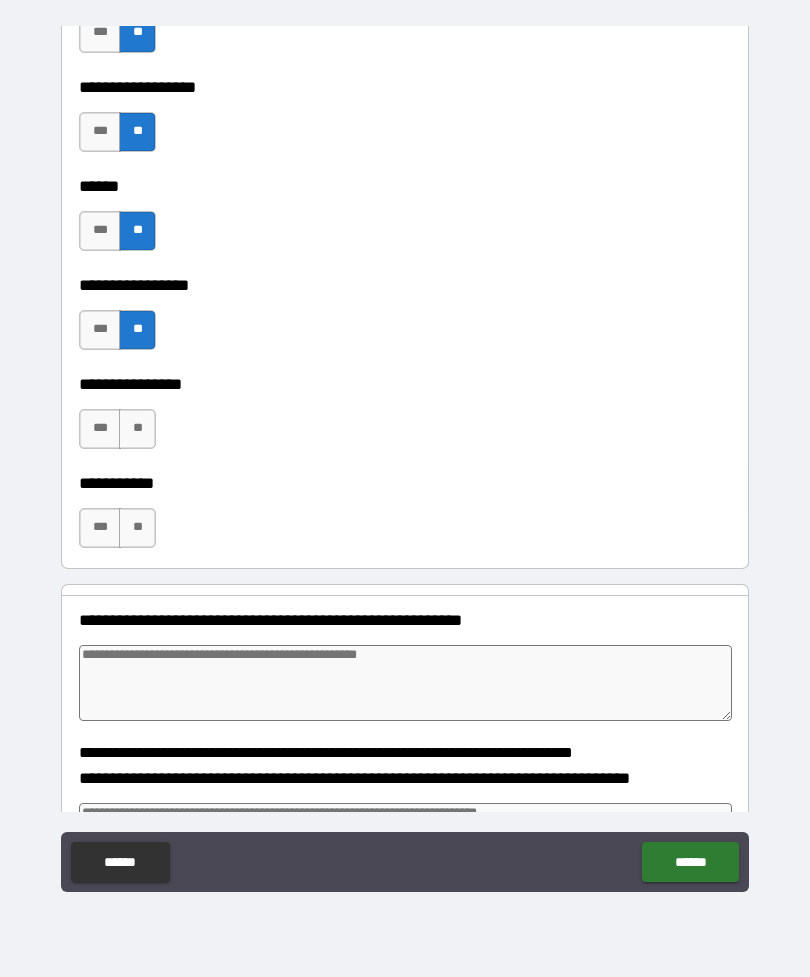 click on "**" at bounding box center (137, 429) 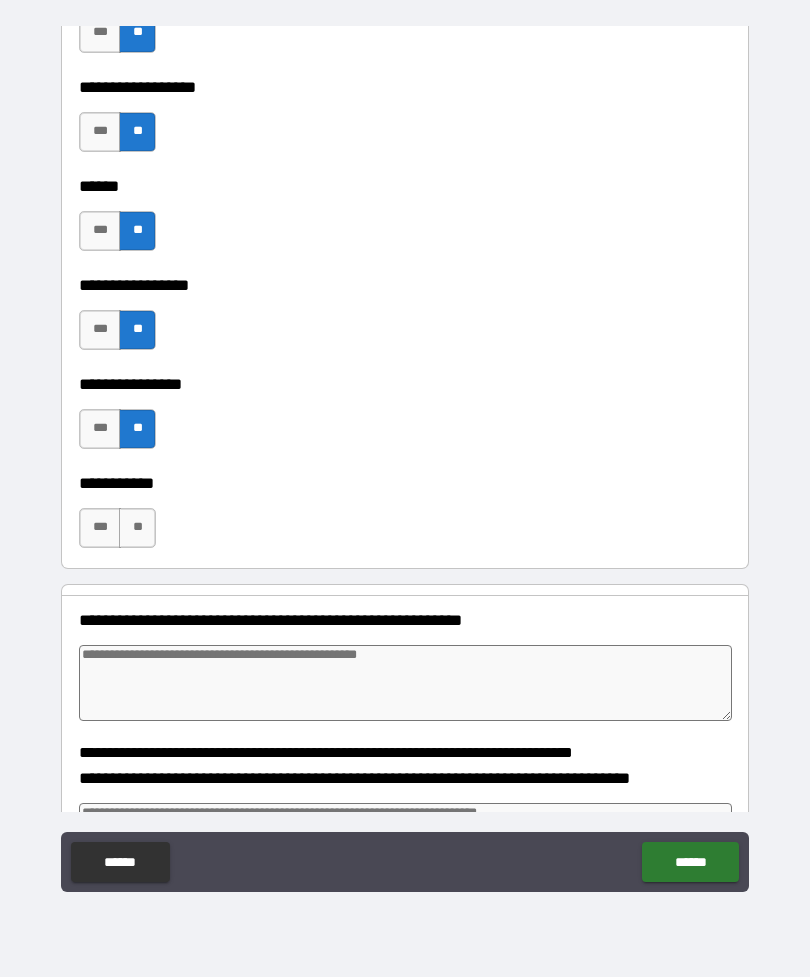 click on "**" at bounding box center (137, 528) 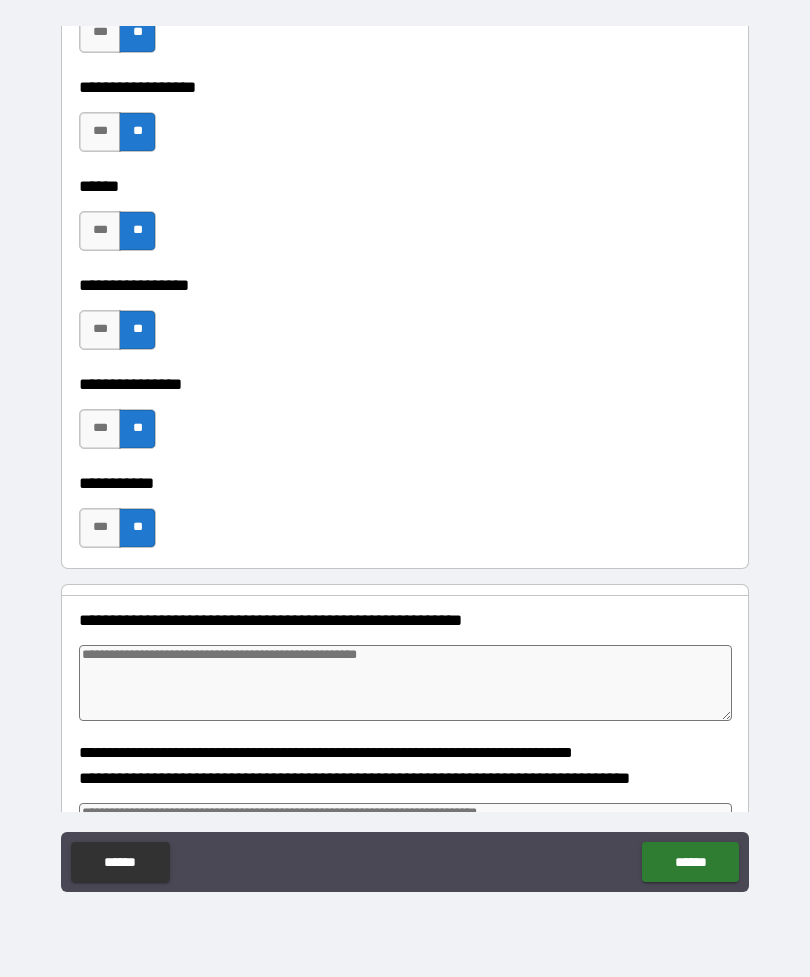 click at bounding box center [405, 683] 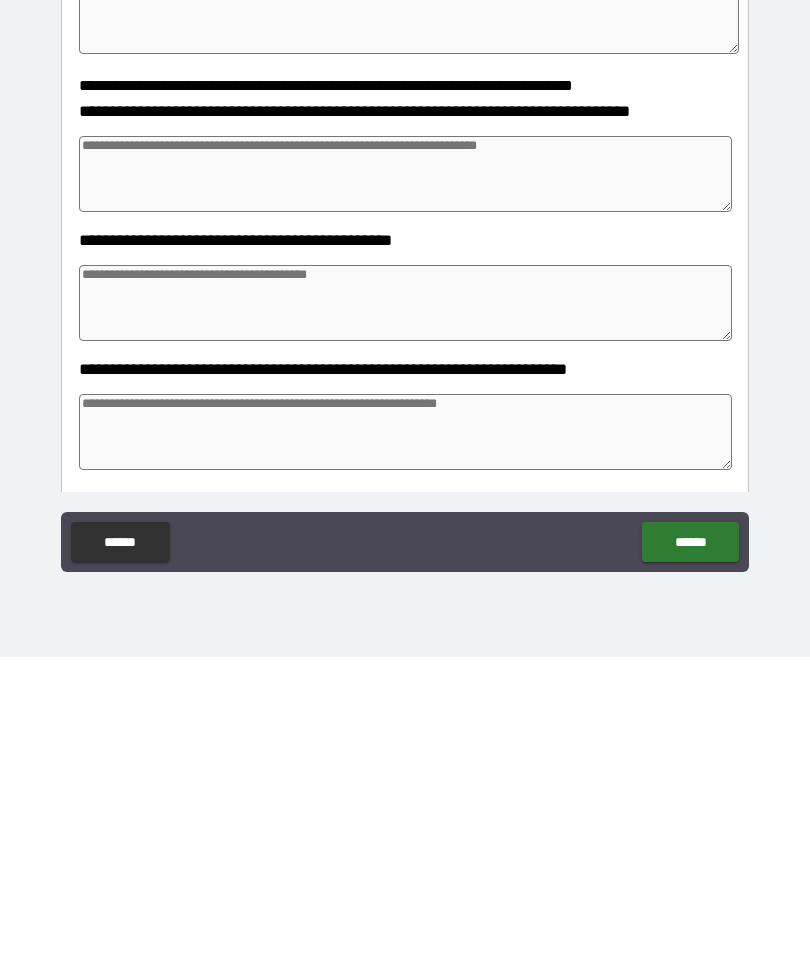 scroll, scrollTop: 11099, scrollLeft: 0, axis: vertical 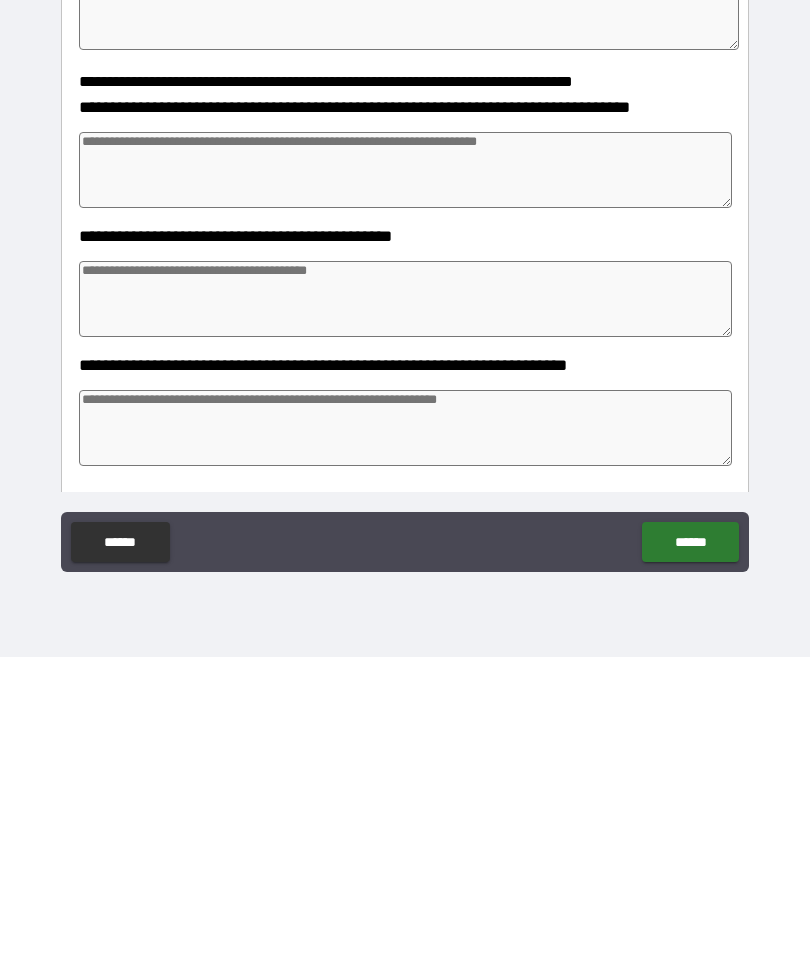 click at bounding box center [405, 490] 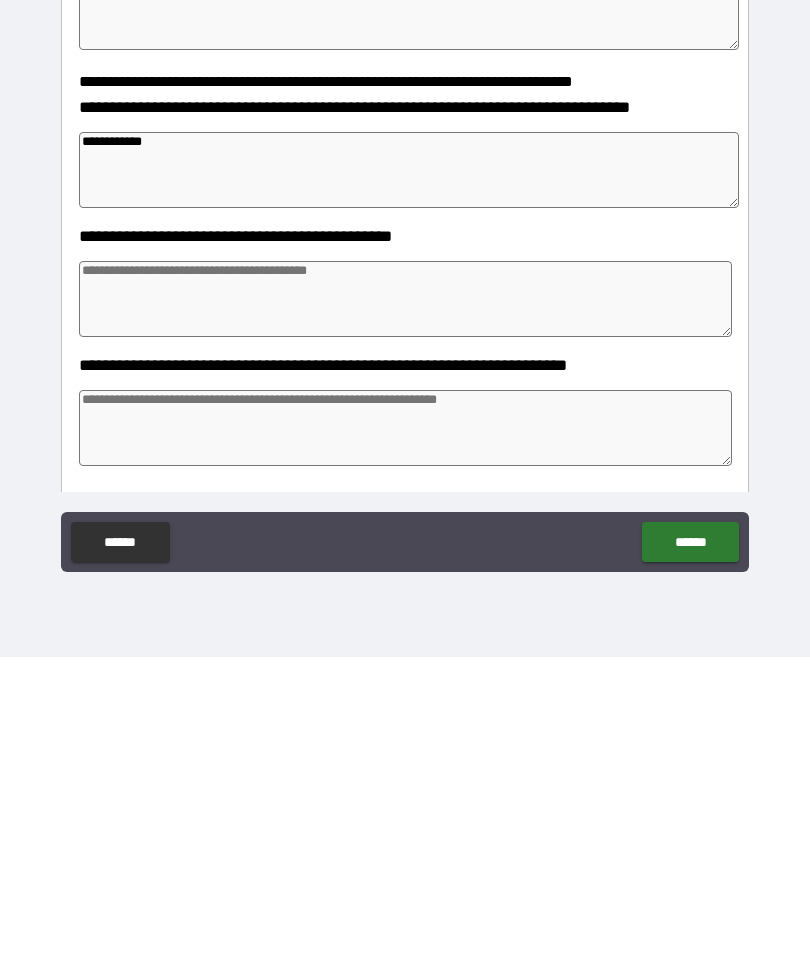 click at bounding box center (405, 619) 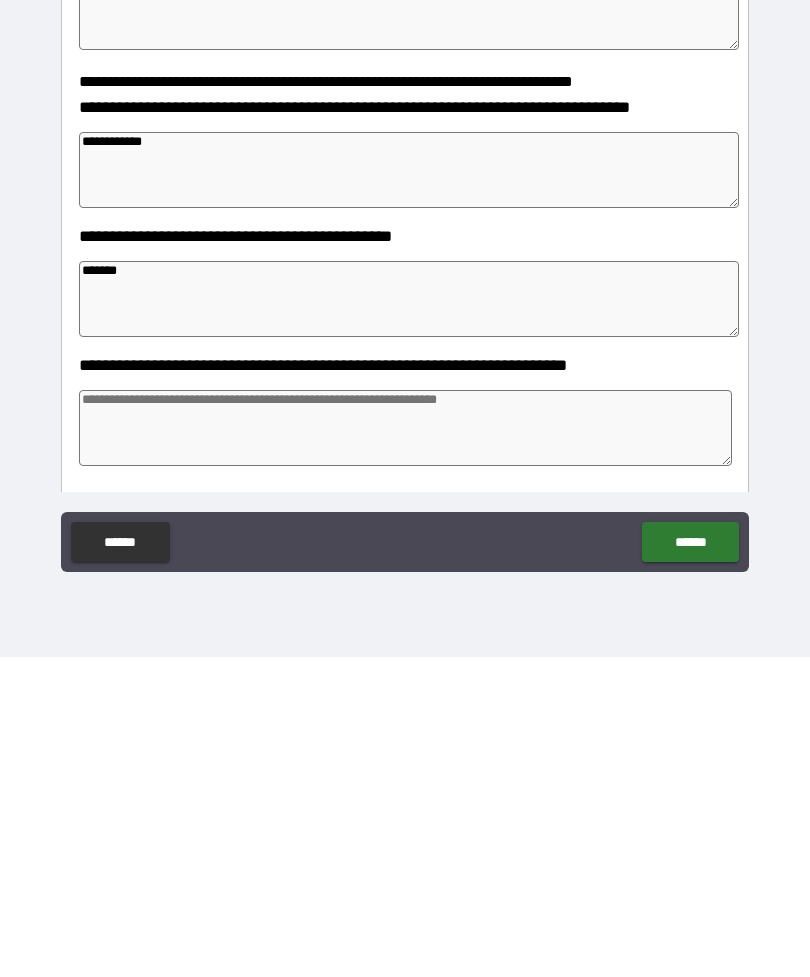 click at bounding box center [405, 748] 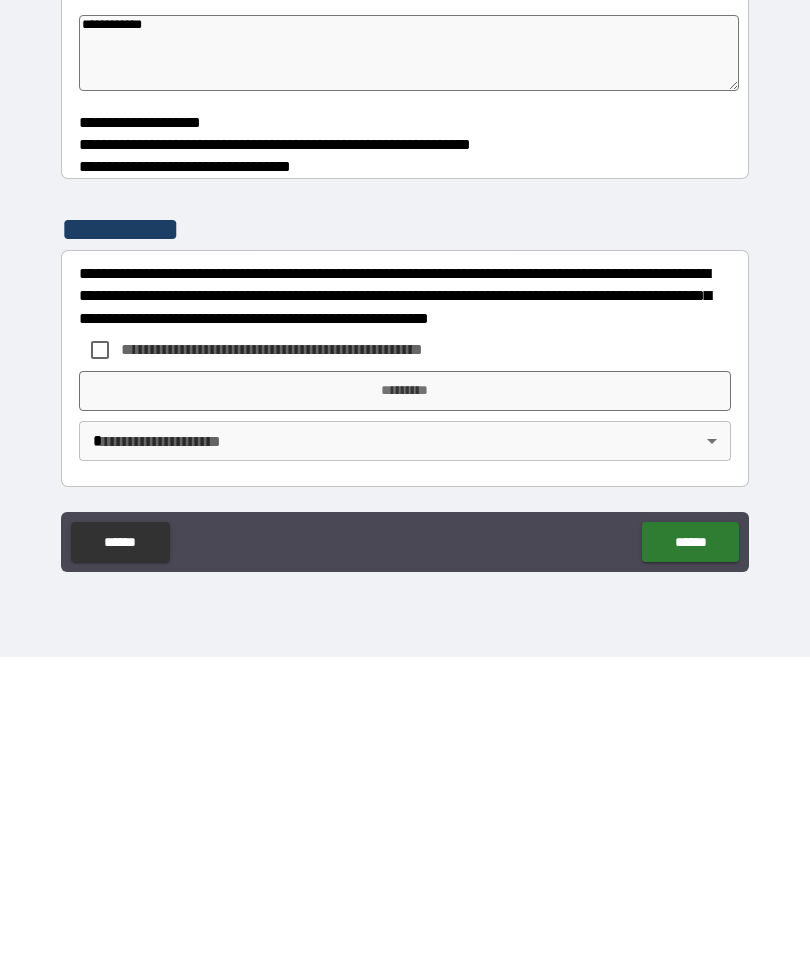 scroll, scrollTop: 11492, scrollLeft: 0, axis: vertical 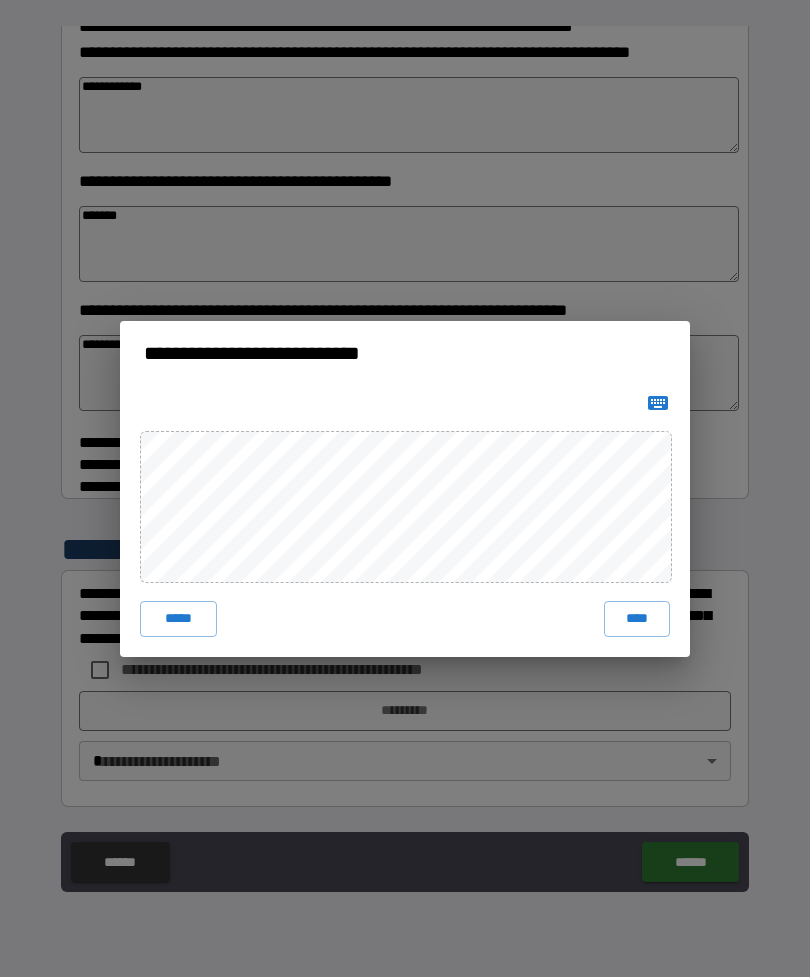 click on "****" at bounding box center (637, 619) 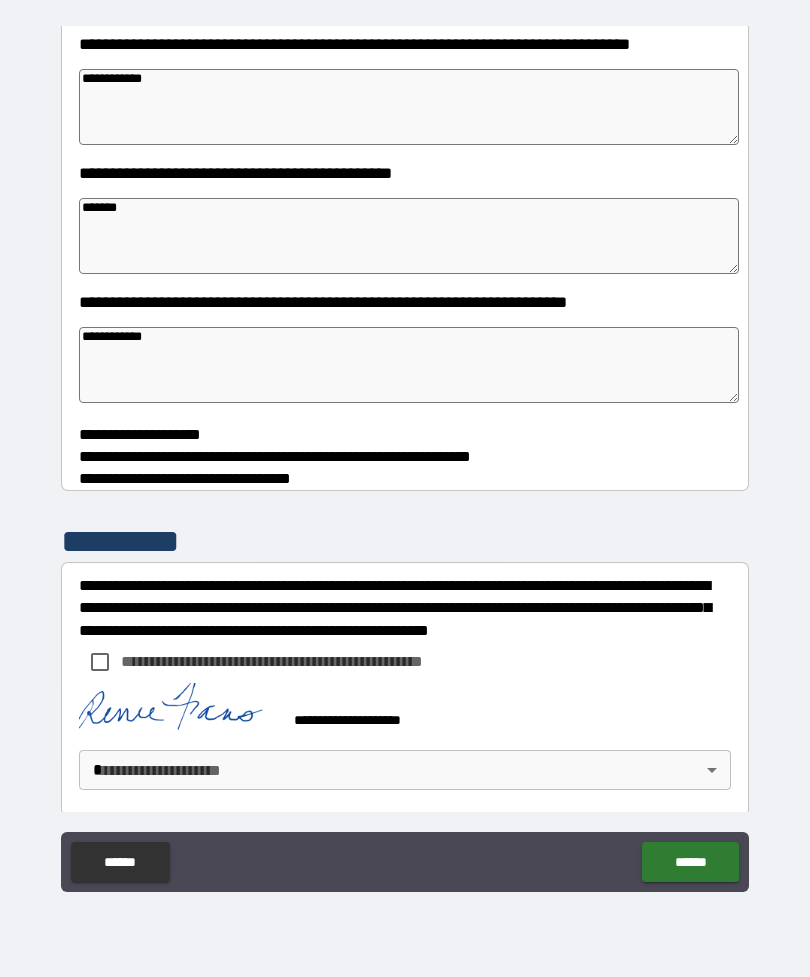 click on "**********" at bounding box center (405, 456) 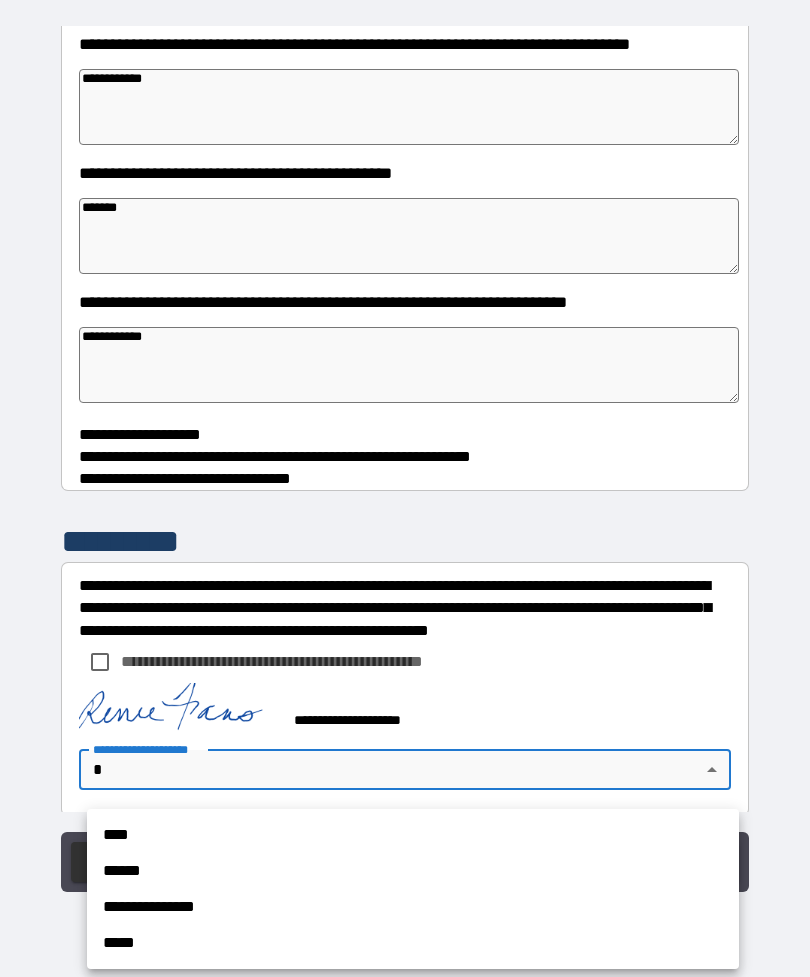 click on "****" at bounding box center [413, 835] 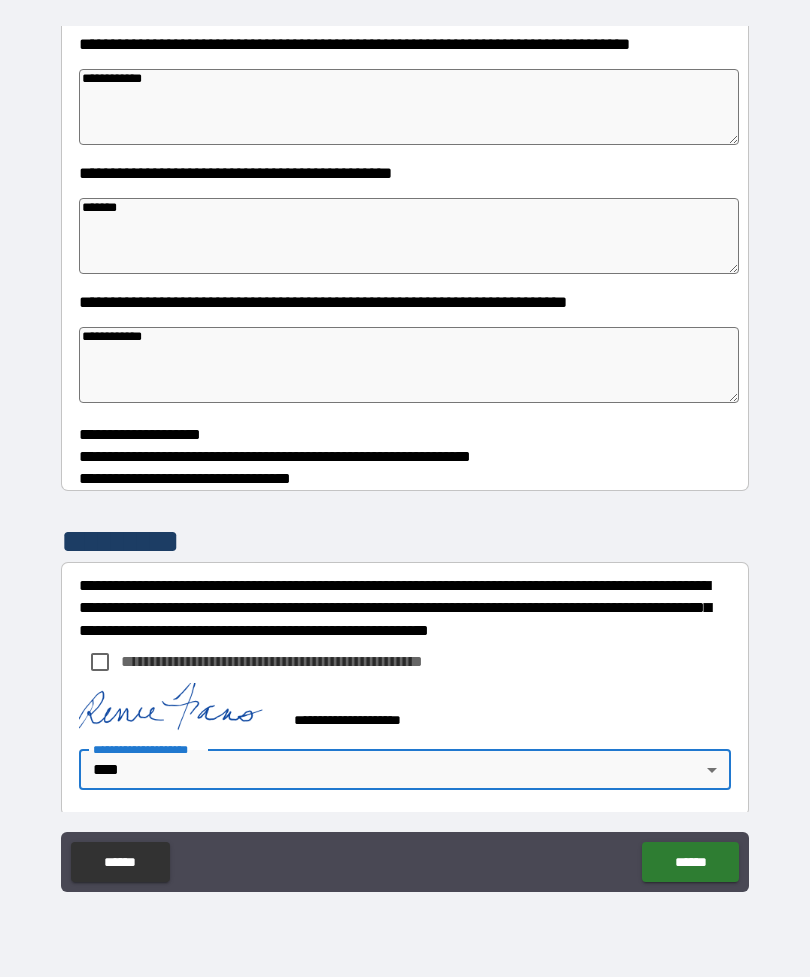 click on "******" at bounding box center (690, 862) 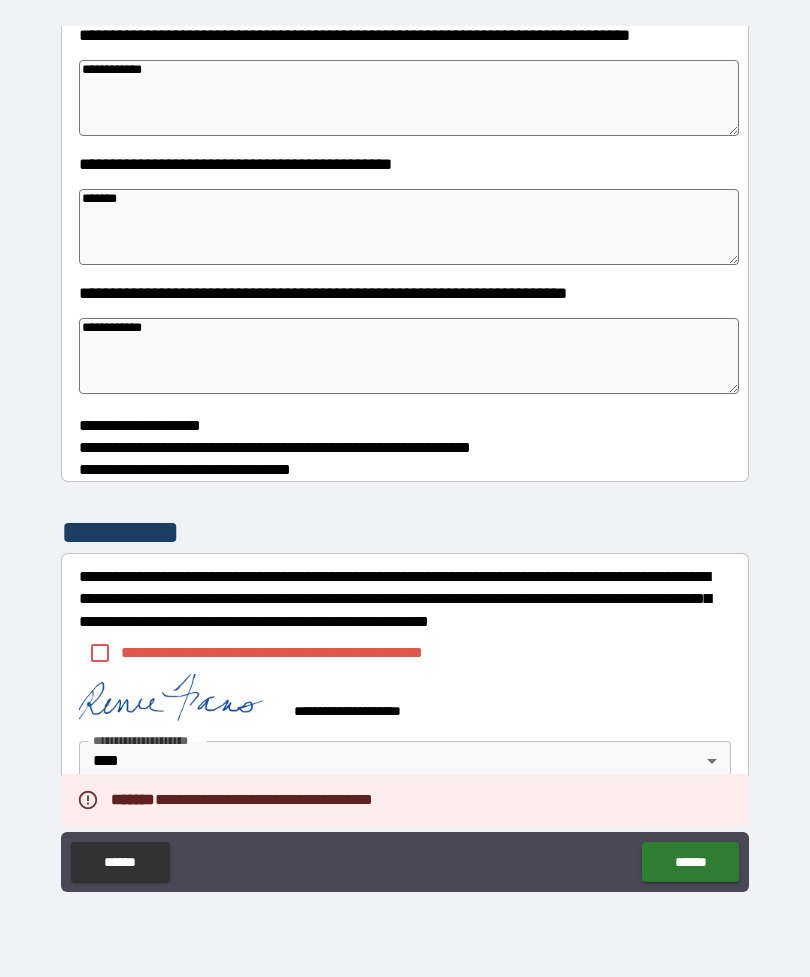 scroll, scrollTop: 11509, scrollLeft: 0, axis: vertical 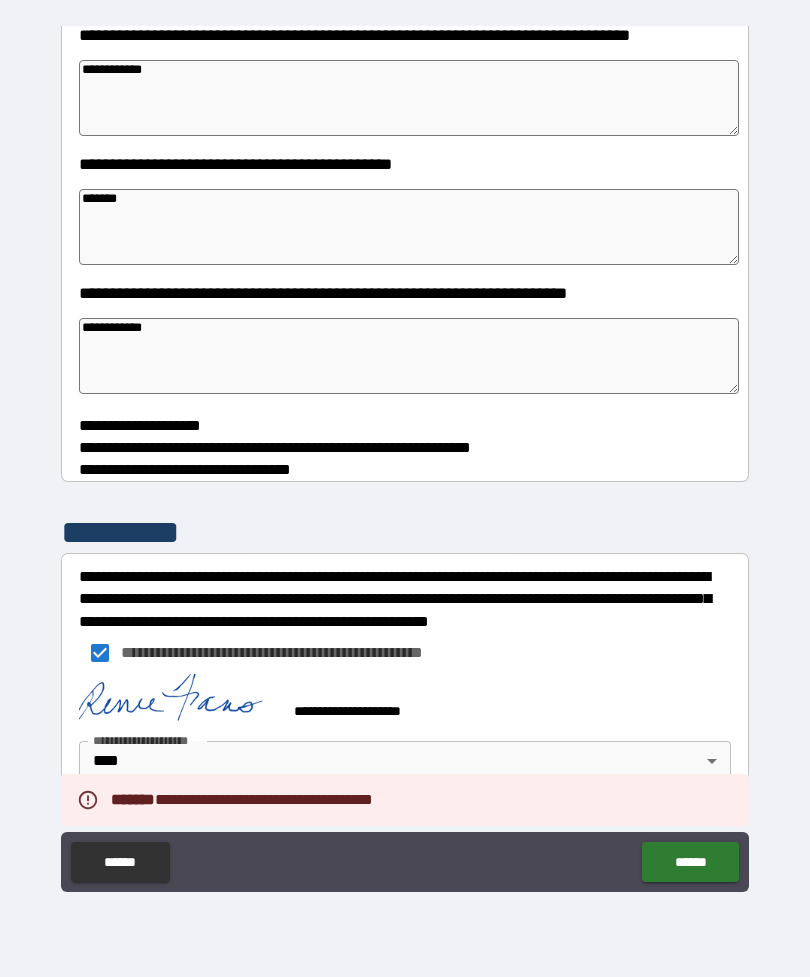 click on "******" at bounding box center [690, 862] 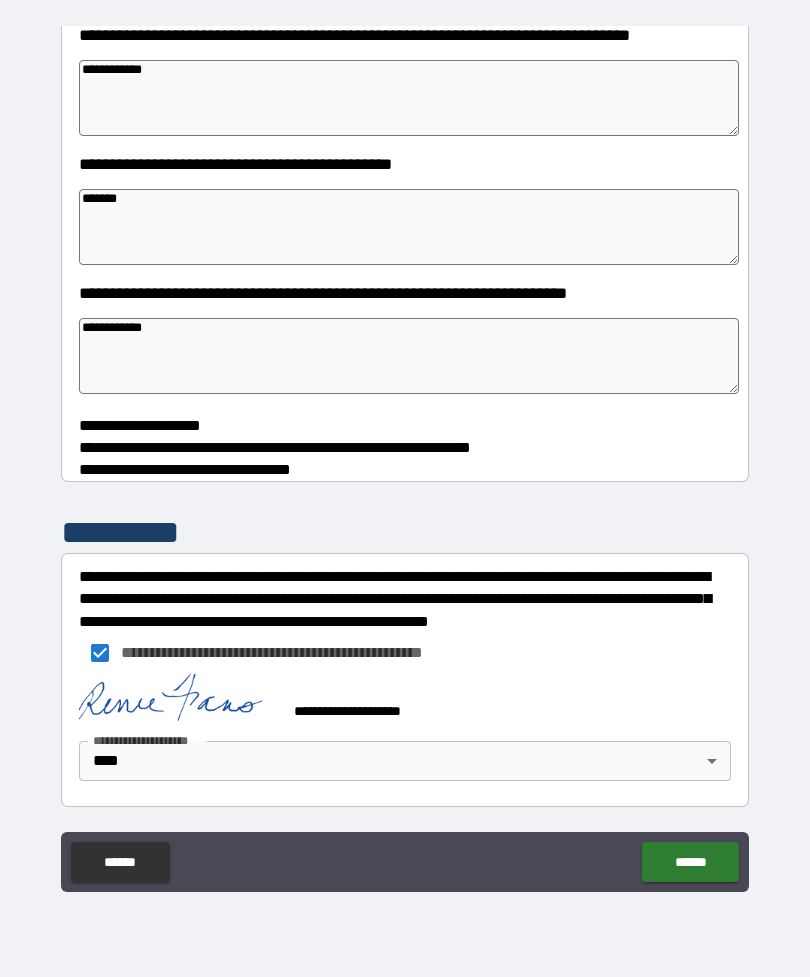 click on "******" at bounding box center (690, 862) 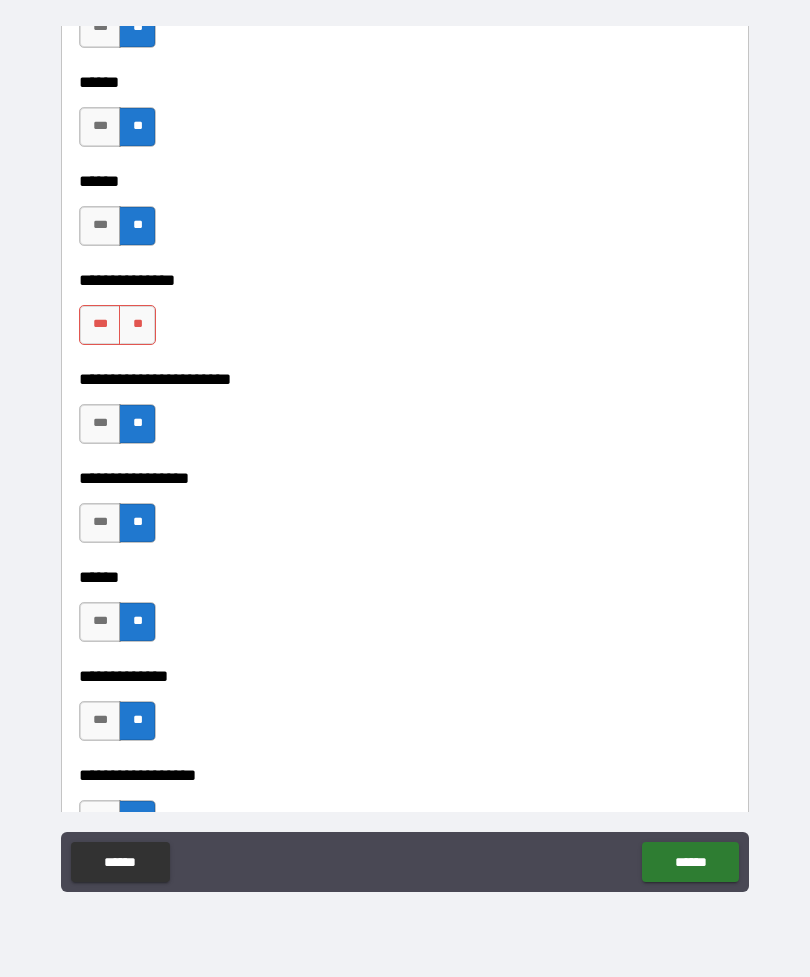 scroll, scrollTop: 4090, scrollLeft: 0, axis: vertical 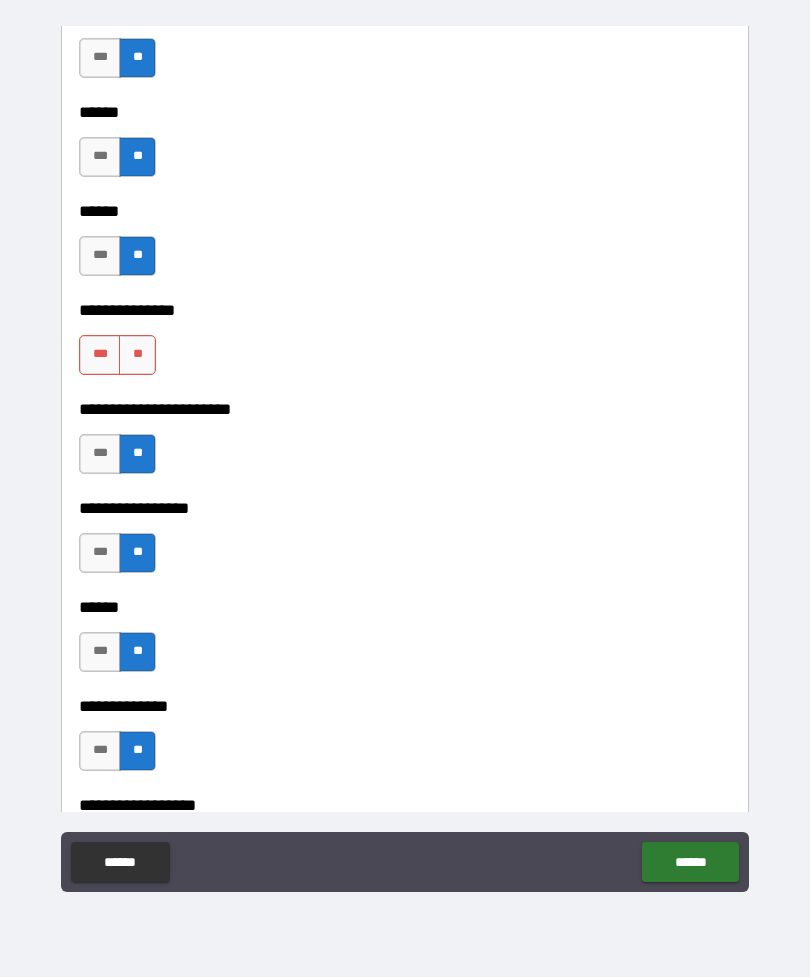 click on "**" at bounding box center (137, 355) 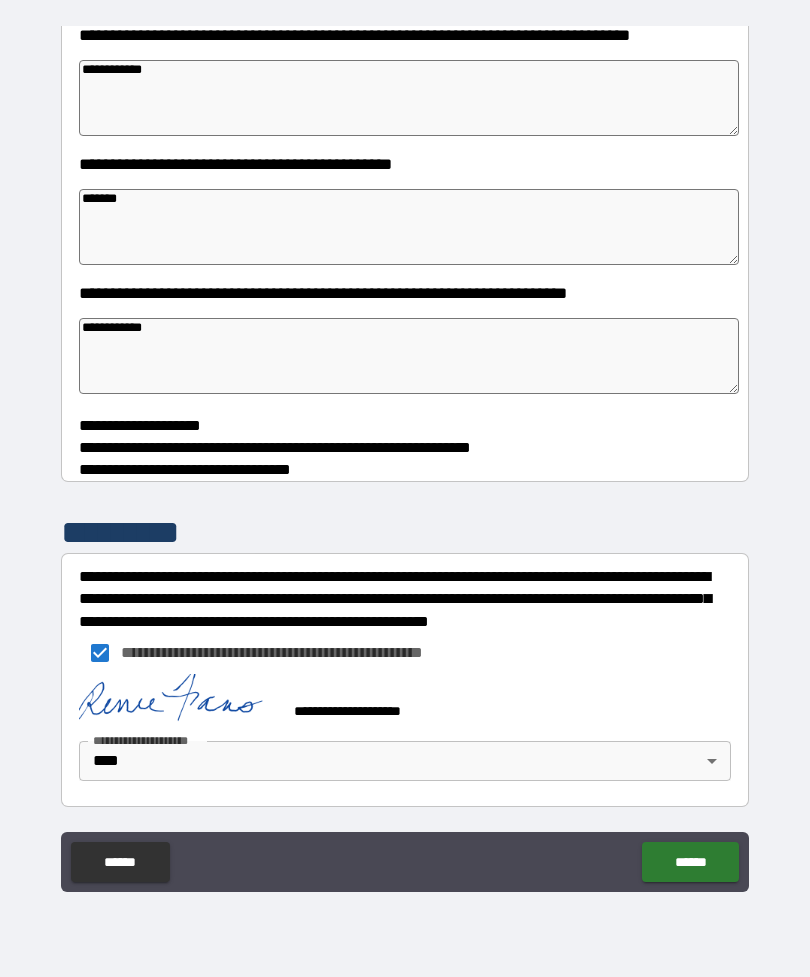 scroll, scrollTop: 11509, scrollLeft: 0, axis: vertical 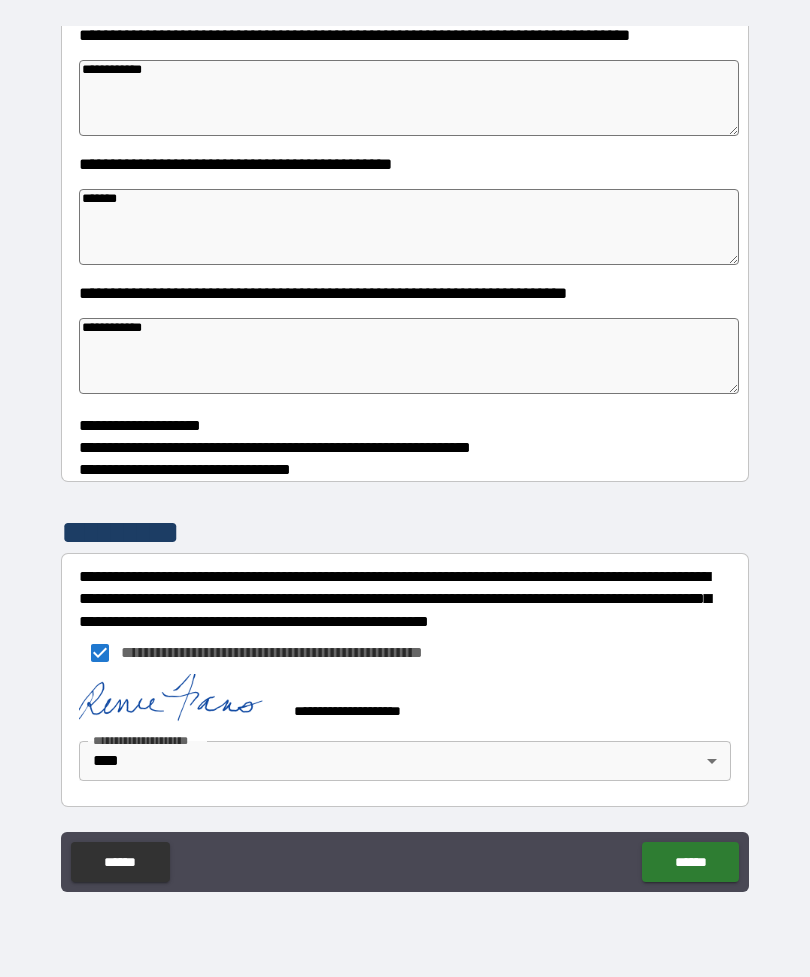 click on "******" at bounding box center [690, 862] 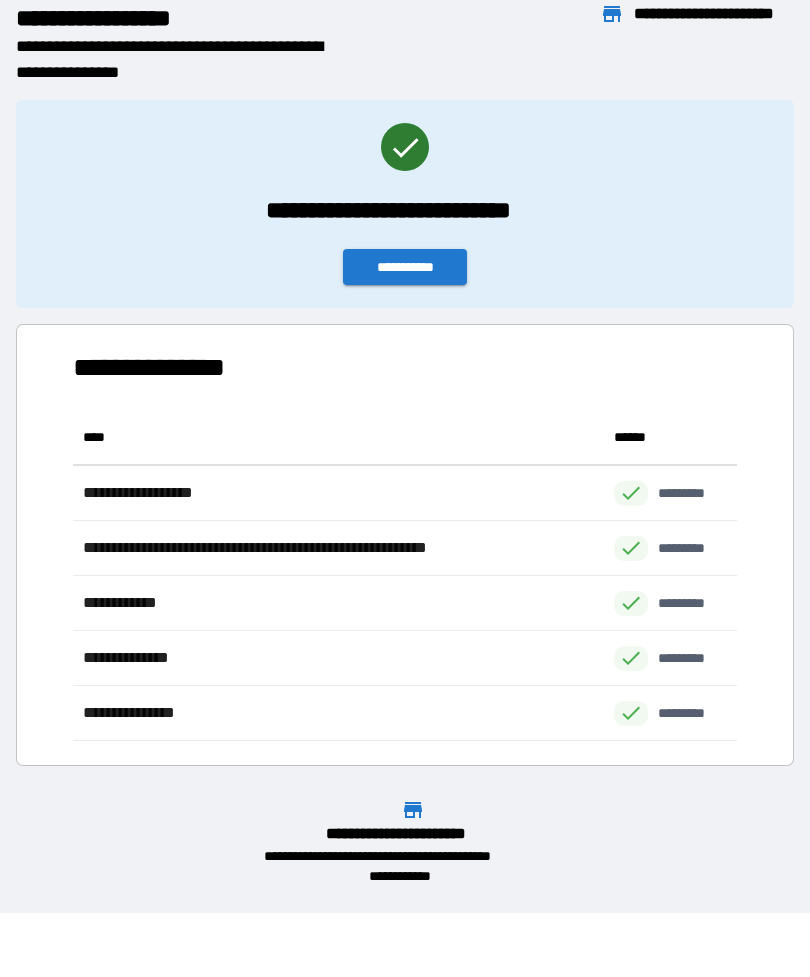 scroll, scrollTop: 331, scrollLeft: 664, axis: both 